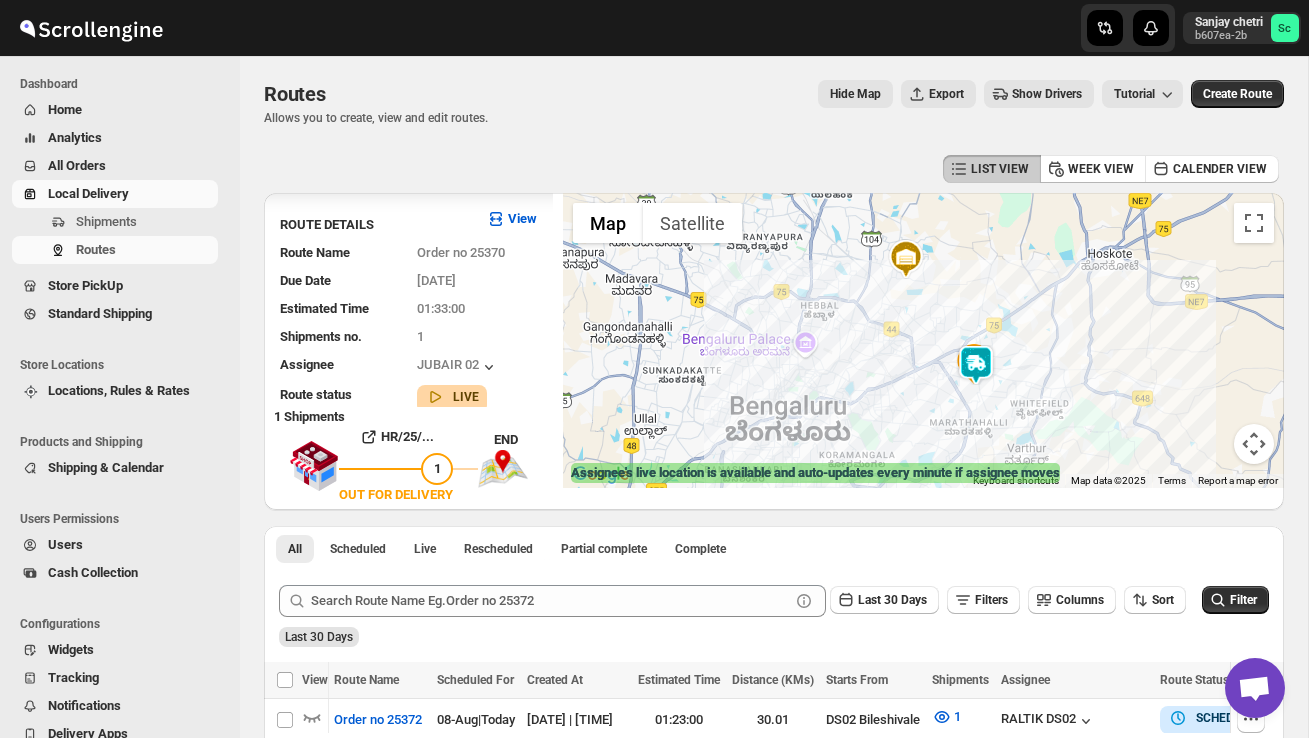 scroll, scrollTop: 346, scrollLeft: 0, axis: vertical 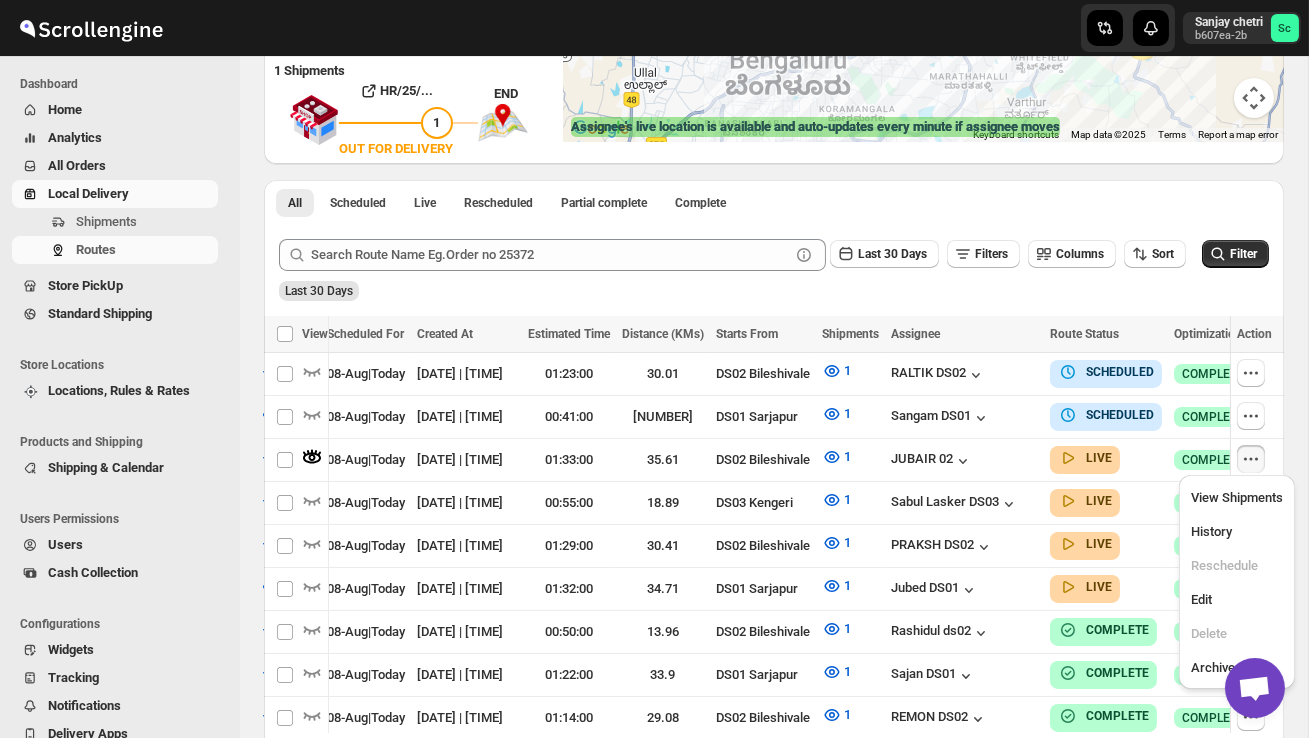 click on "Shipments" at bounding box center [145, 222] 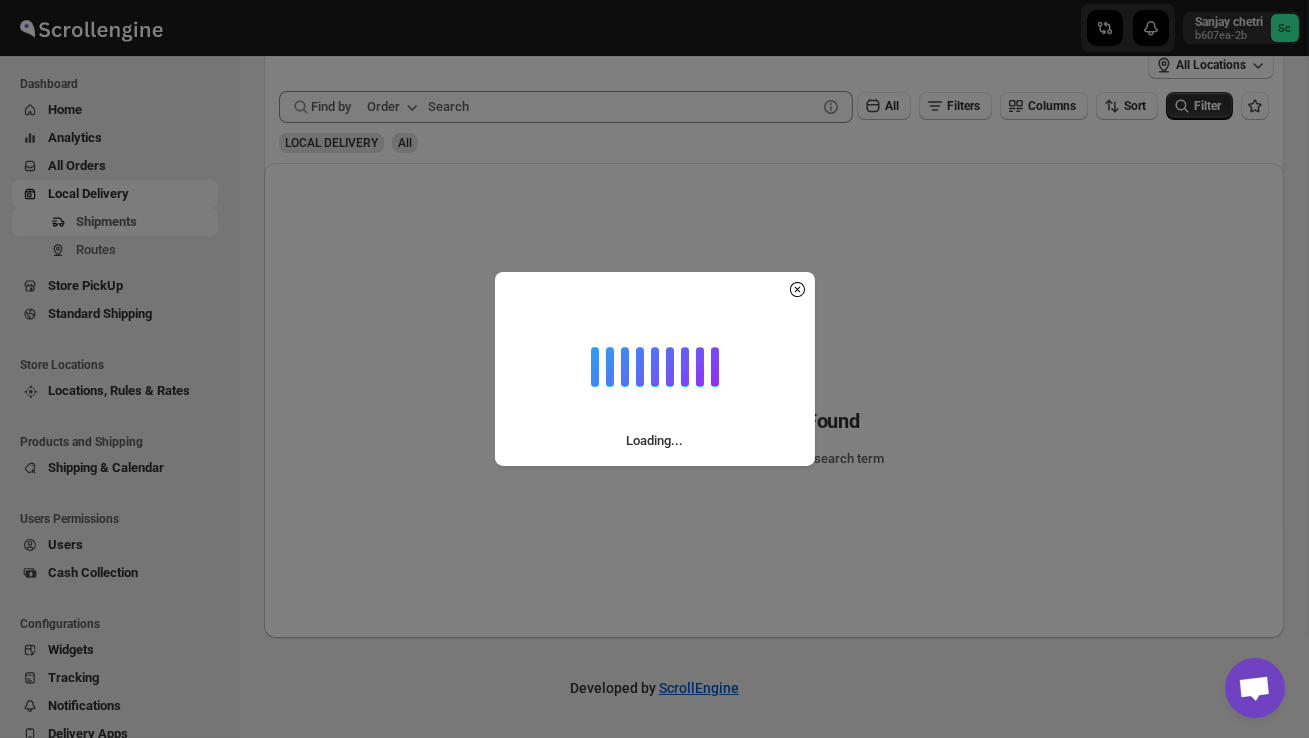 scroll, scrollTop: 0, scrollLeft: 0, axis: both 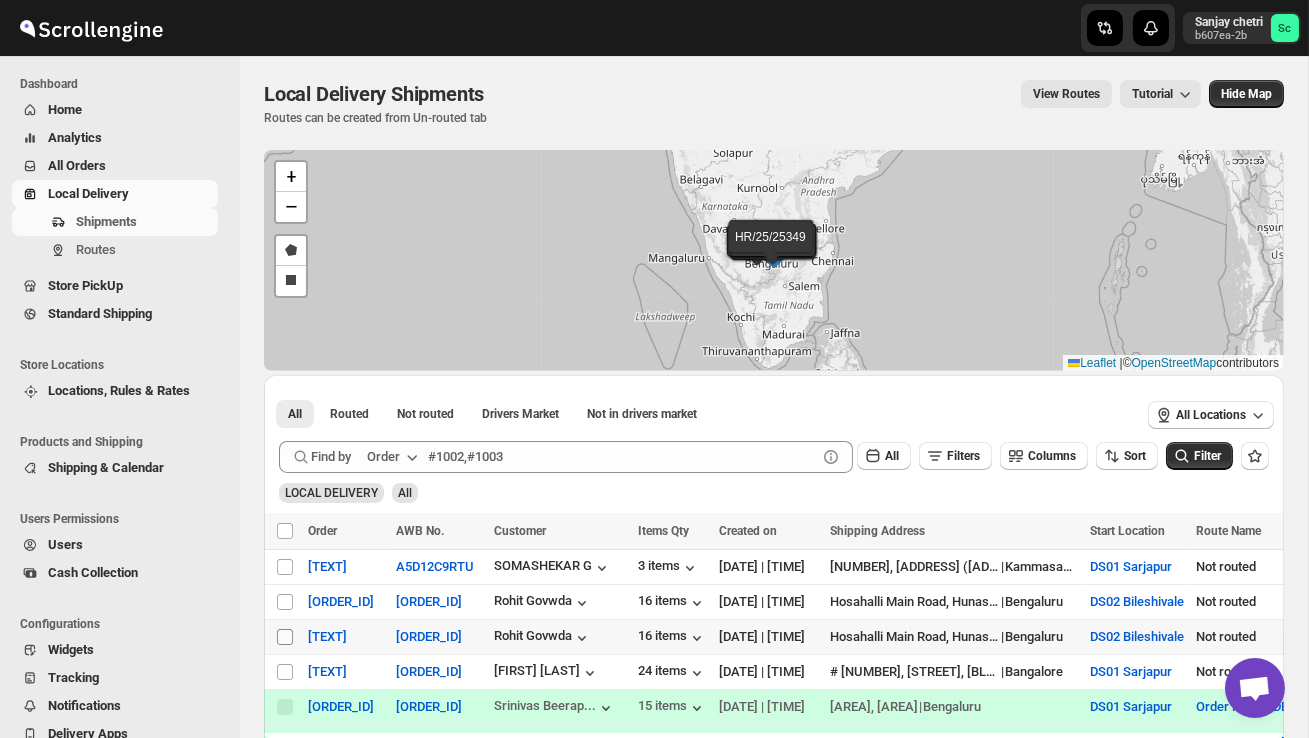 click on "Select shipment" at bounding box center (285, 637) 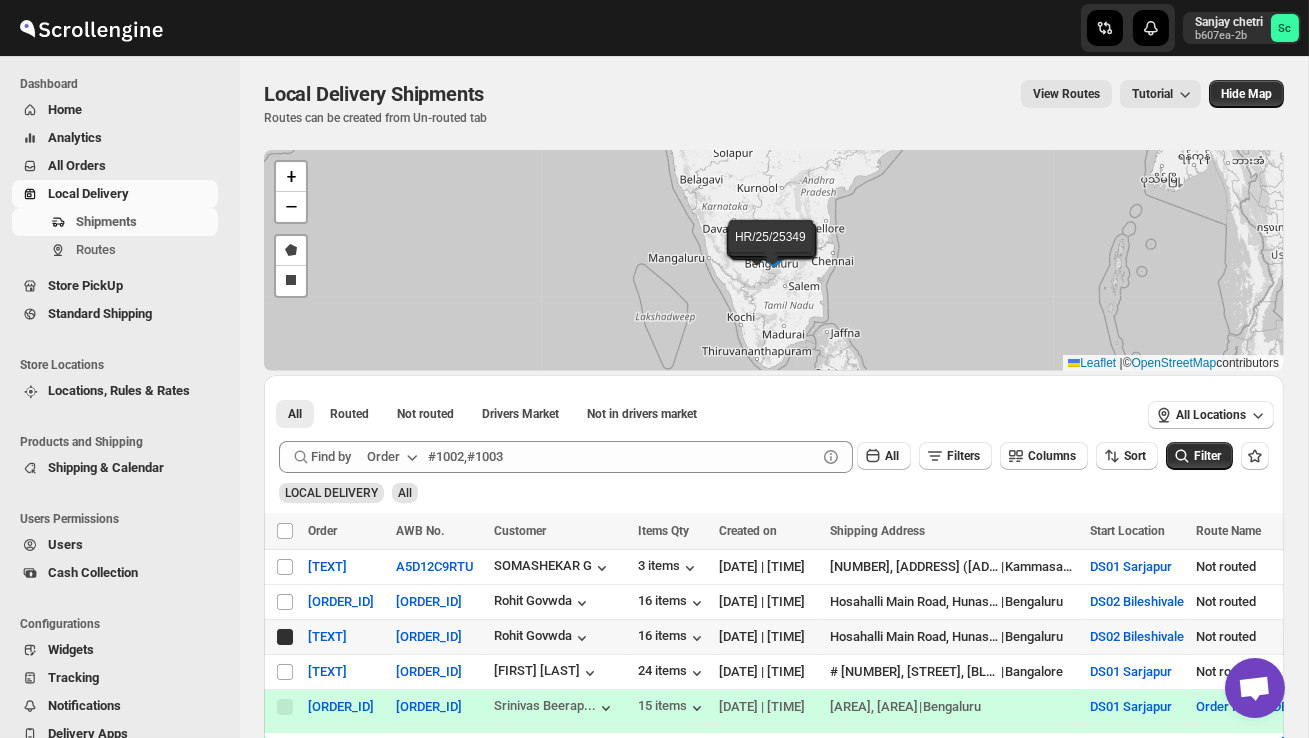 checkbox on "true" 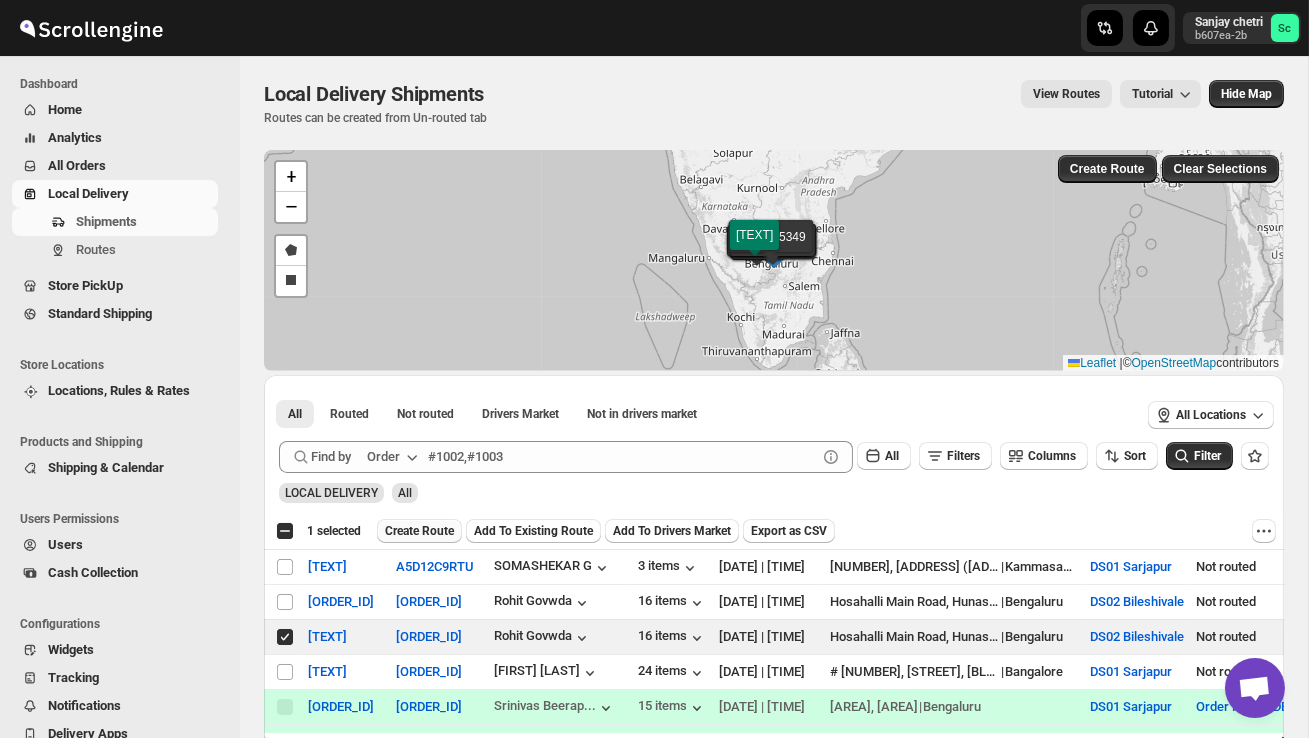 click on "Create Route" at bounding box center [419, 531] 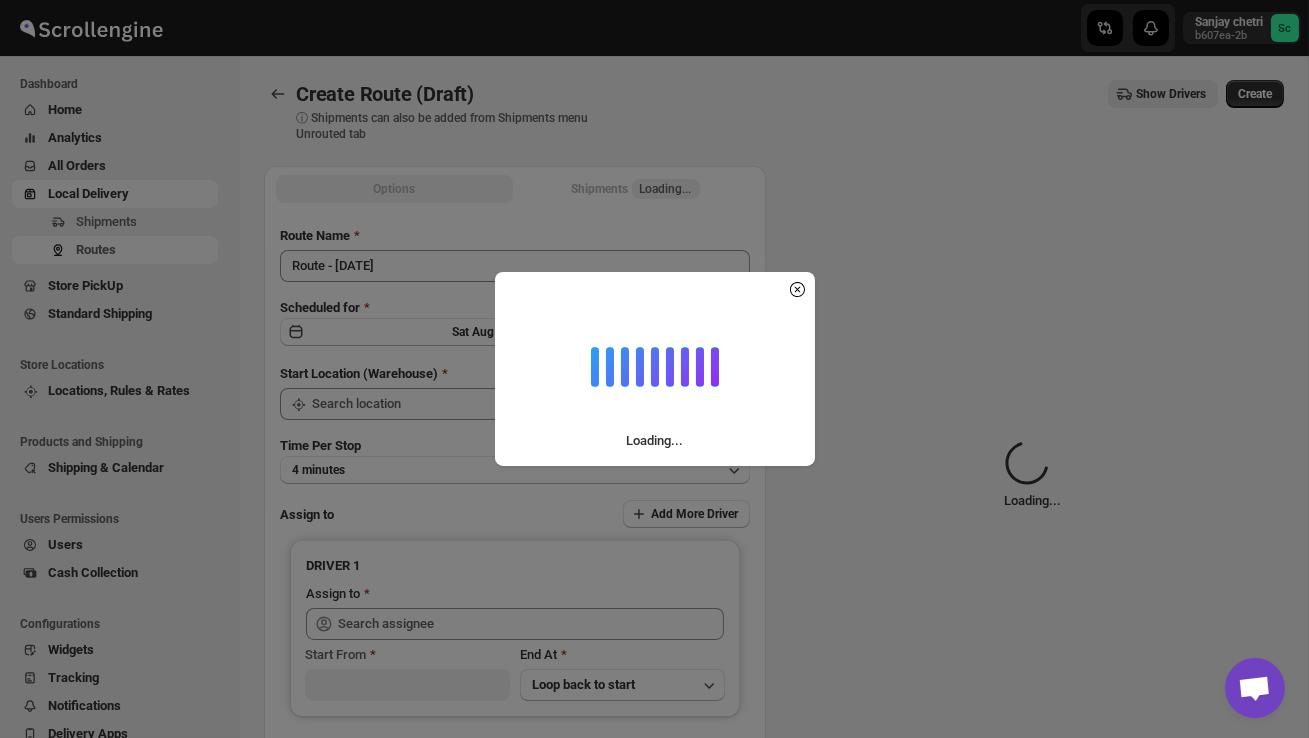 type on "DS02 Bileshivale" 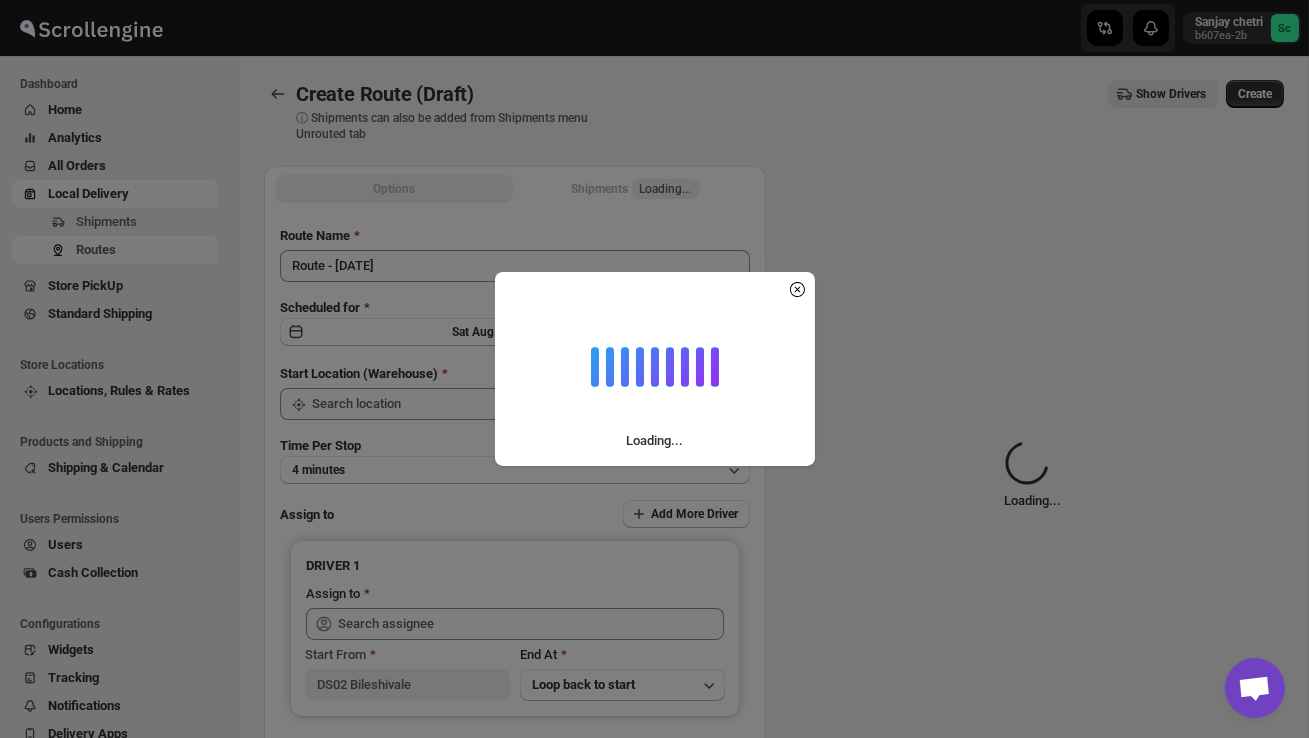 type on "DS02 Bileshivale" 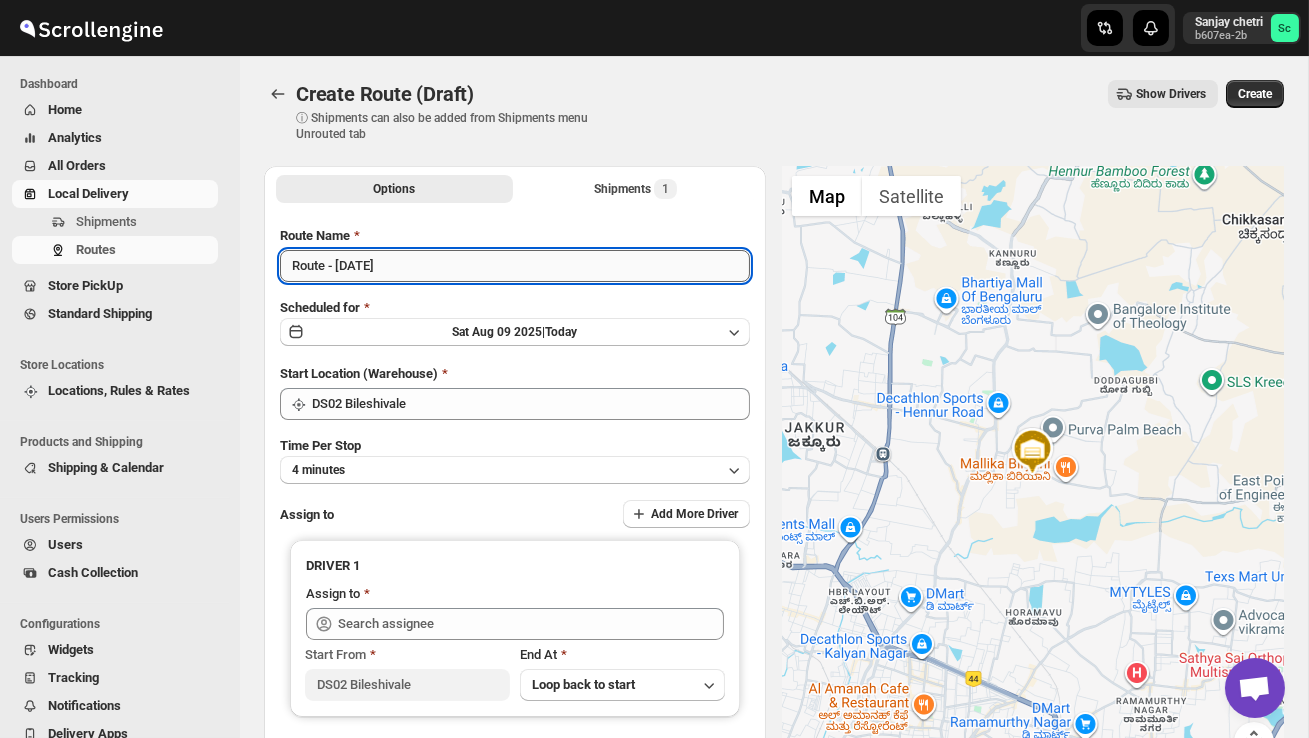 click on "Route - [DATE]" at bounding box center (515, 266) 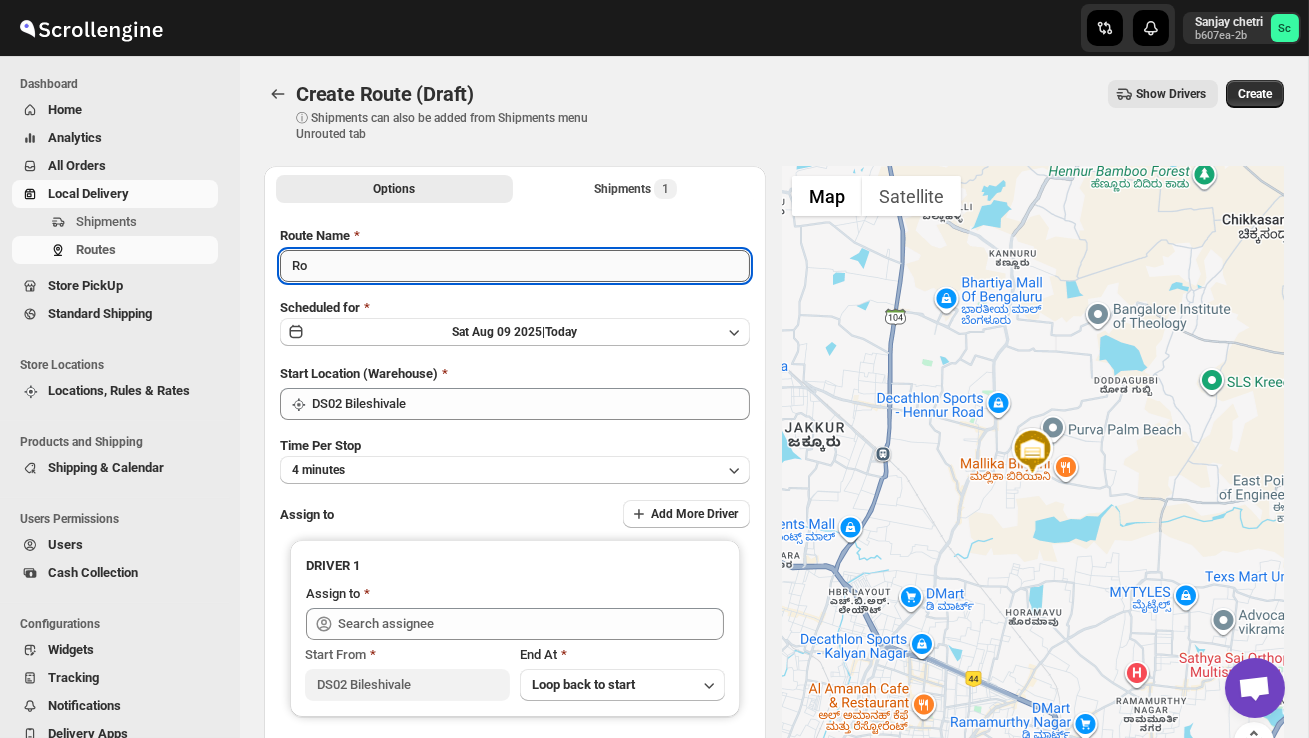 type on "R" 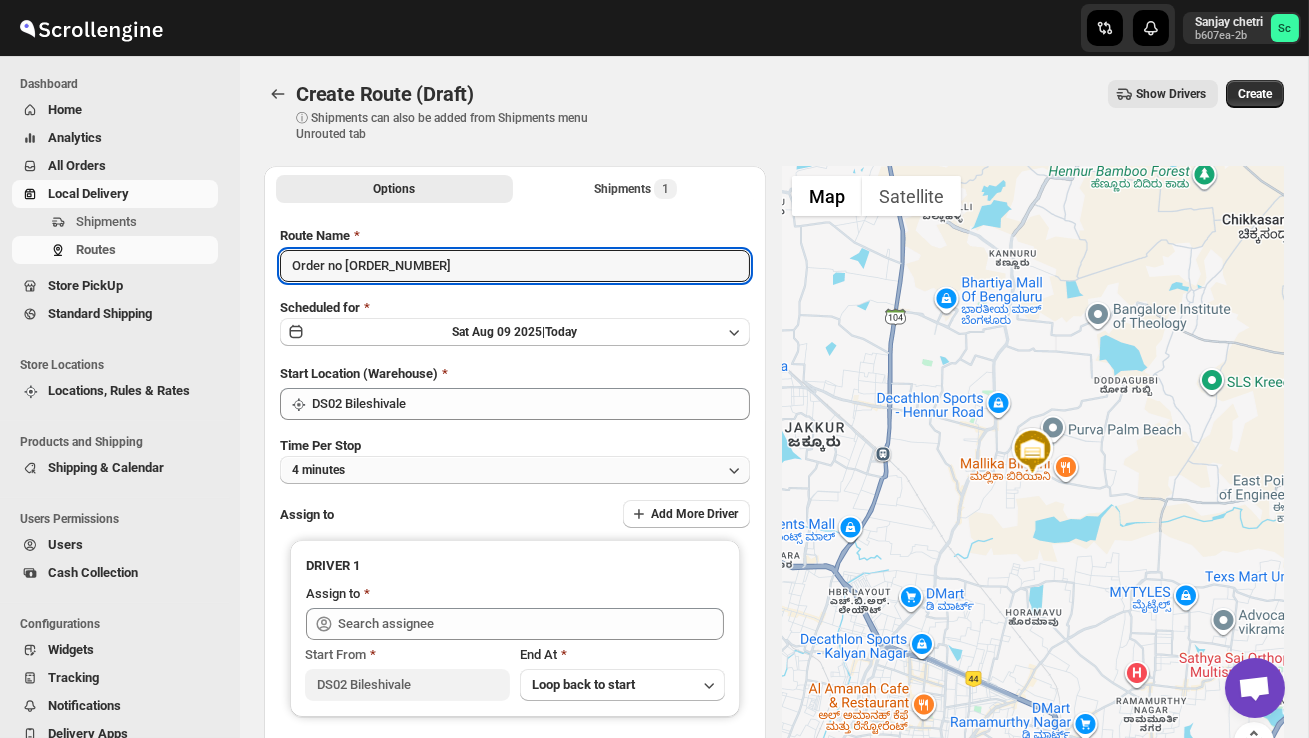 type on "Order no [ORDER_NUMBER]" 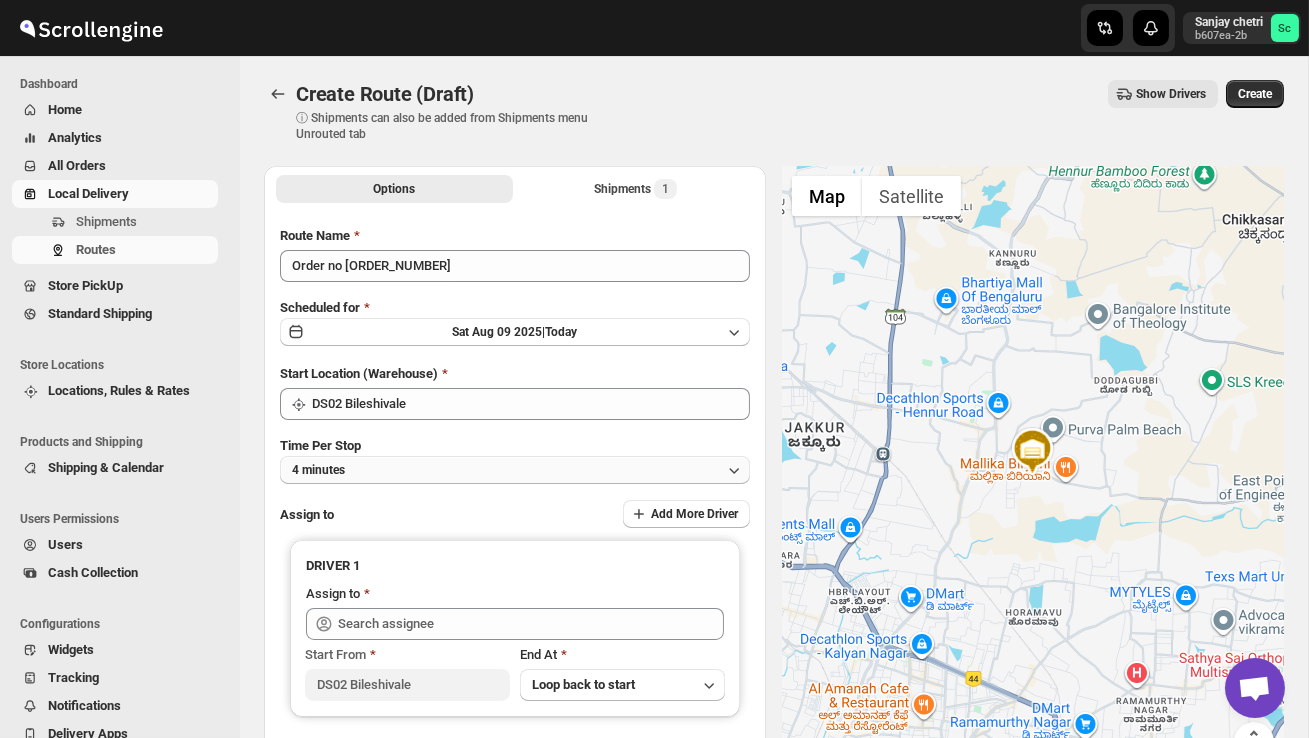 click on "4 minutes" at bounding box center [515, 470] 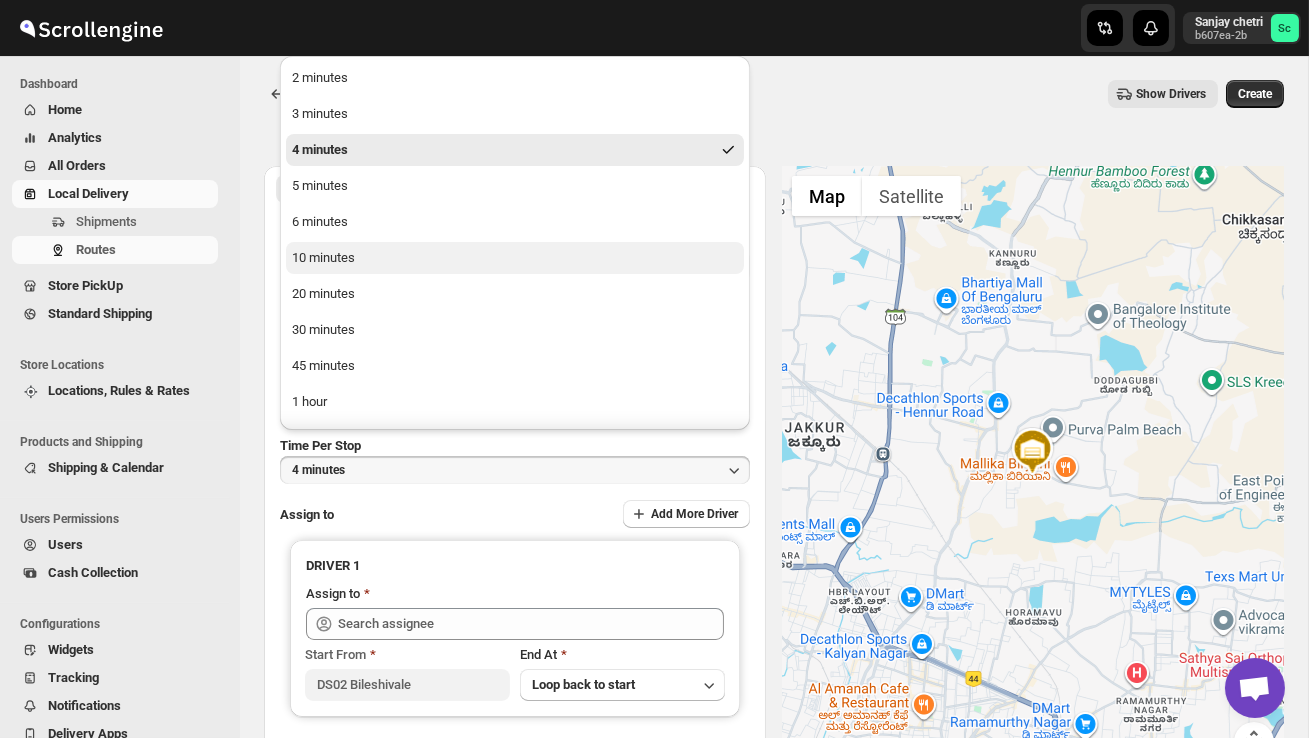 click on "10 minutes" at bounding box center (323, 258) 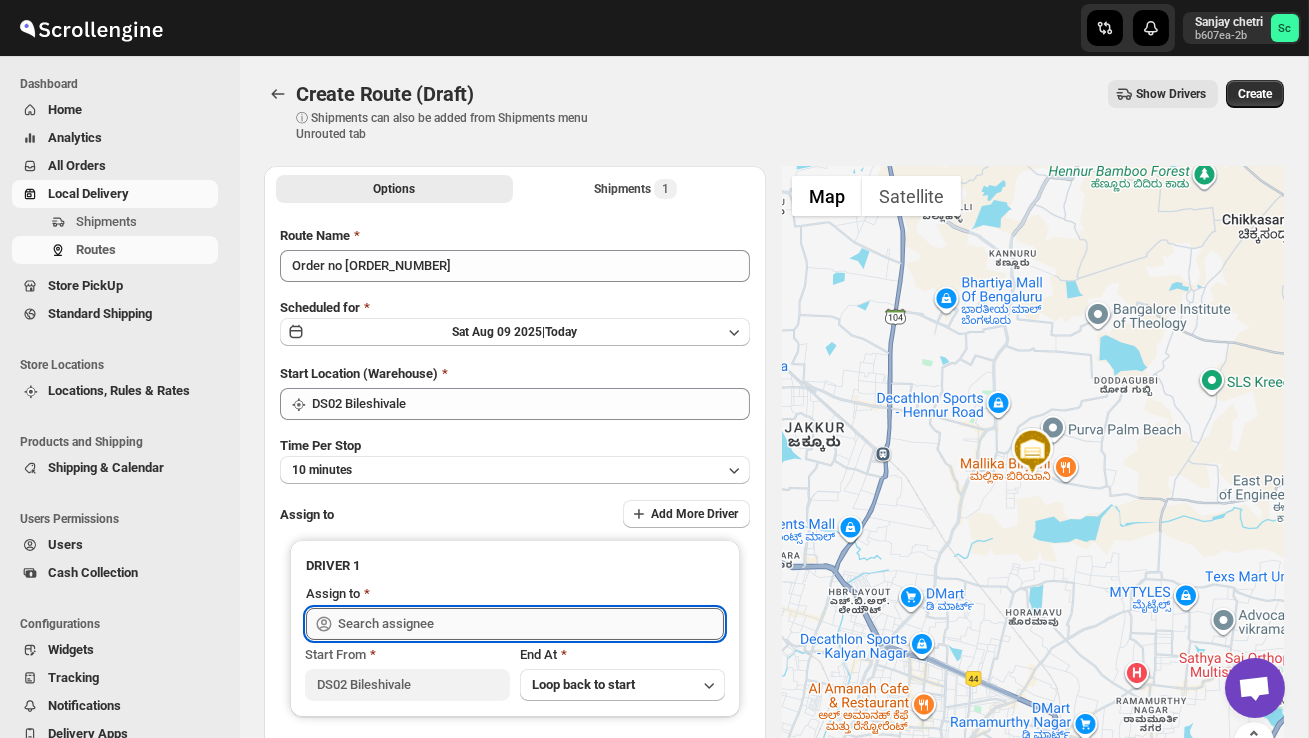click at bounding box center (531, 624) 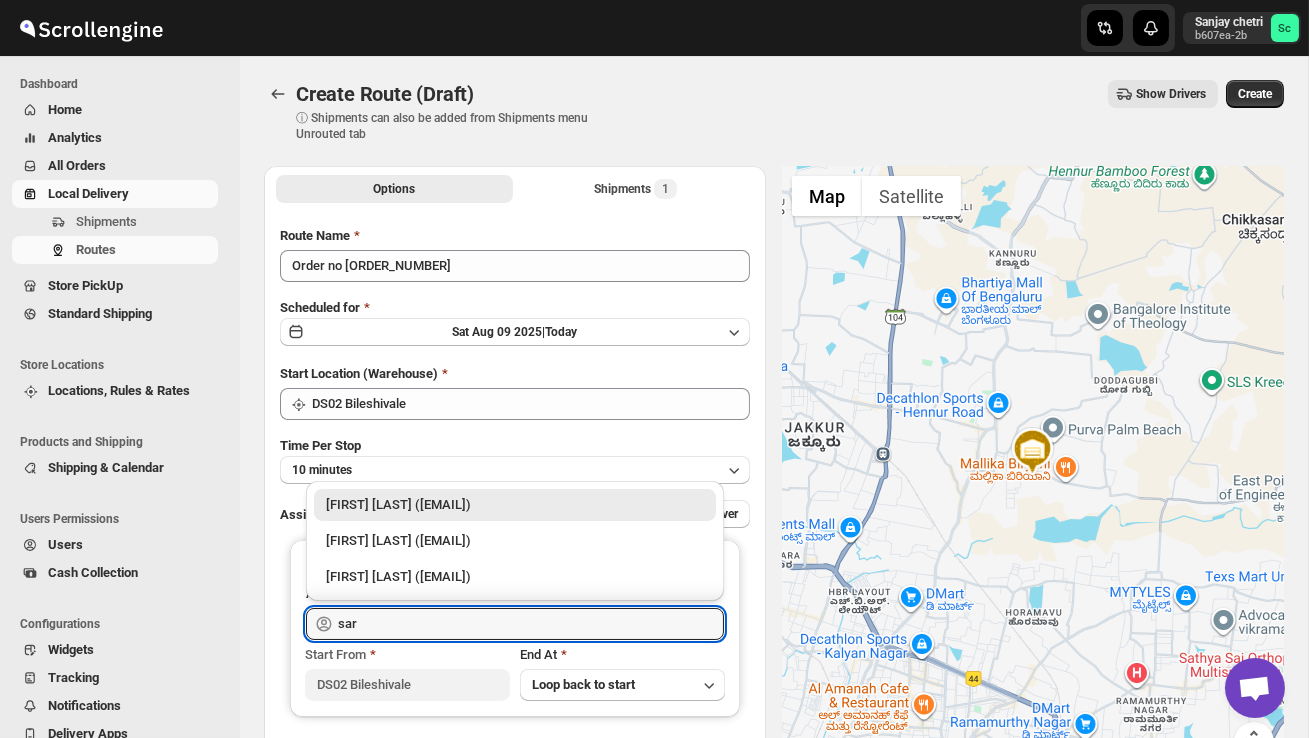 click on "[FIRST] [LAST] ([EMAIL])" at bounding box center (515, 505) 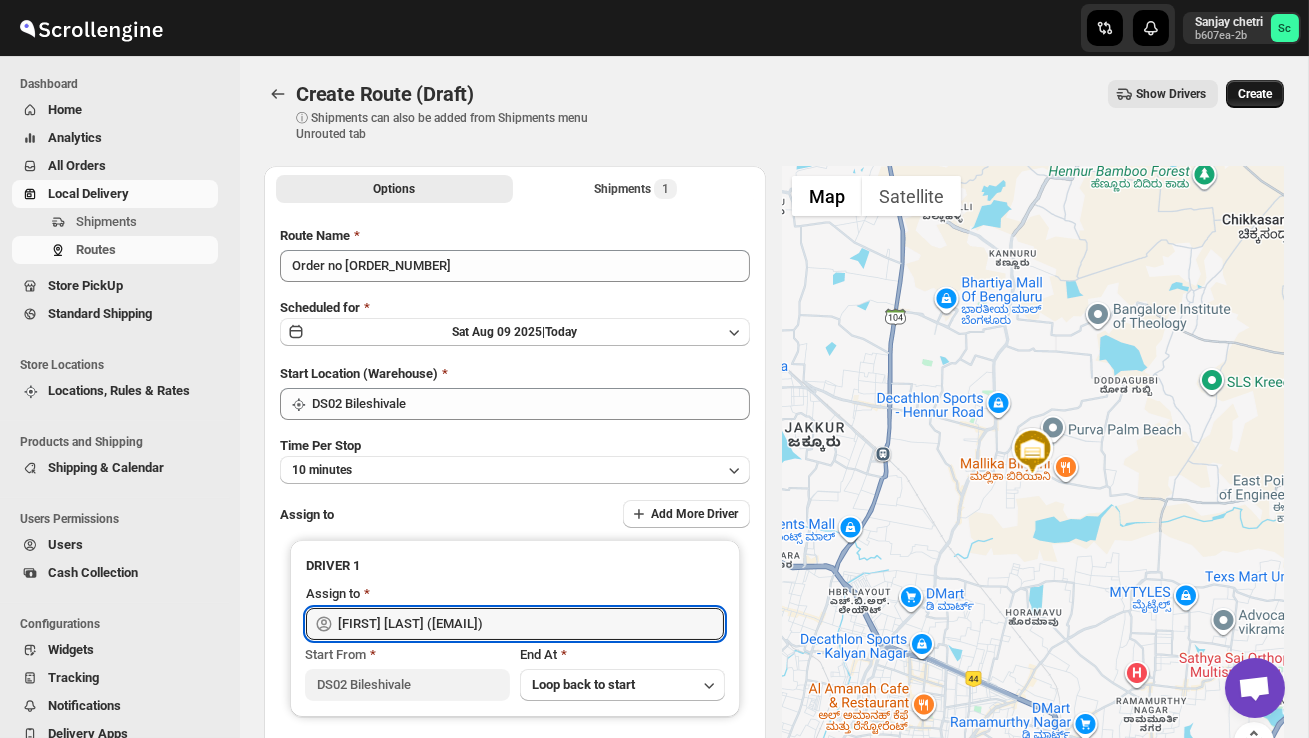 type on "[FIRST] [LAST] ([EMAIL])" 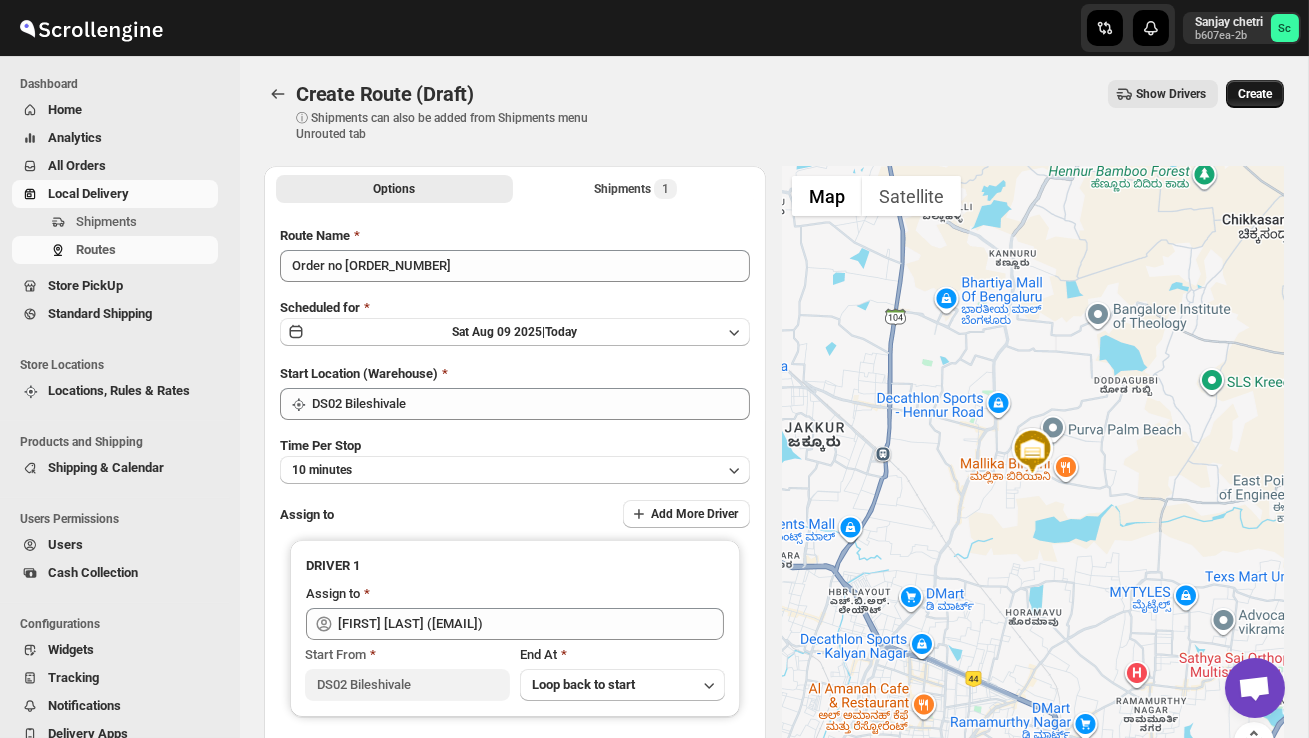 click on "Create" at bounding box center [1255, 94] 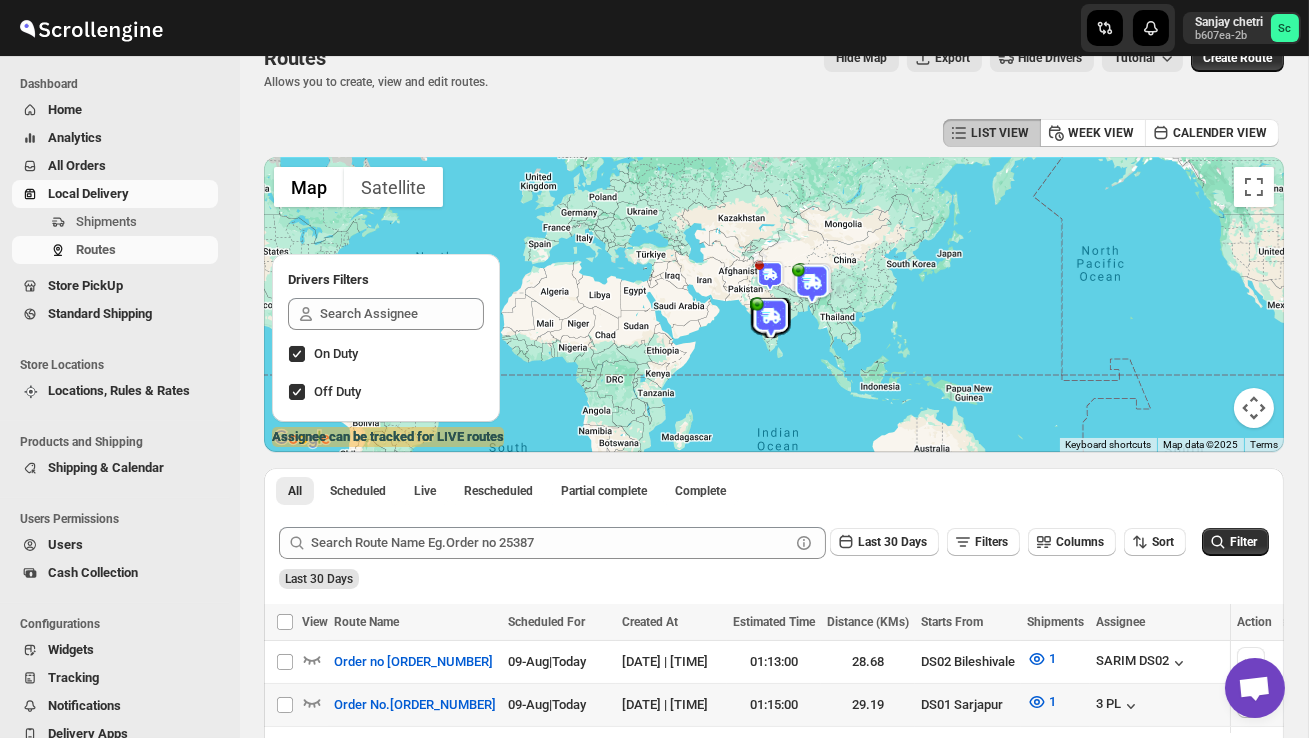 scroll, scrollTop: 99, scrollLeft: 0, axis: vertical 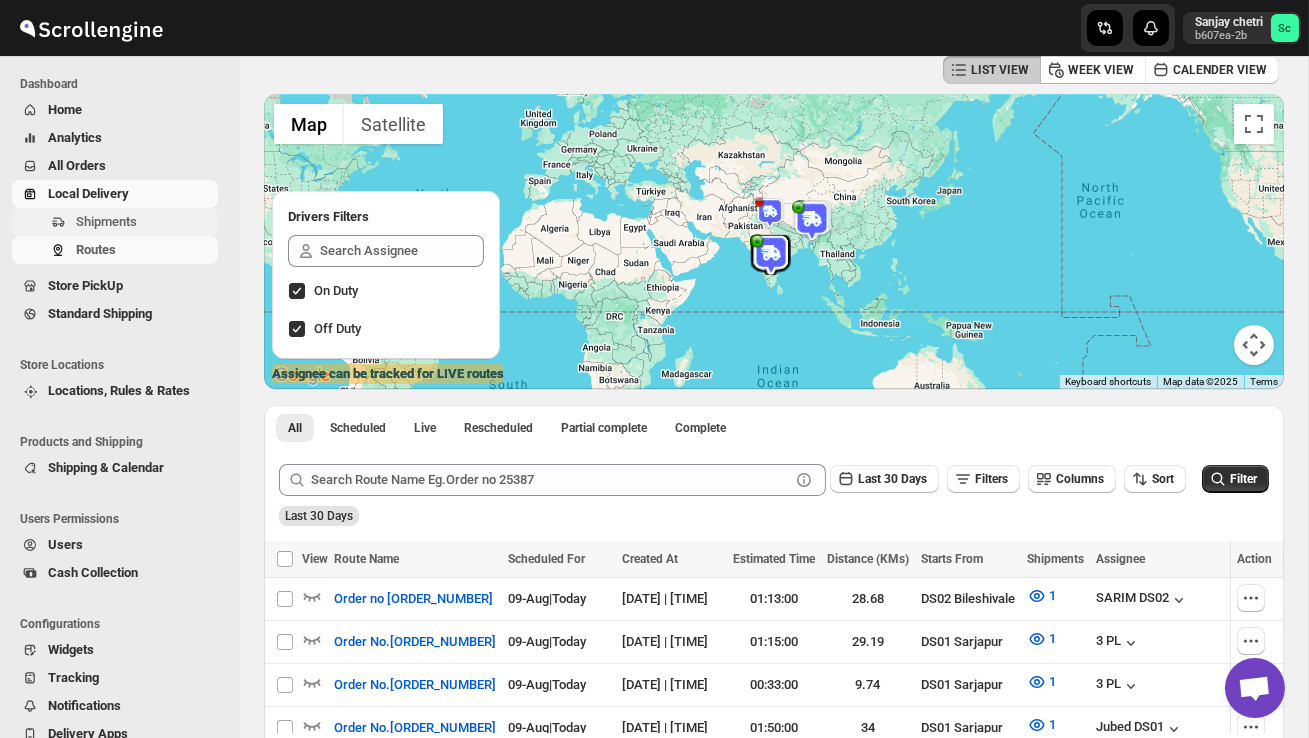 click on "Shipments" at bounding box center [145, 222] 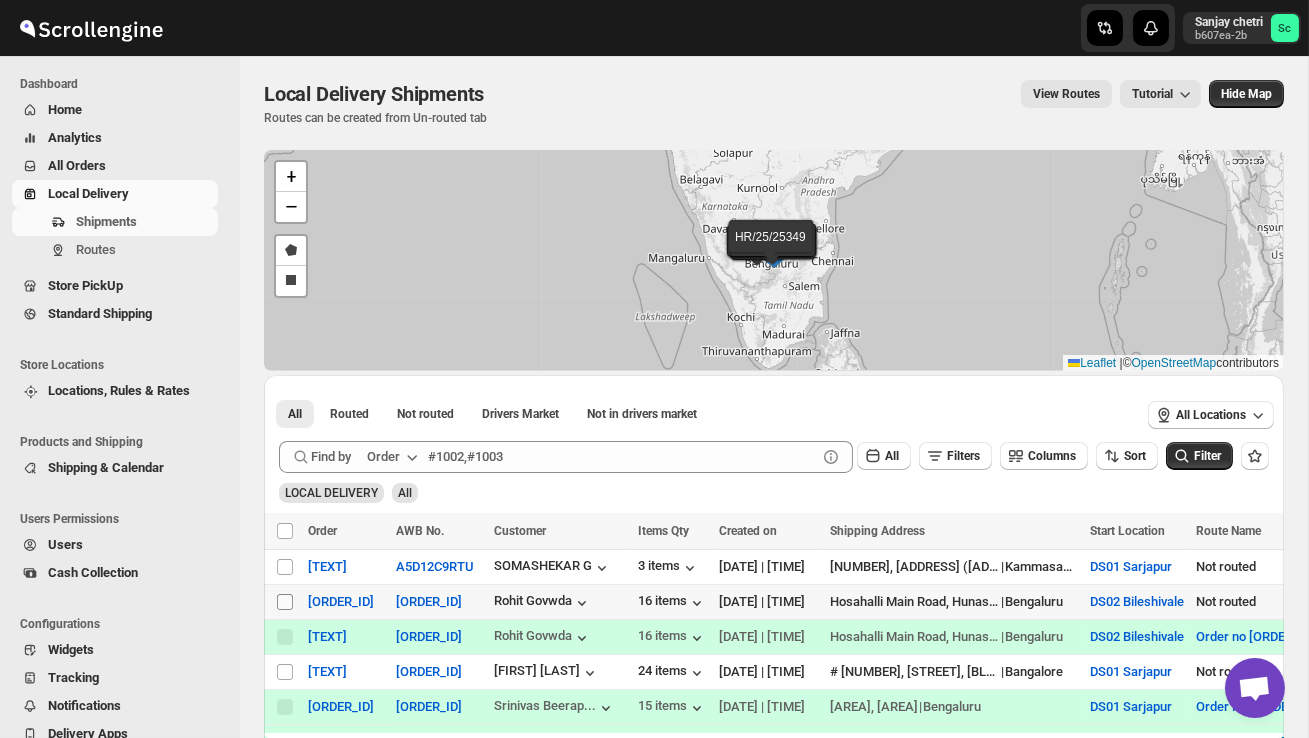 click on "Select shipment" at bounding box center [285, 602] 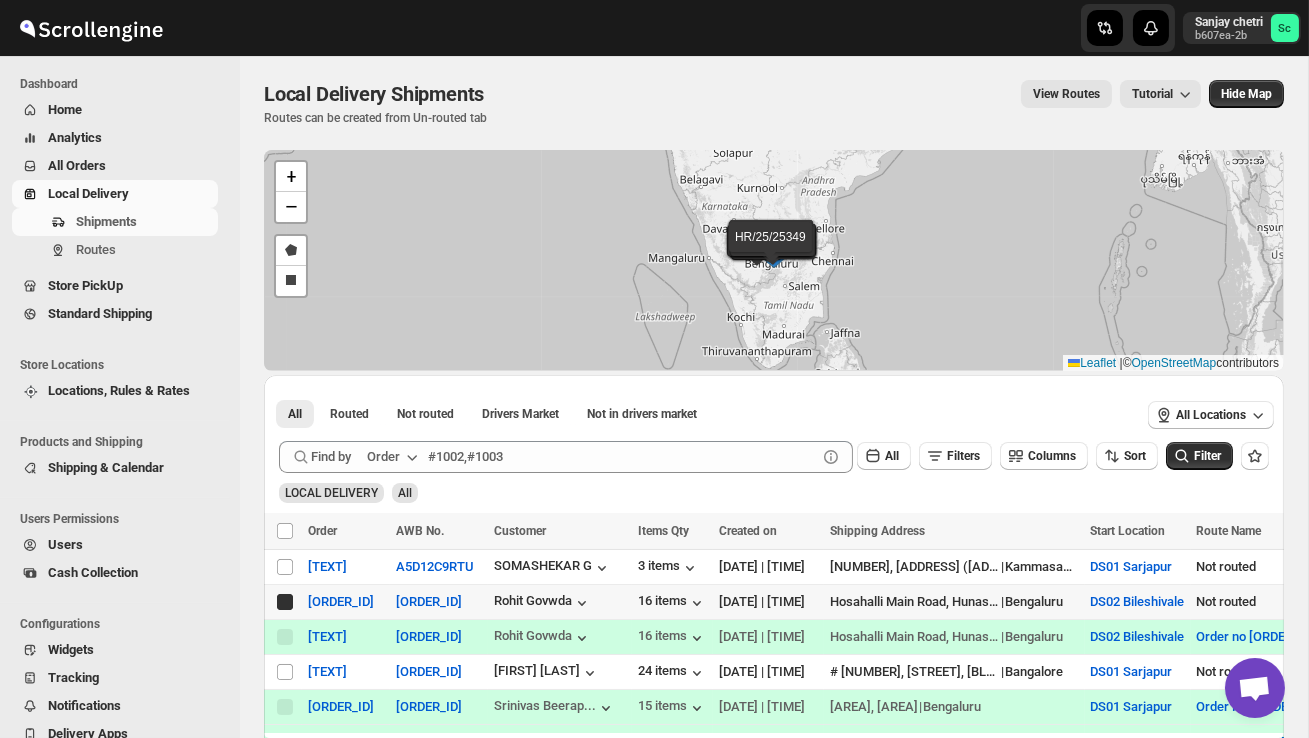 checkbox on "true" 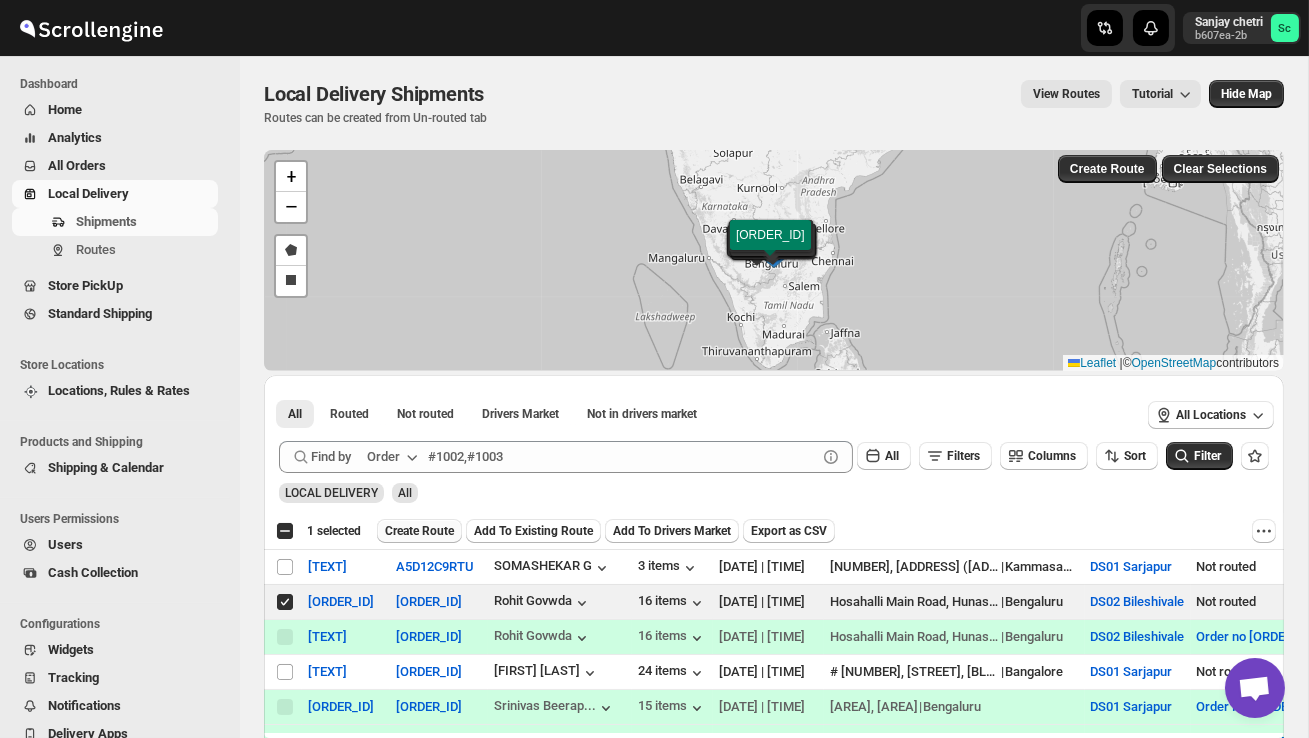 click on "Create Route" at bounding box center [419, 531] 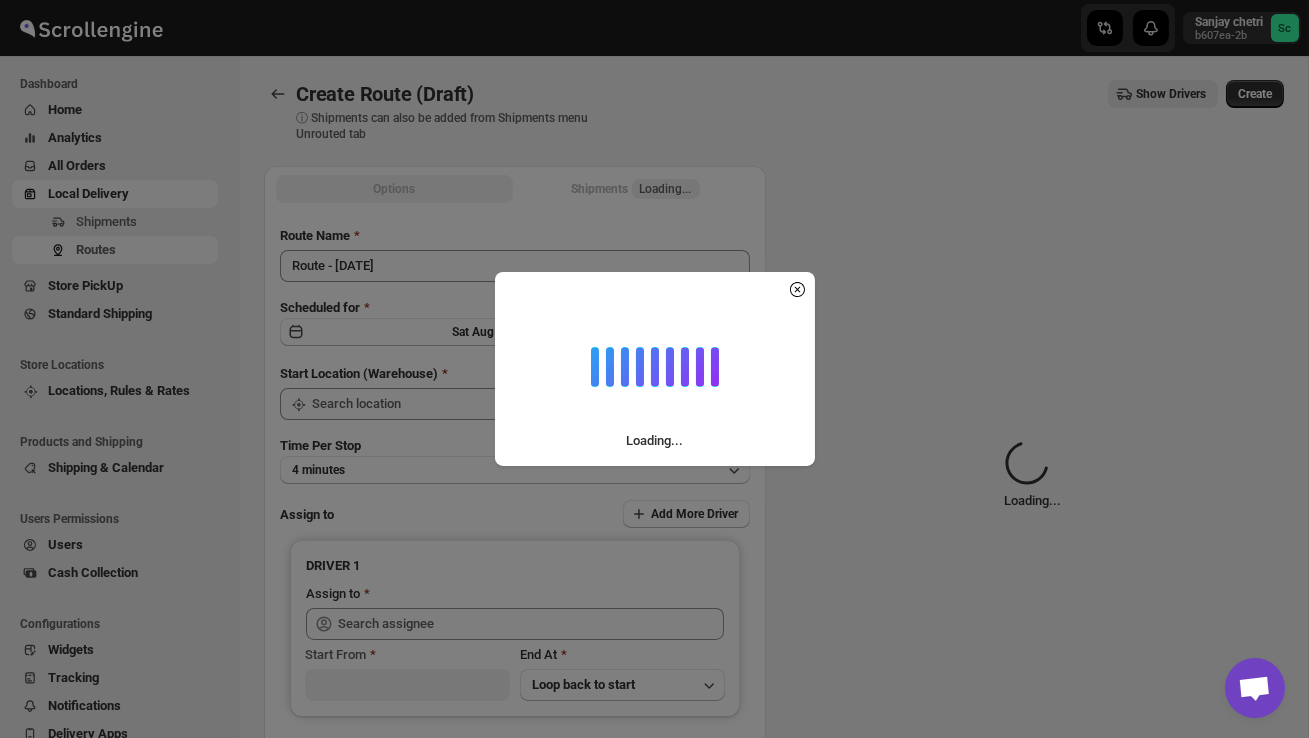 type on "DS02 Bileshivale" 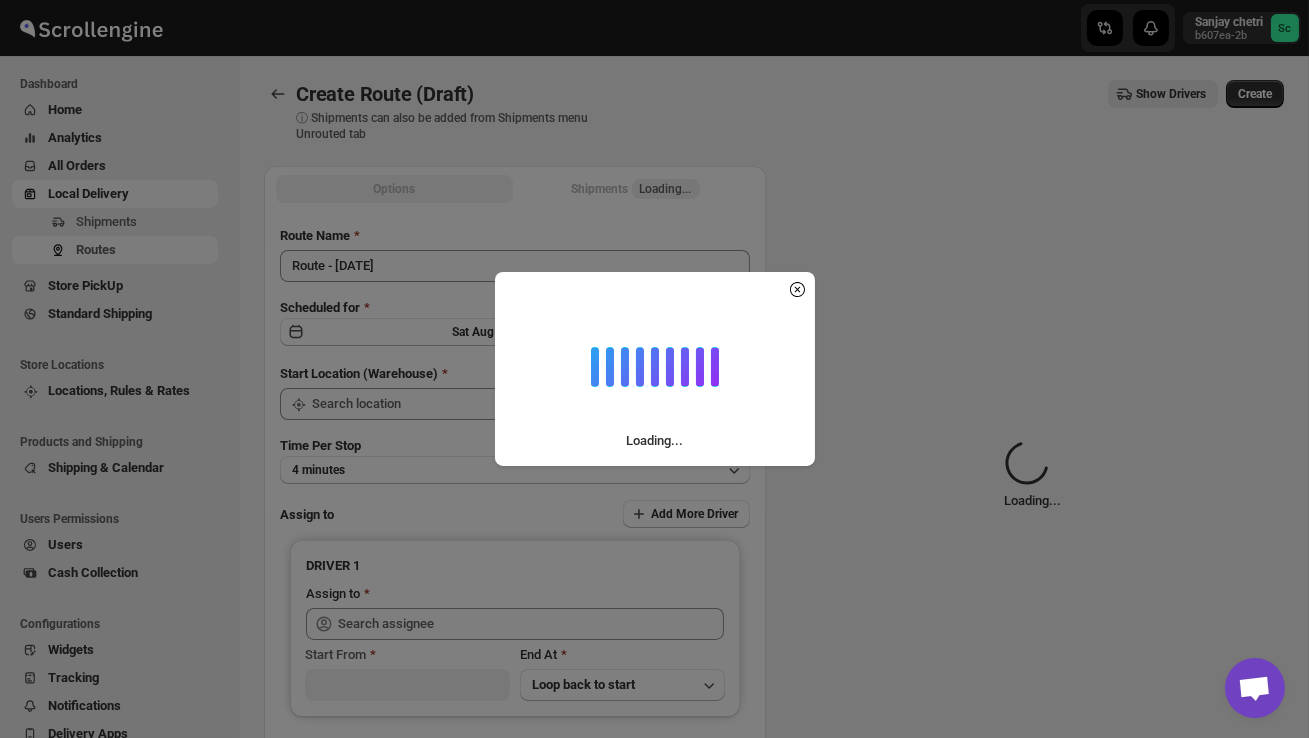 type on "DS02 Bileshivale" 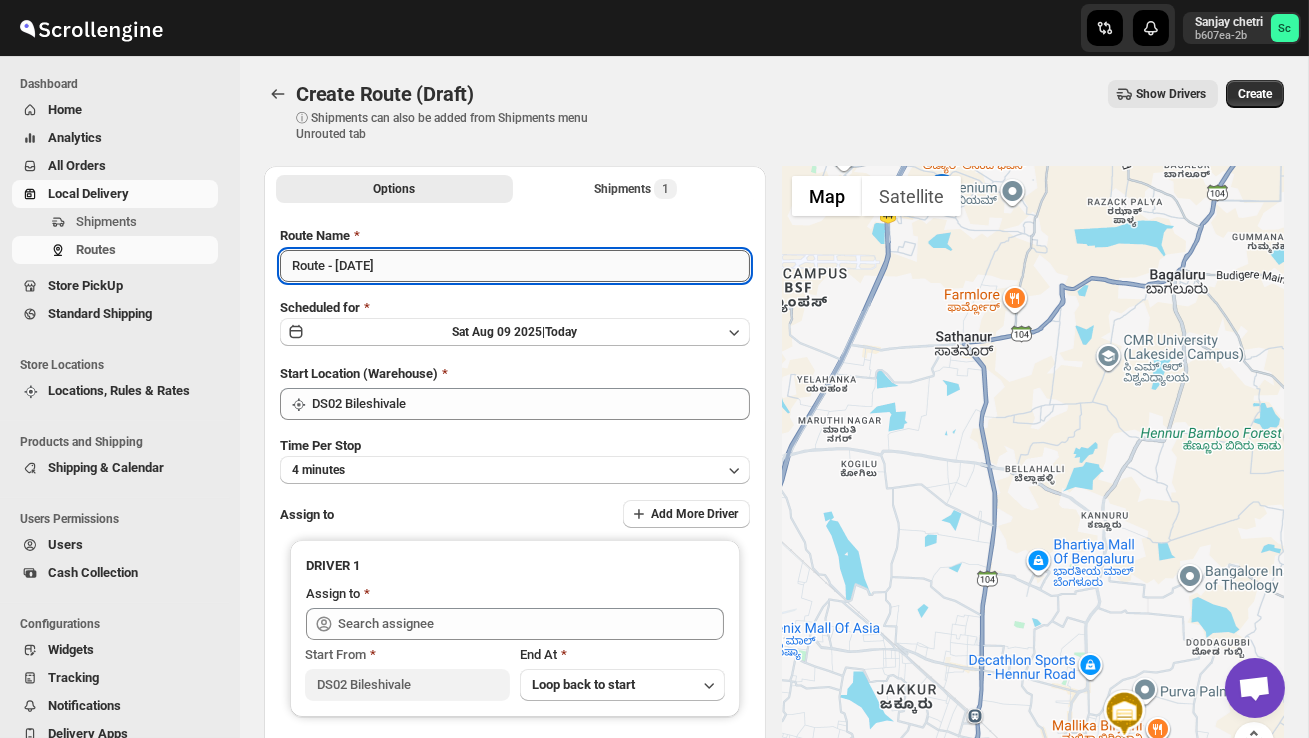 click on "Route - [DATE]" at bounding box center (515, 266) 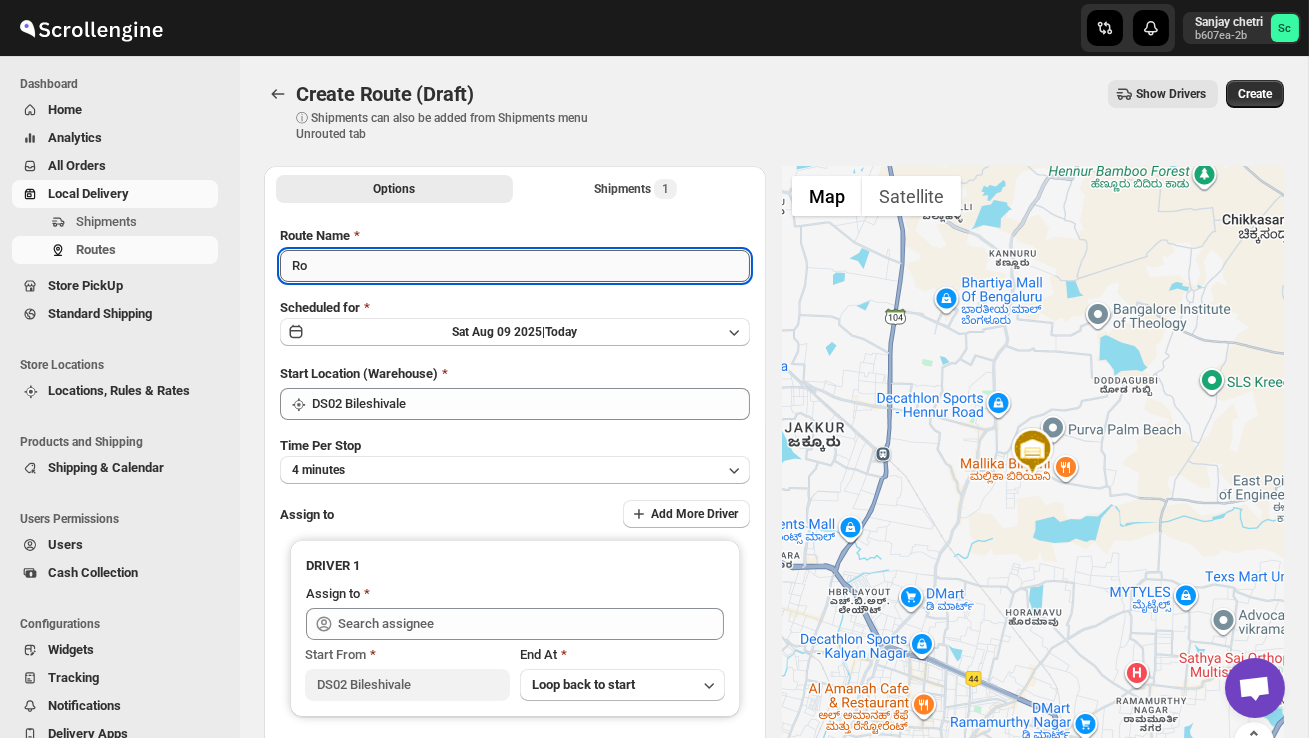 type on "R" 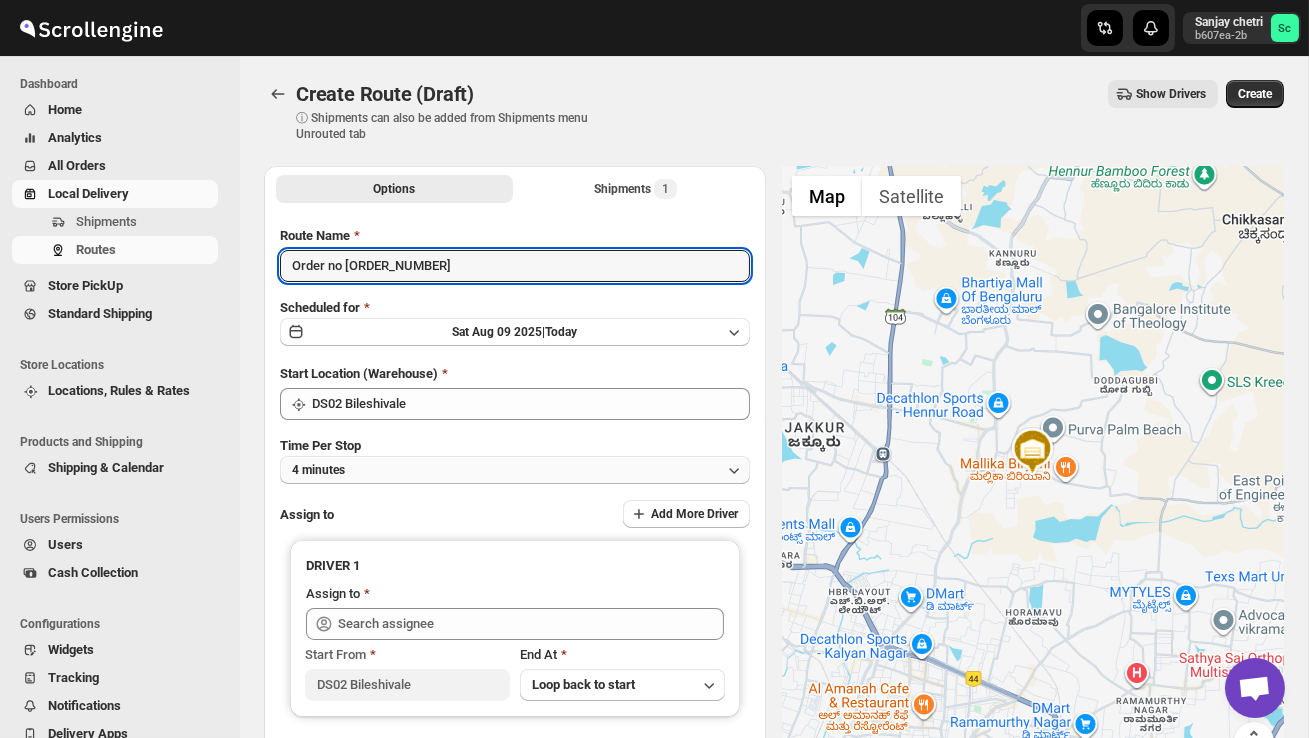 type on "Order no [ORDER_NUMBER]" 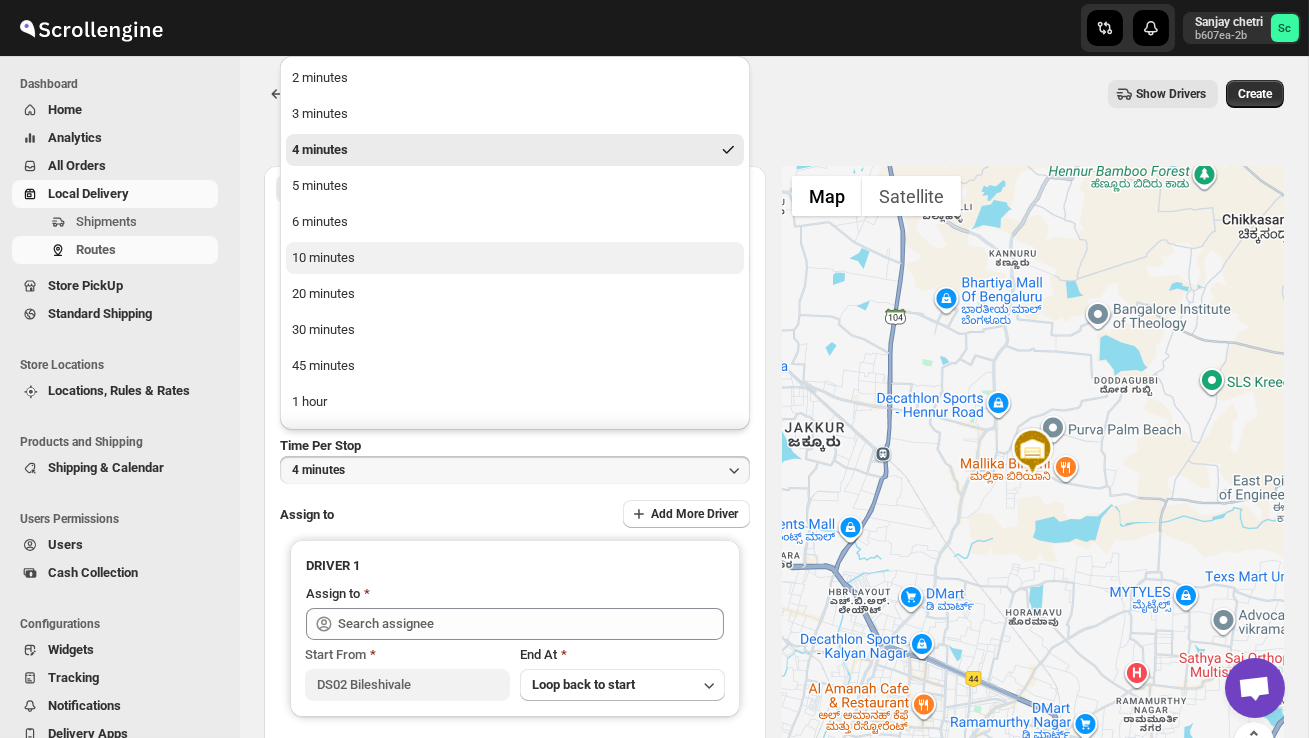 click on "10 minutes" at bounding box center [515, 258] 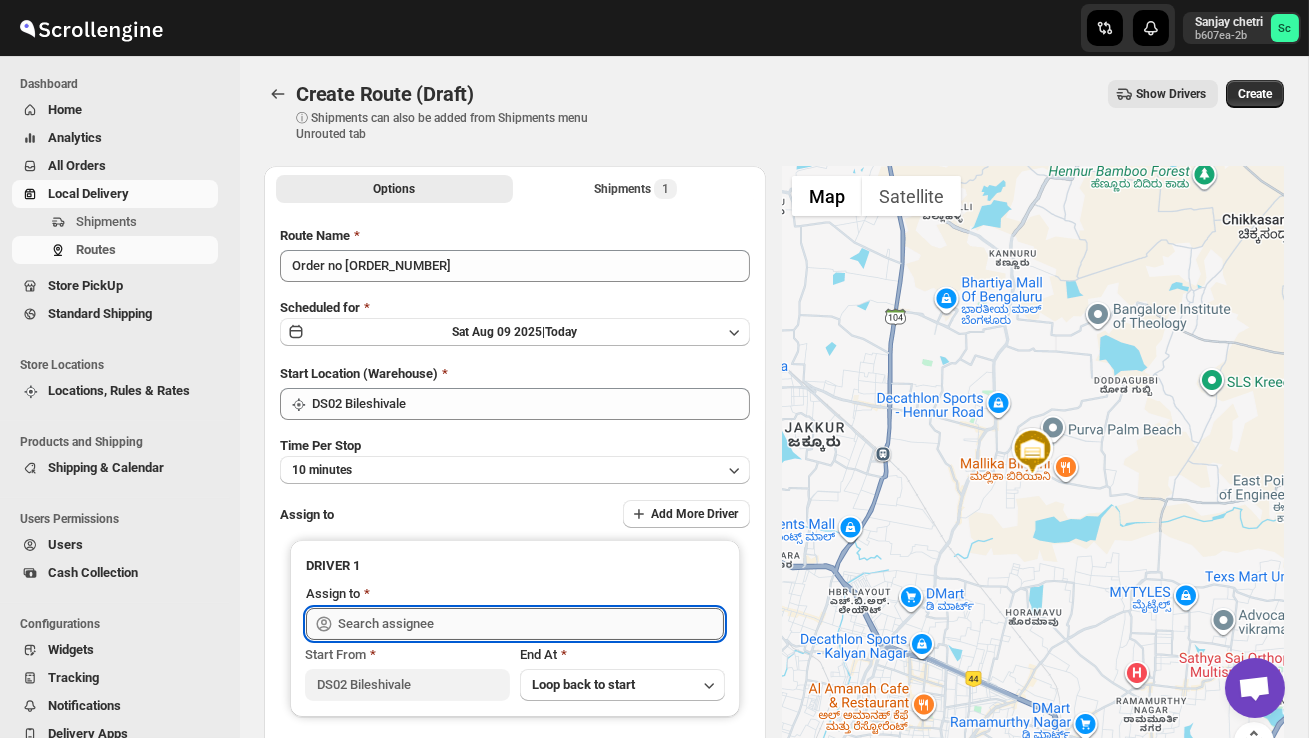 click at bounding box center (531, 624) 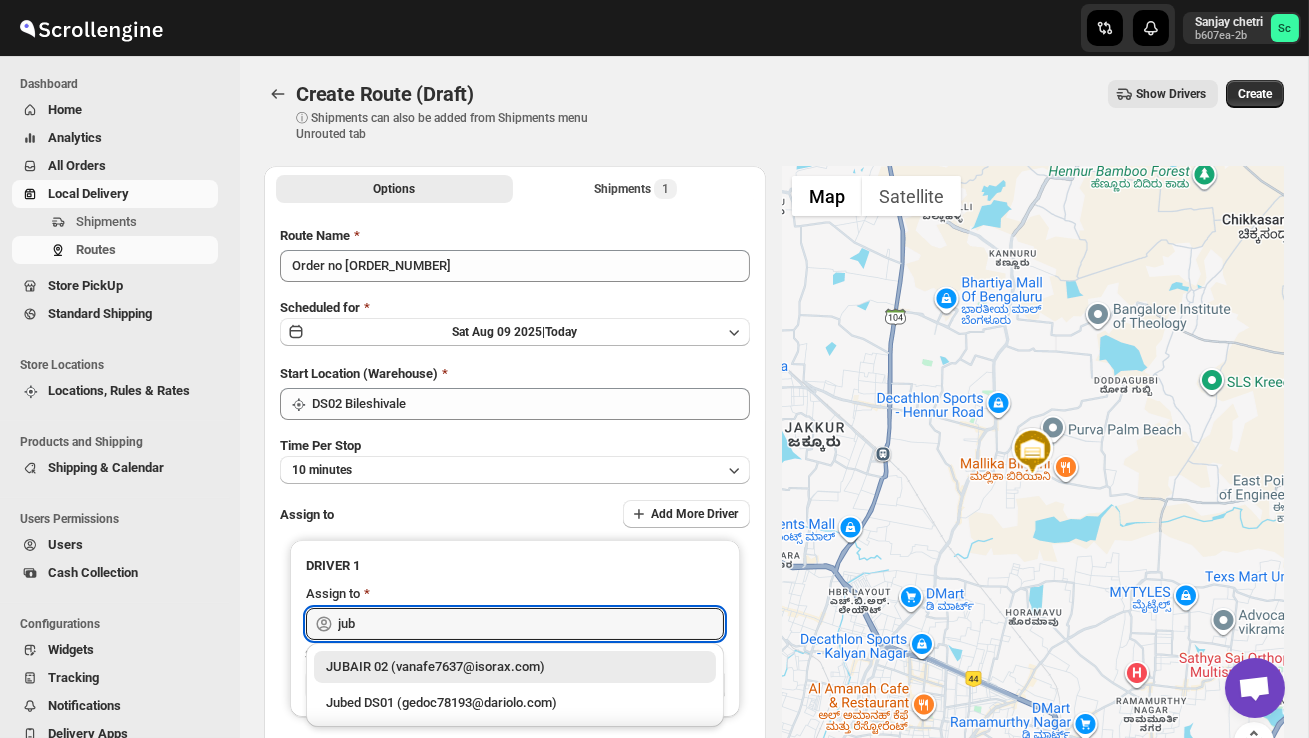 click on "JUBAIR  02 (vanafe7637@isorax.com)" at bounding box center (515, 667) 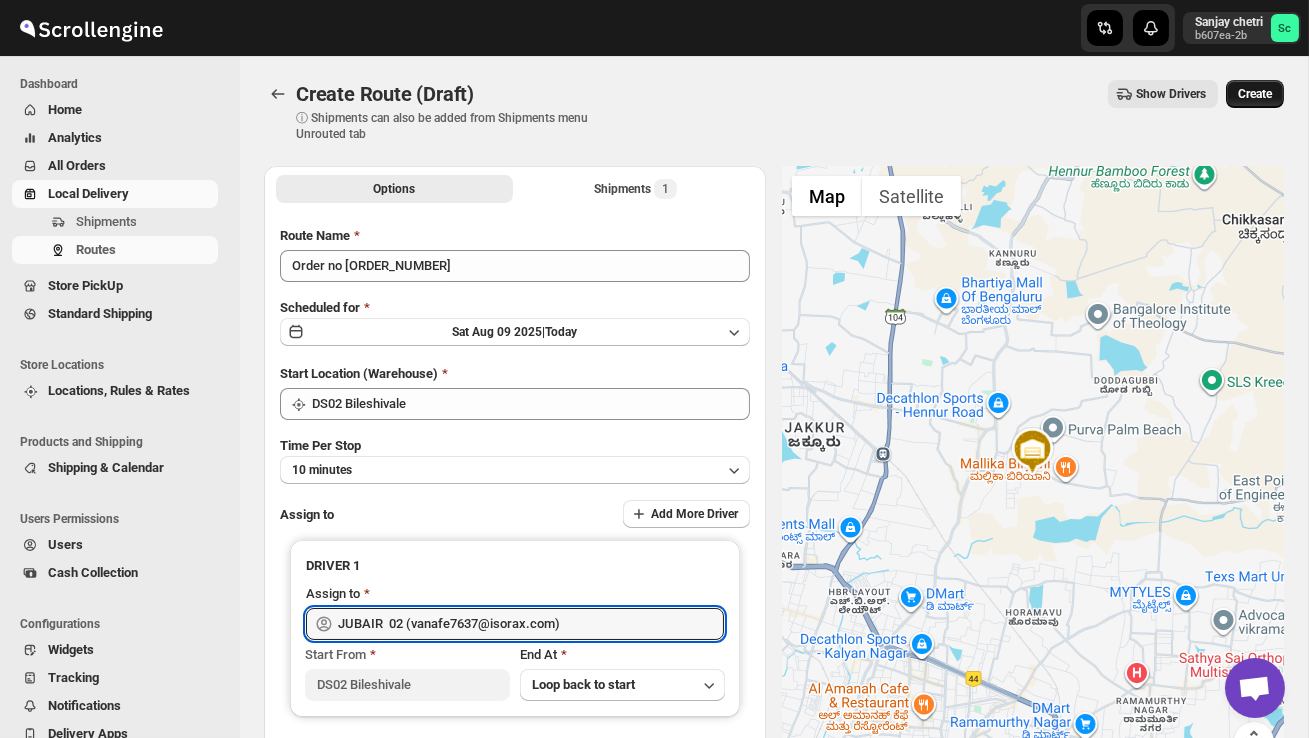 type on "JUBAIR  02 (vanafe7637@isorax.com)" 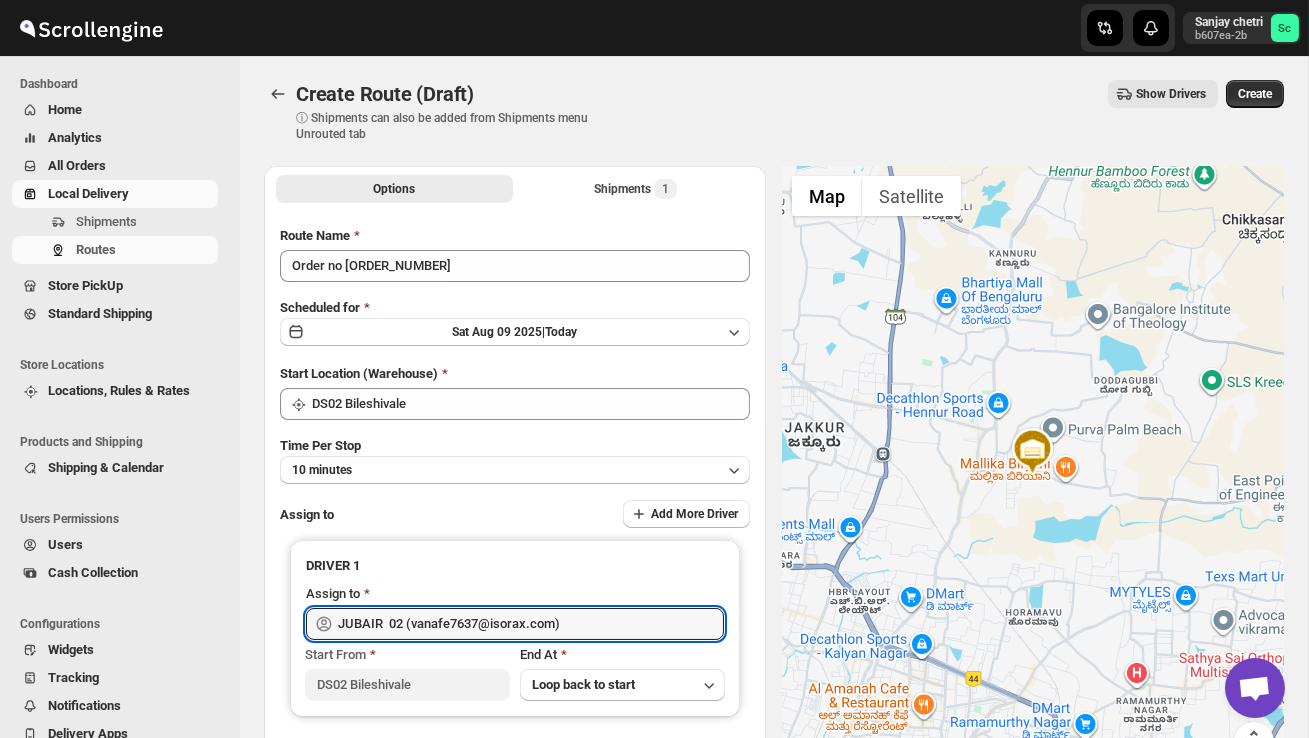 click on "Create" at bounding box center [1255, 94] 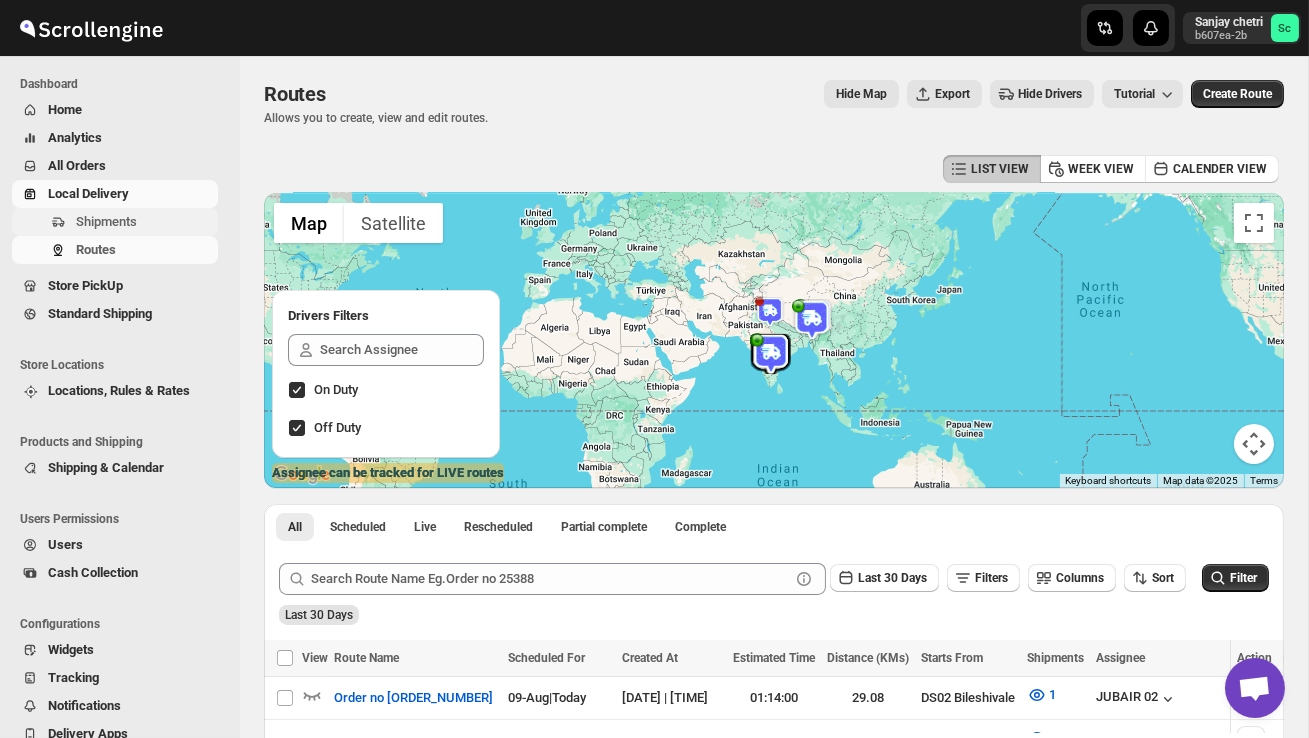 click on "Shipments" at bounding box center [145, 222] 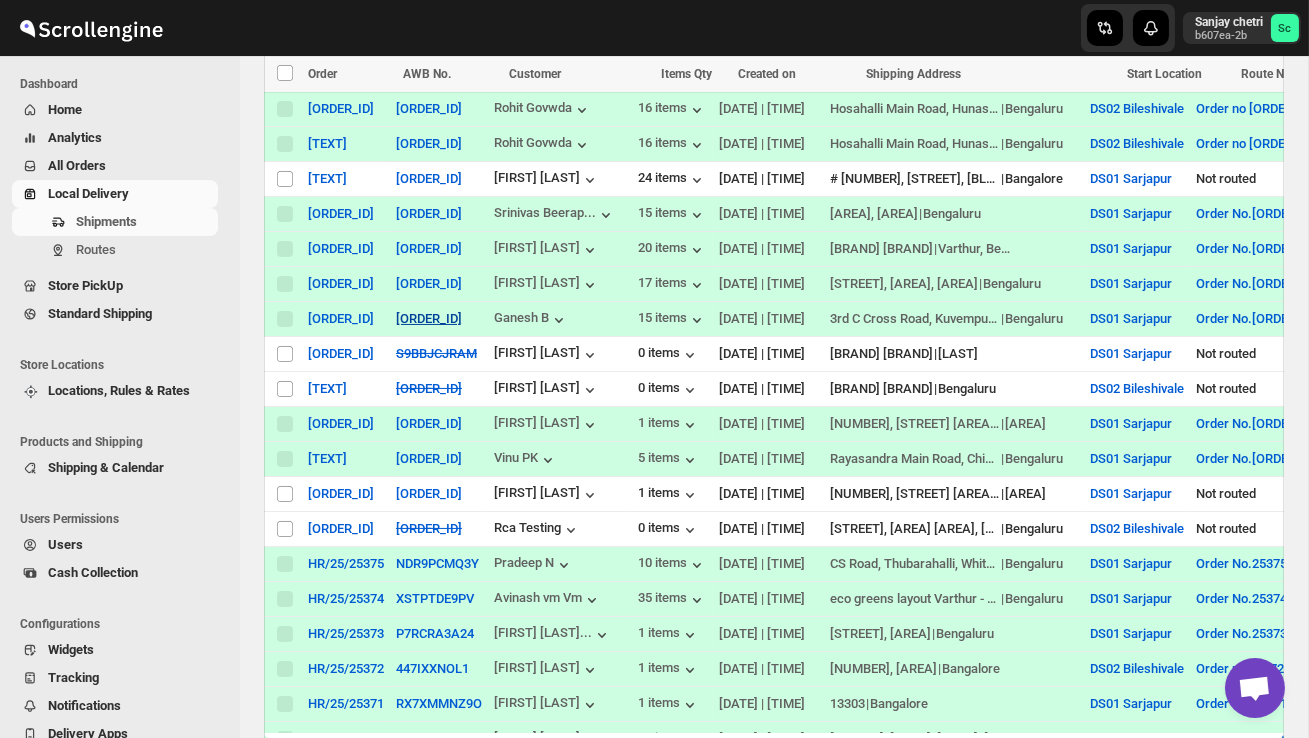 scroll, scrollTop: 499, scrollLeft: 0, axis: vertical 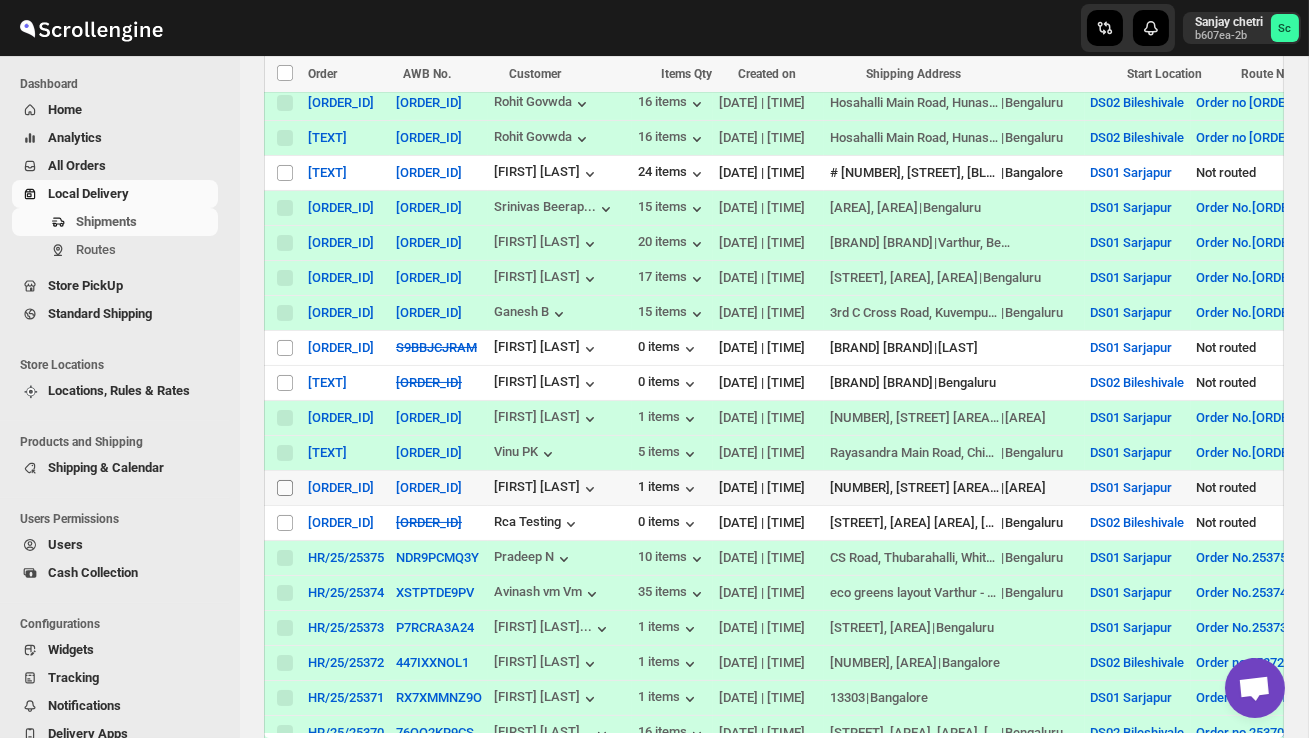 click on "Select shipment" at bounding box center (285, 488) 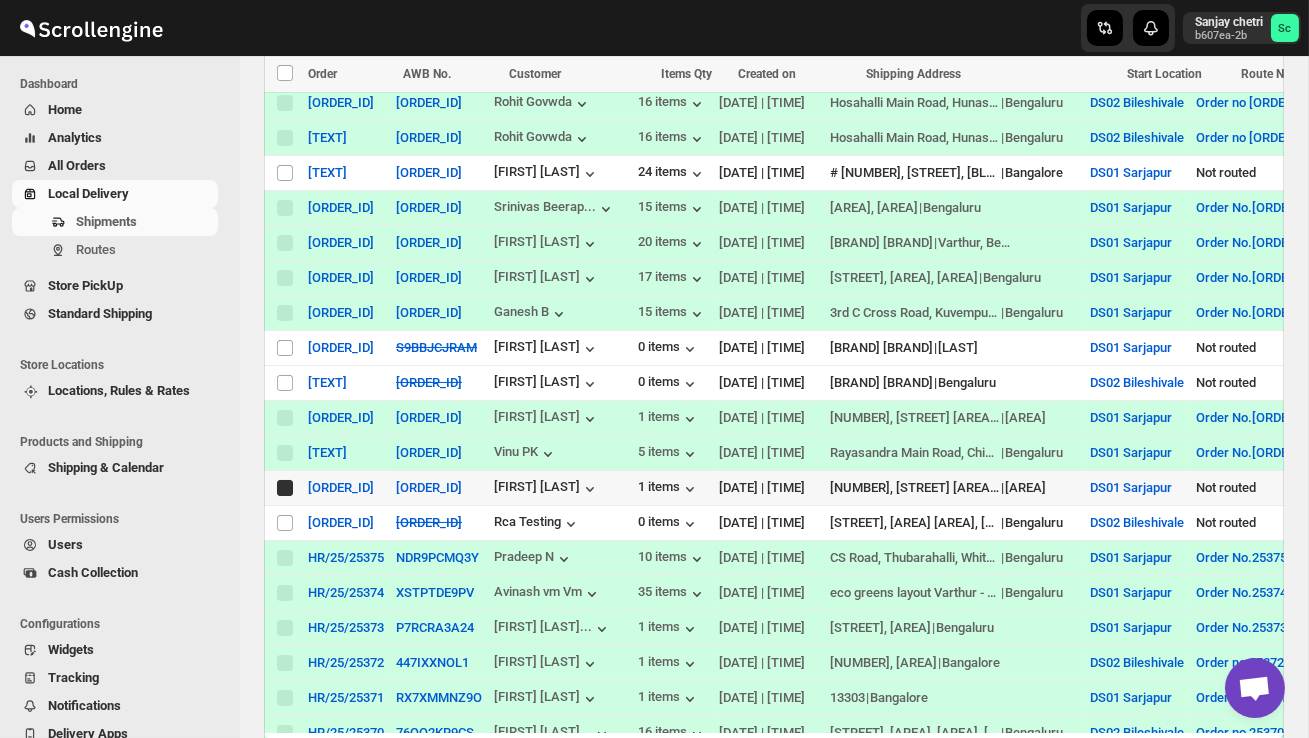 checkbox on "true" 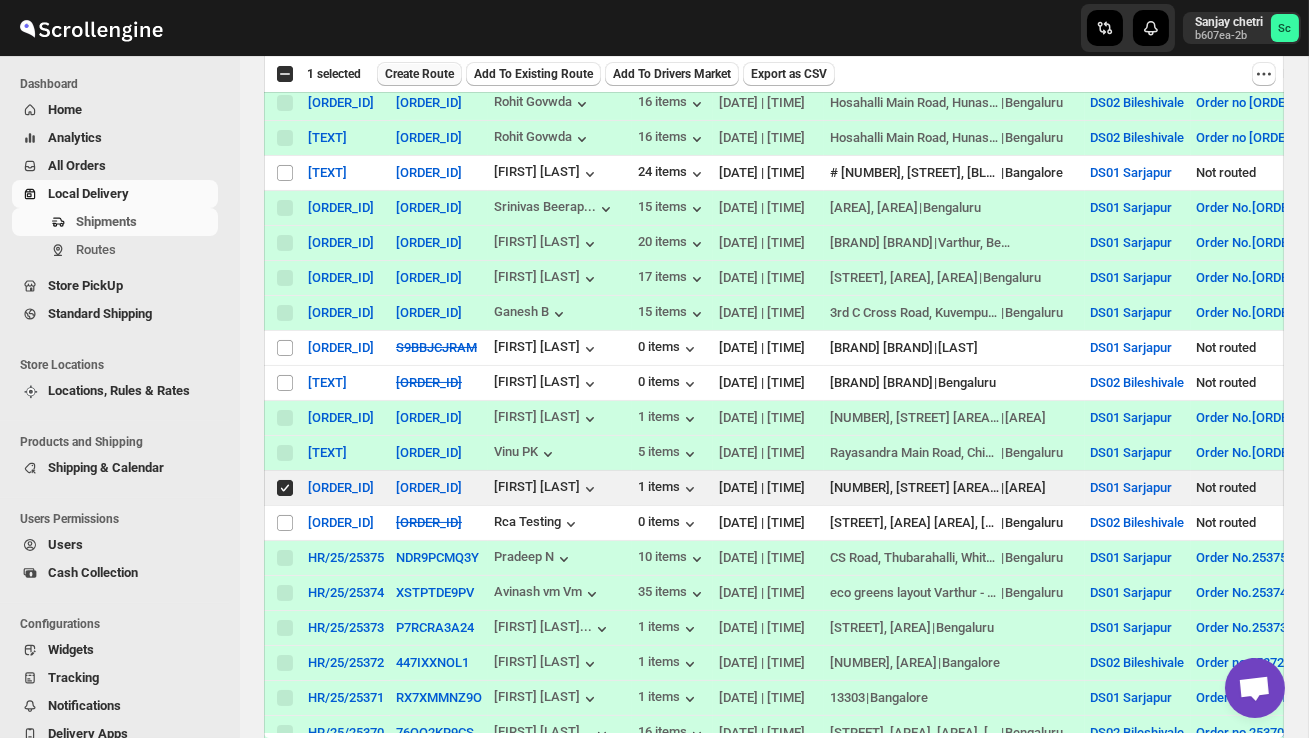 click on "Create Route" at bounding box center [419, 74] 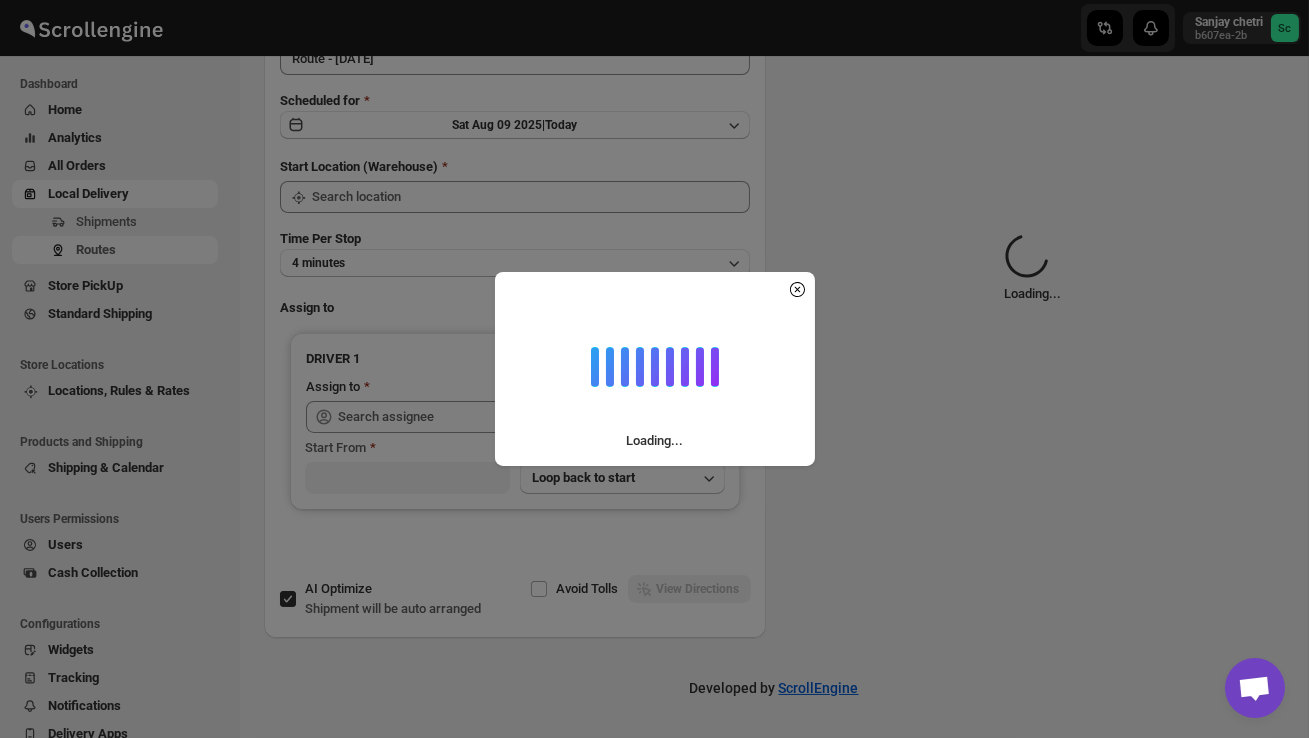 scroll, scrollTop: 0, scrollLeft: 0, axis: both 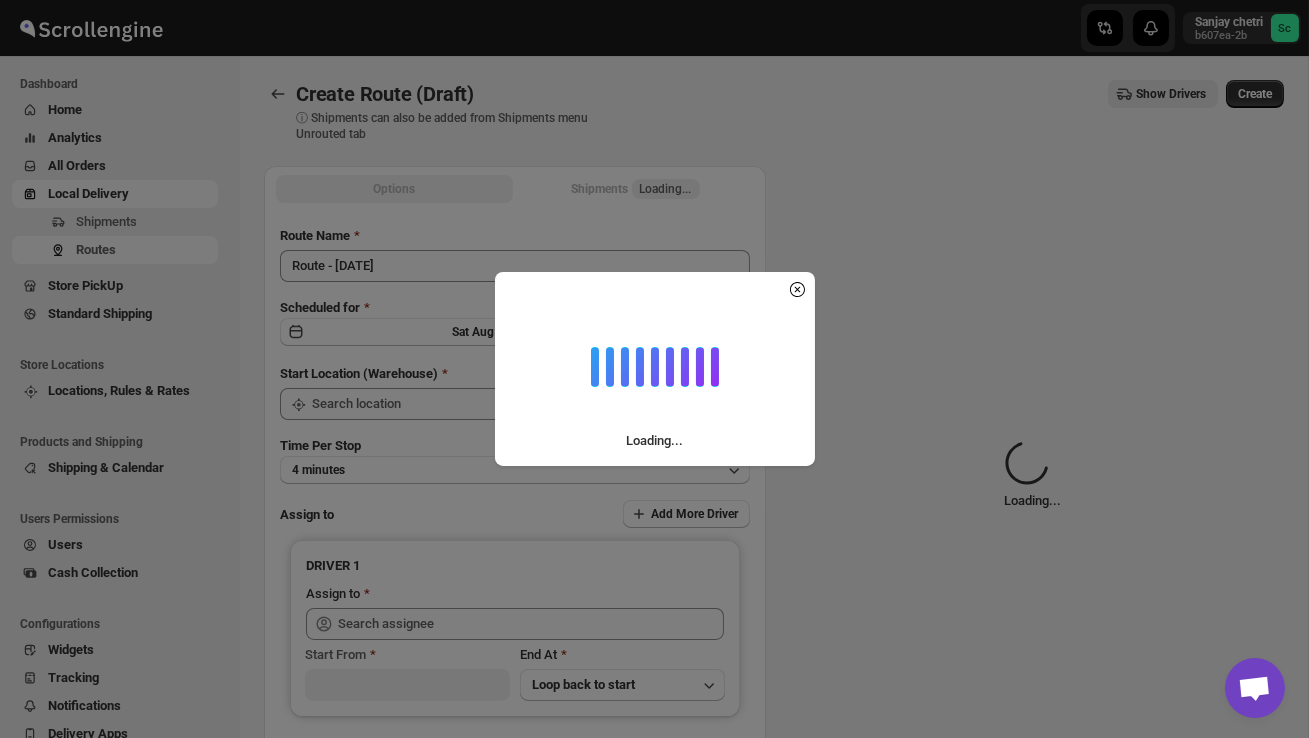type on "DS01 Sarjapur" 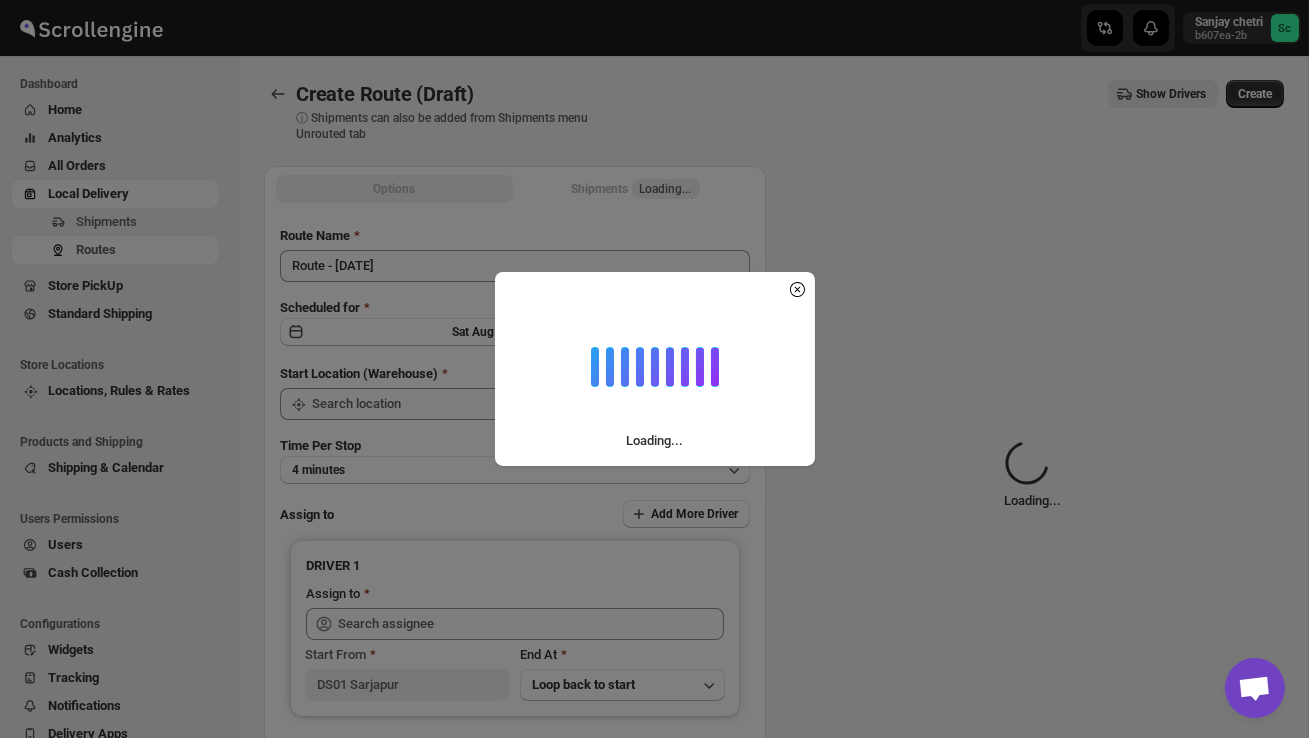 type on "DS01 Sarjapur" 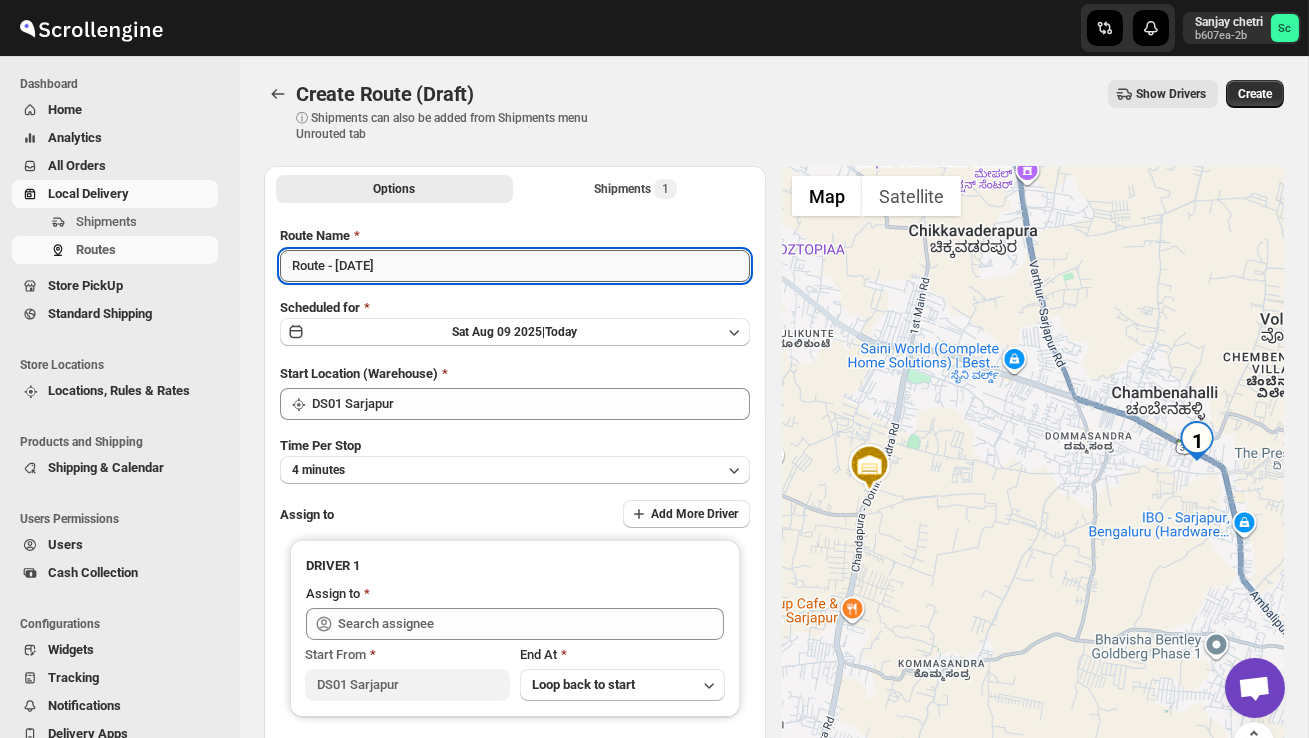 click on "Route - [DATE]" at bounding box center (515, 266) 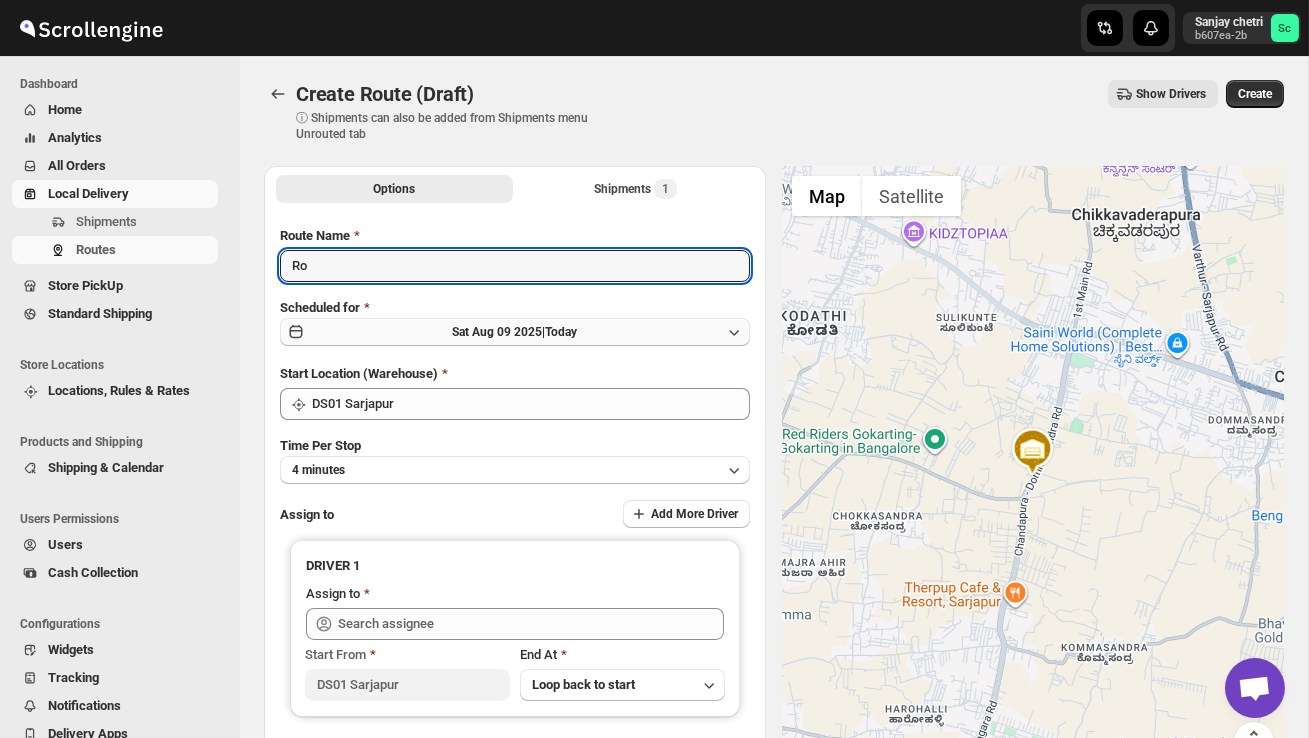 type on "R" 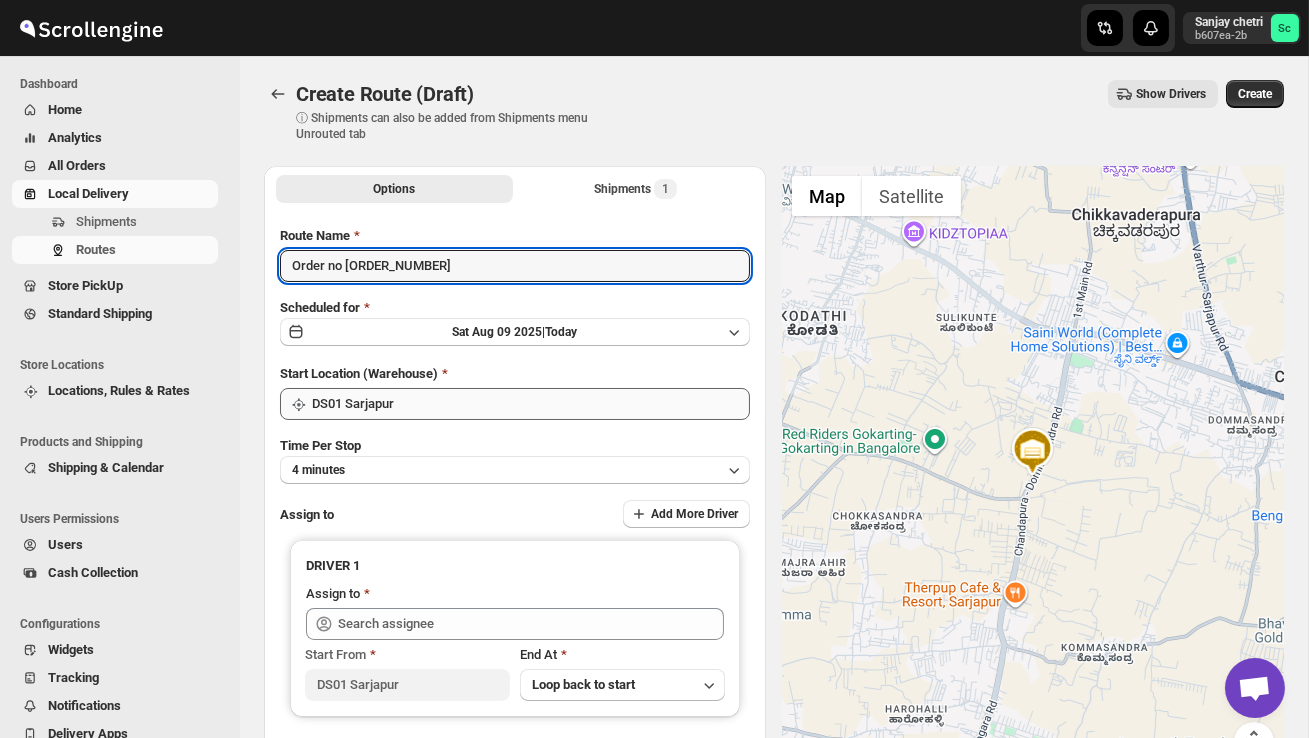 type on "Order no [ORDER_NUMBER]" 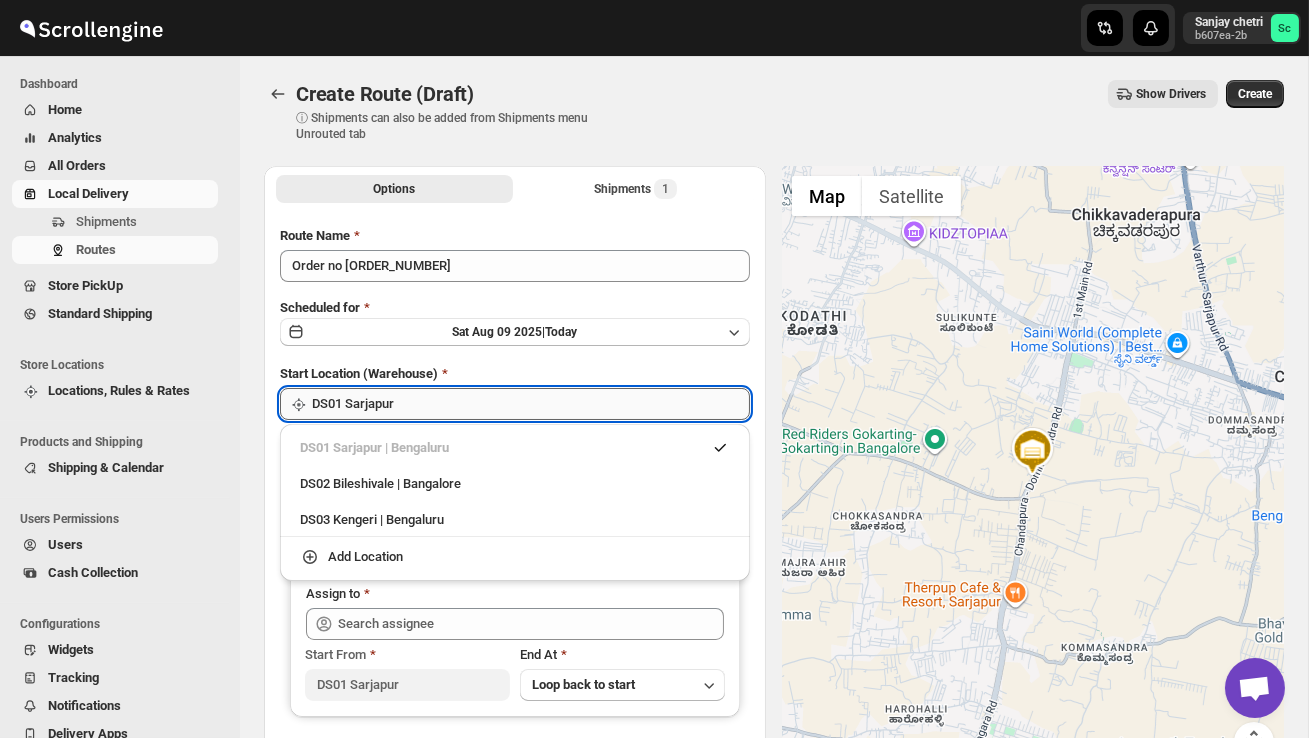click on "DS01 Sarjapur" at bounding box center (531, 404) 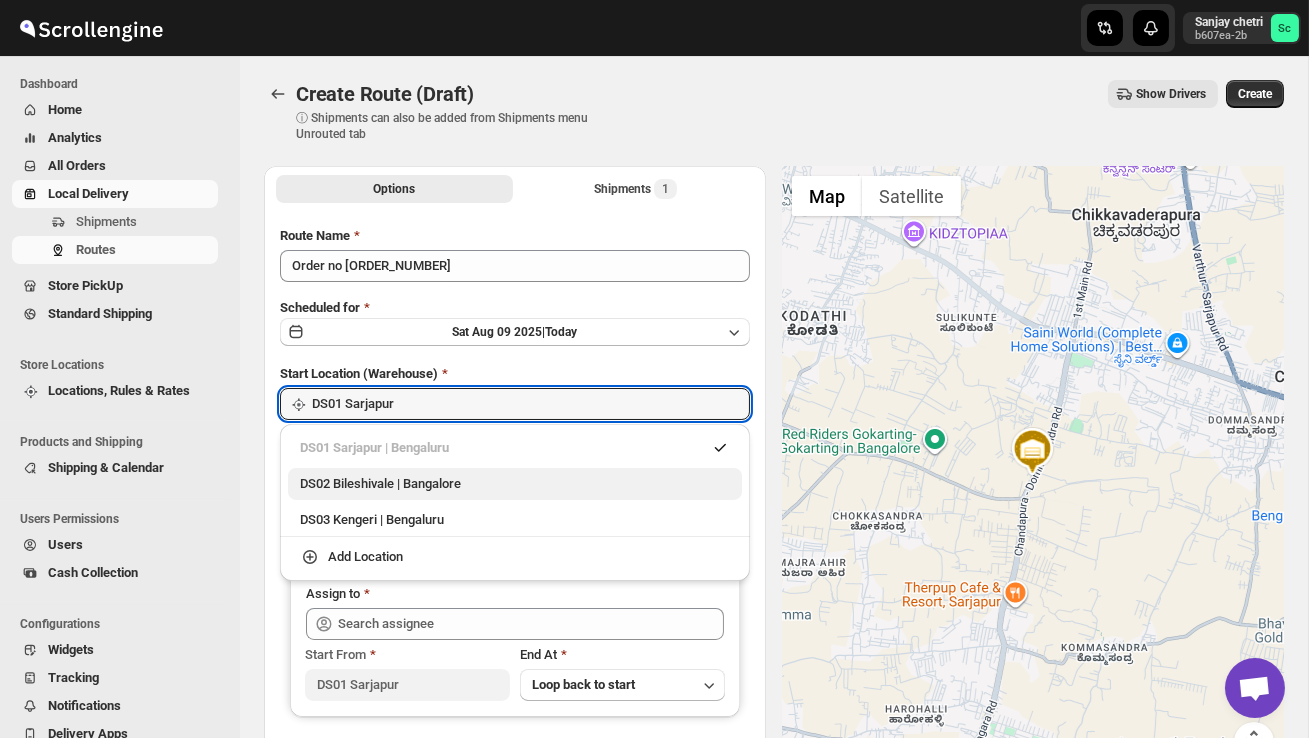 click on "DS02 Bileshivale | Bangalore" at bounding box center [515, 484] 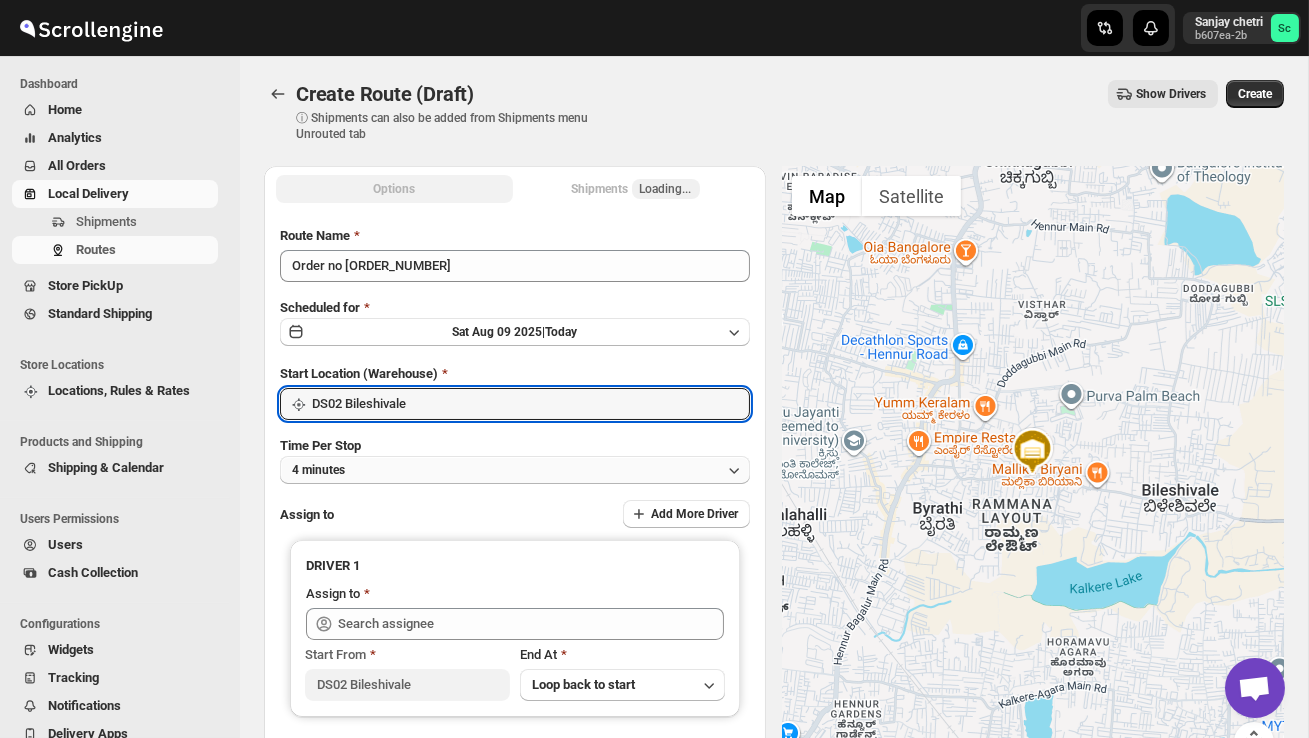 click on "4 minutes" at bounding box center (515, 470) 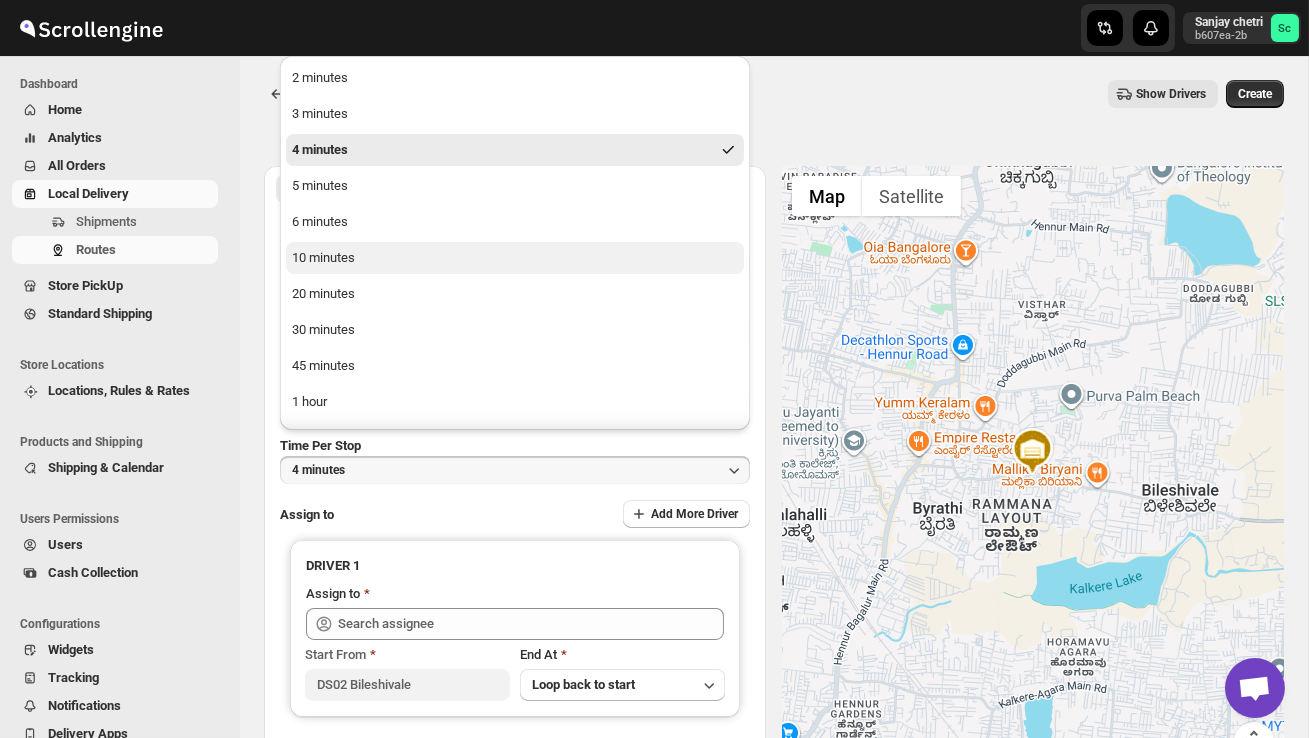 click on "10 minutes" at bounding box center [515, 258] 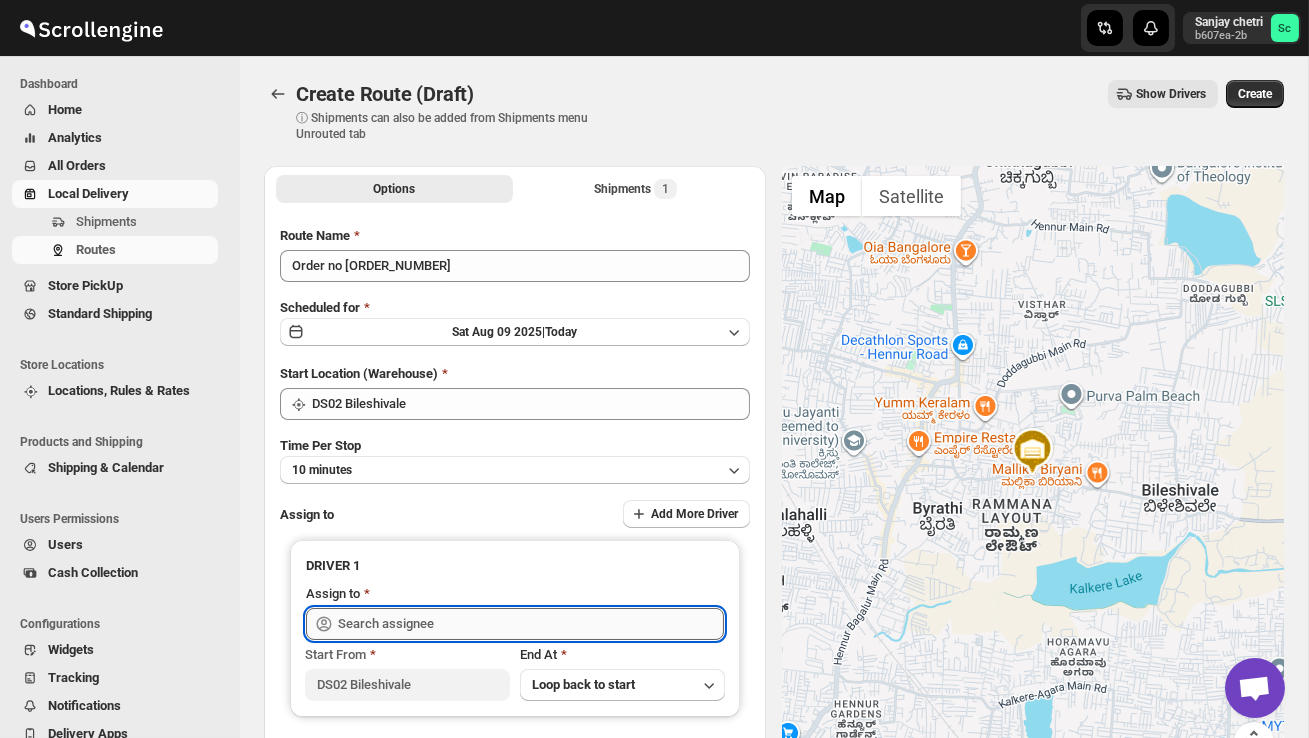 click at bounding box center [531, 624] 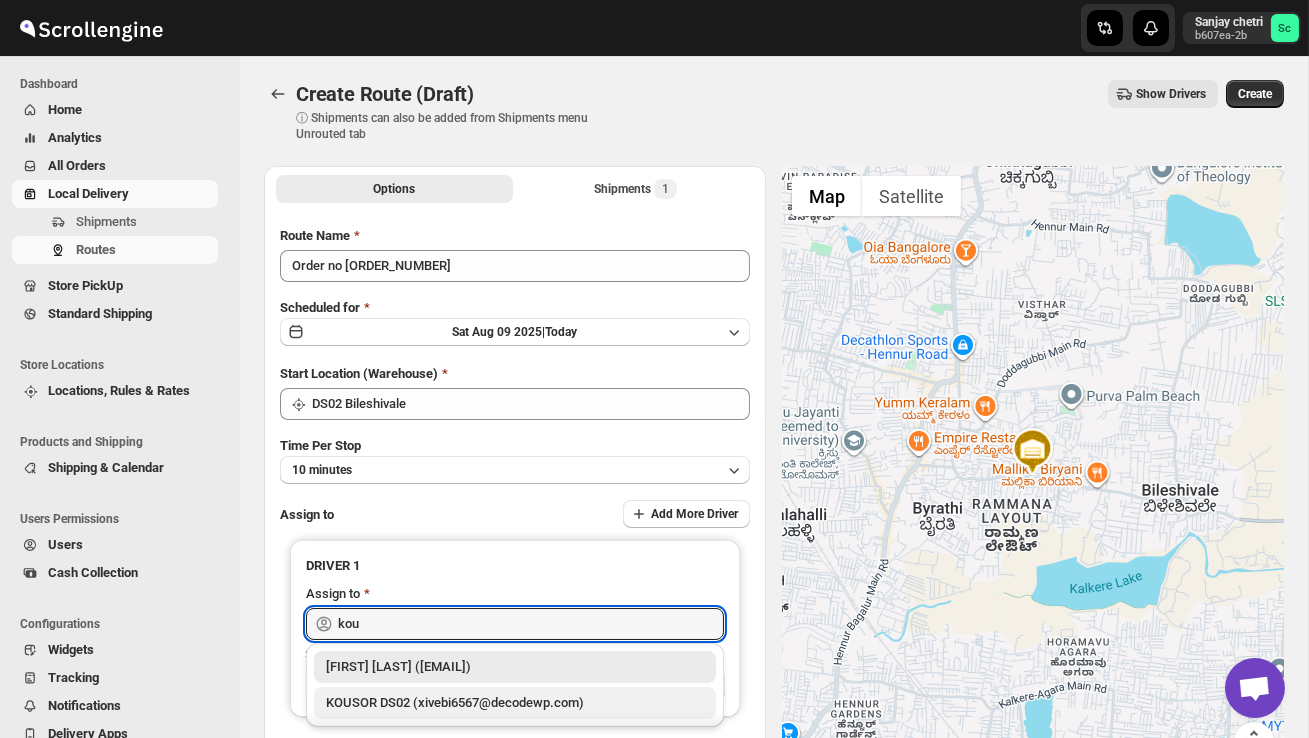 click on "KOUSOR DS02 (xivebi6567@decodewp.com)" at bounding box center [515, 703] 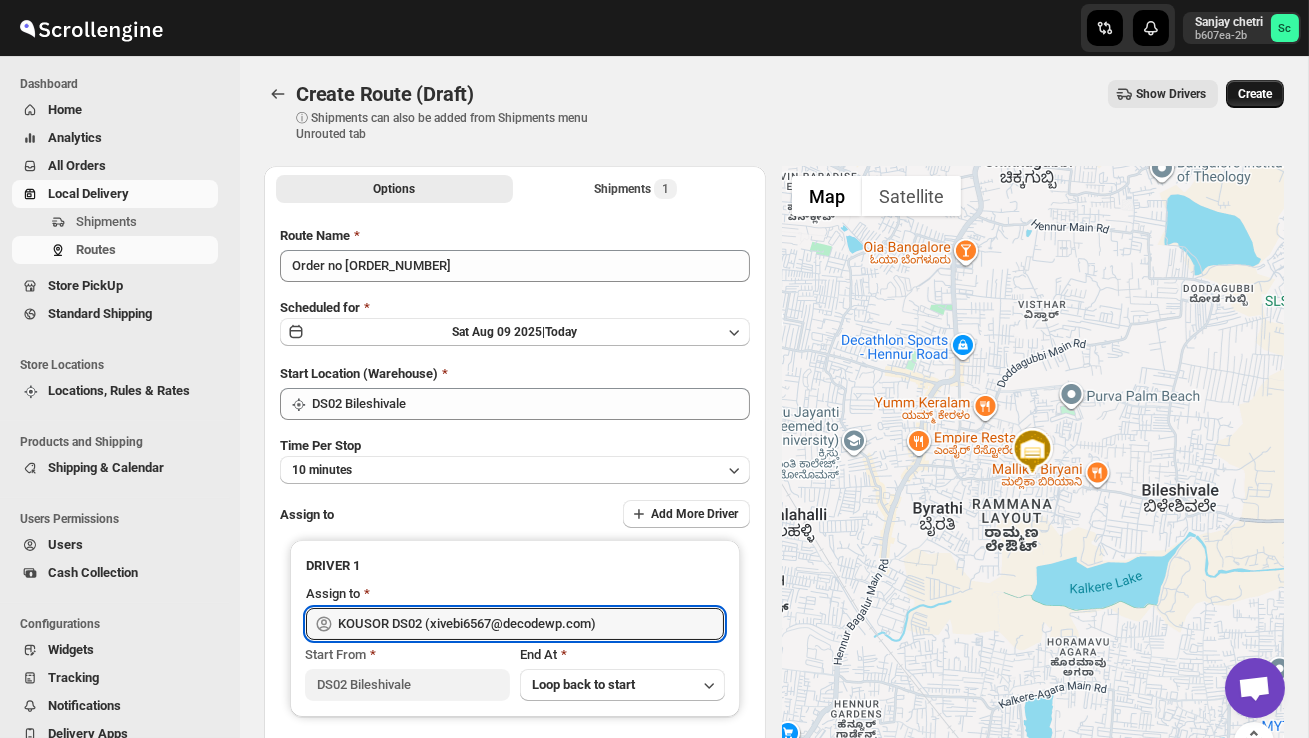 type on "KOUSOR DS02 (xivebi6567@decodewp.com)" 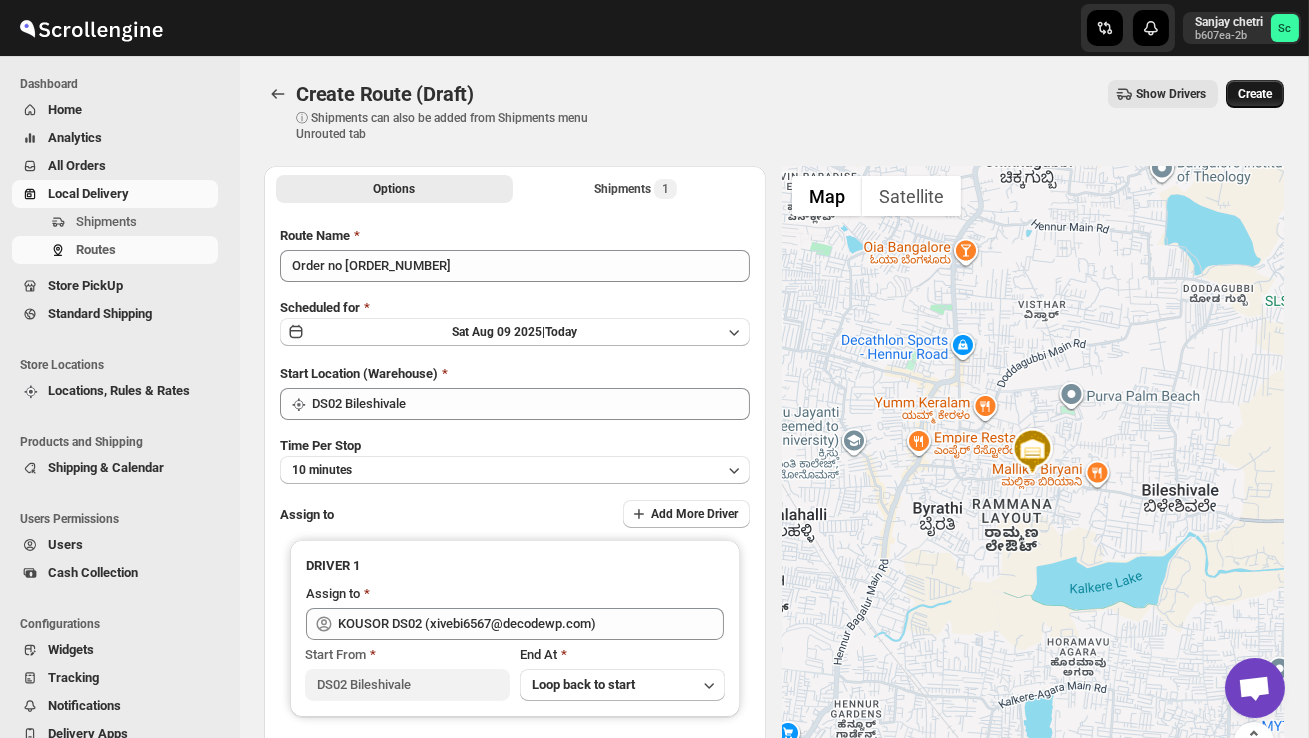 click on "Create" at bounding box center (1255, 94) 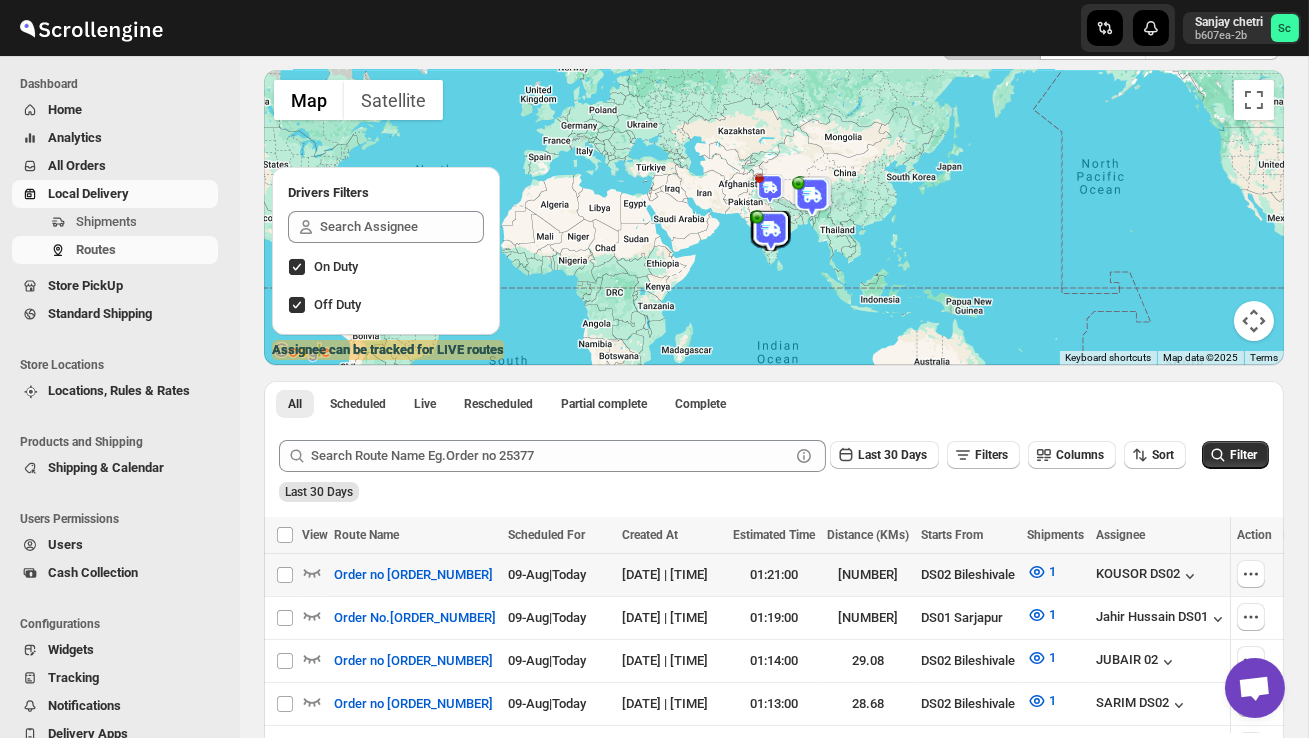 scroll, scrollTop: 130, scrollLeft: 0, axis: vertical 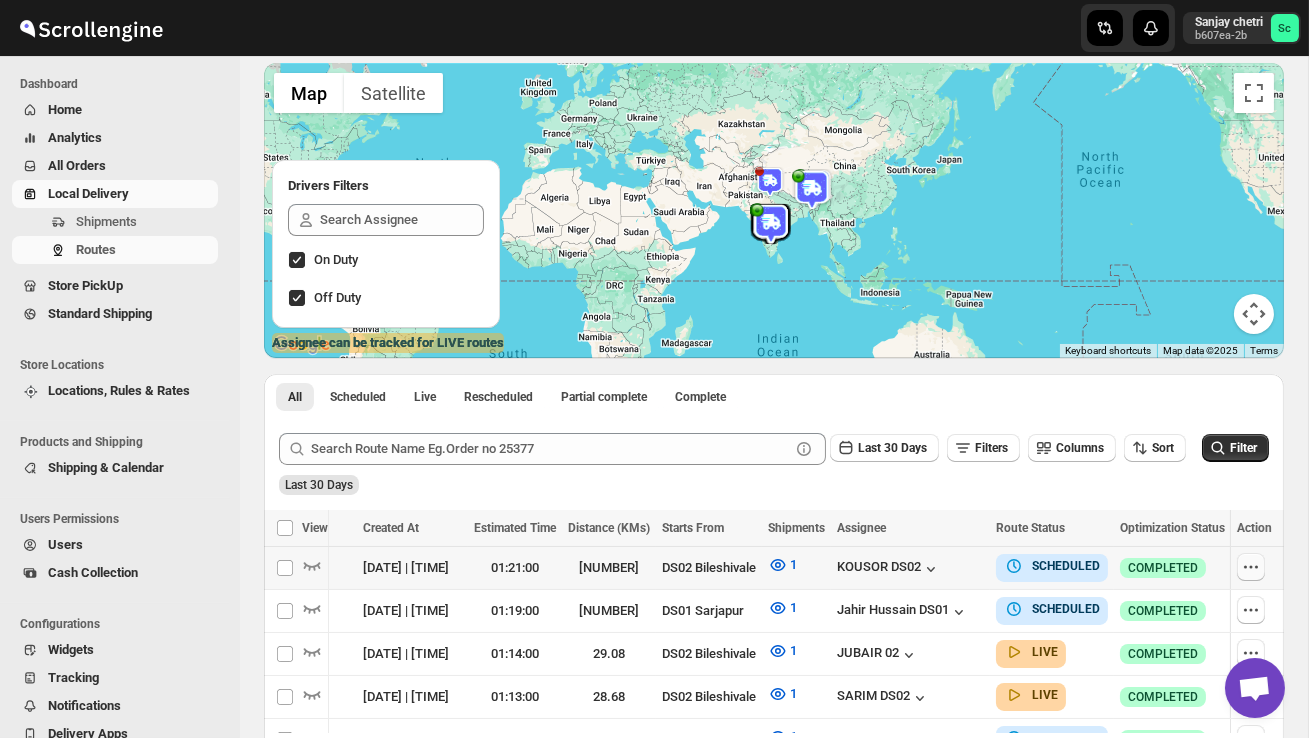click 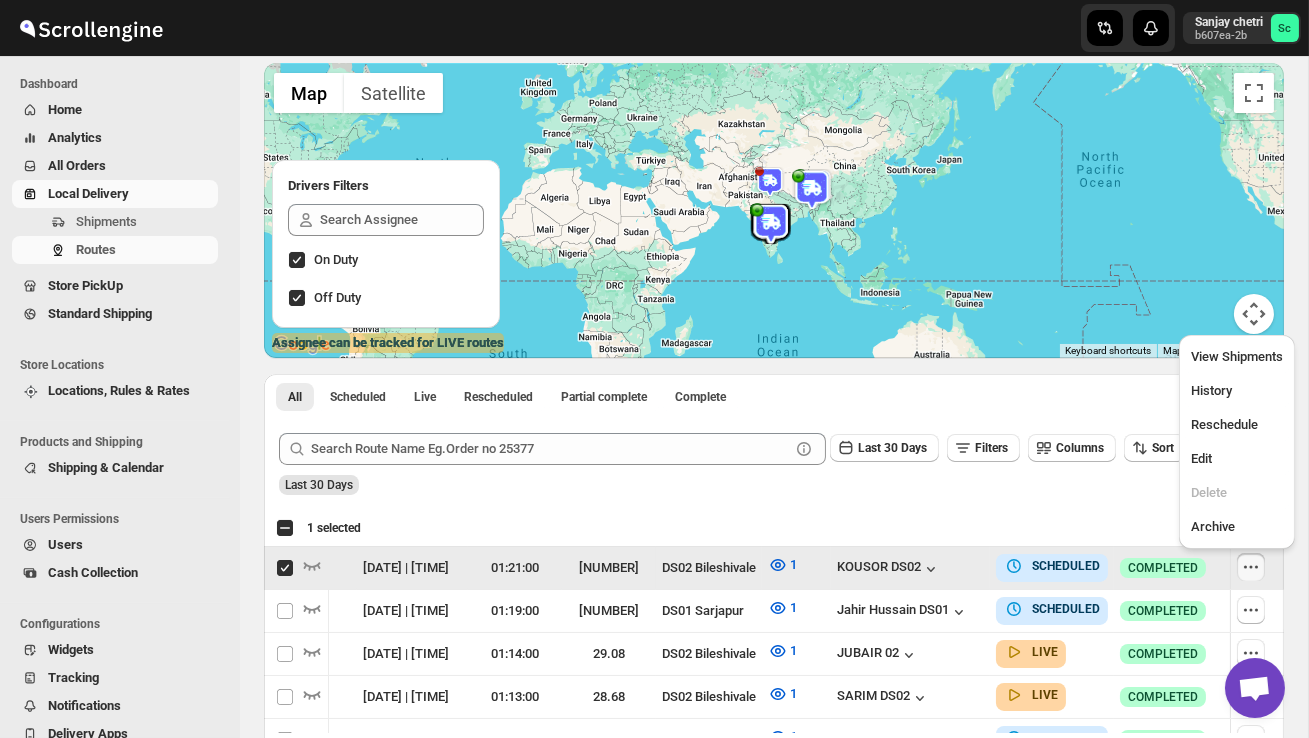 scroll, scrollTop: 0, scrollLeft: 1, axis: horizontal 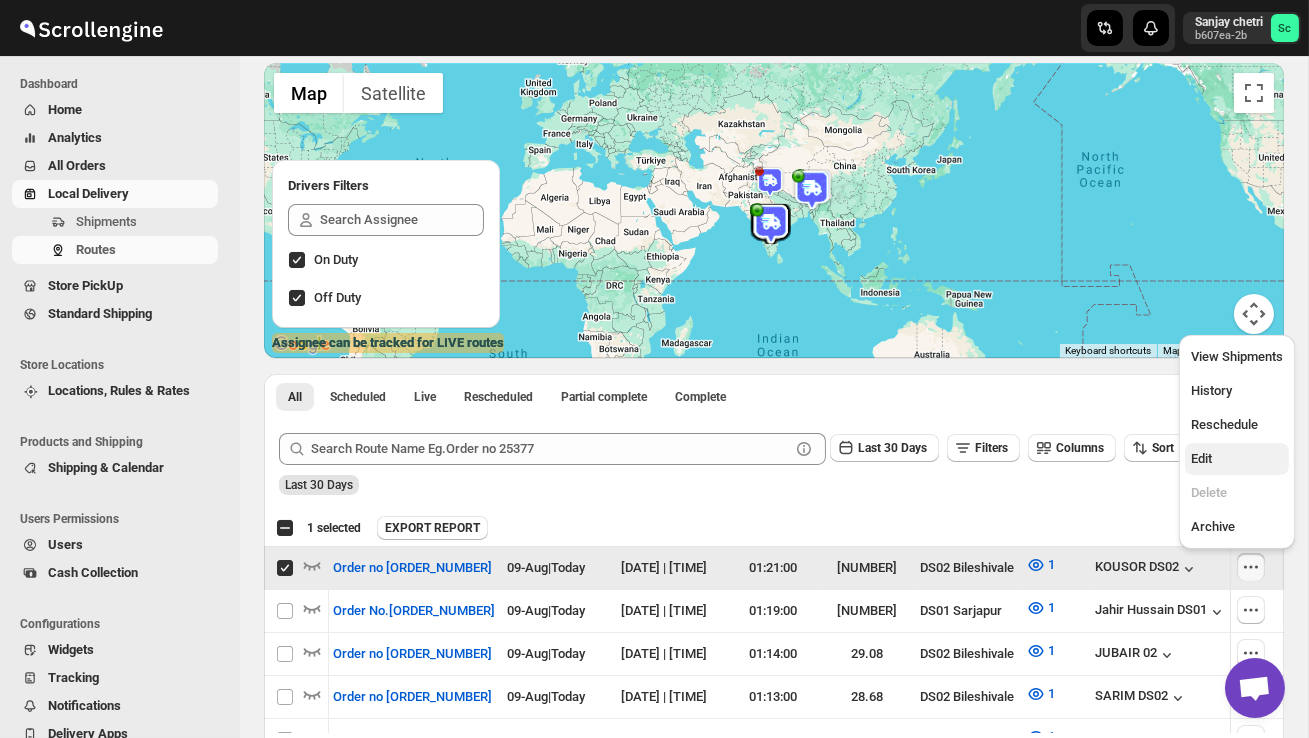 click on "Edit" at bounding box center (1237, 459) 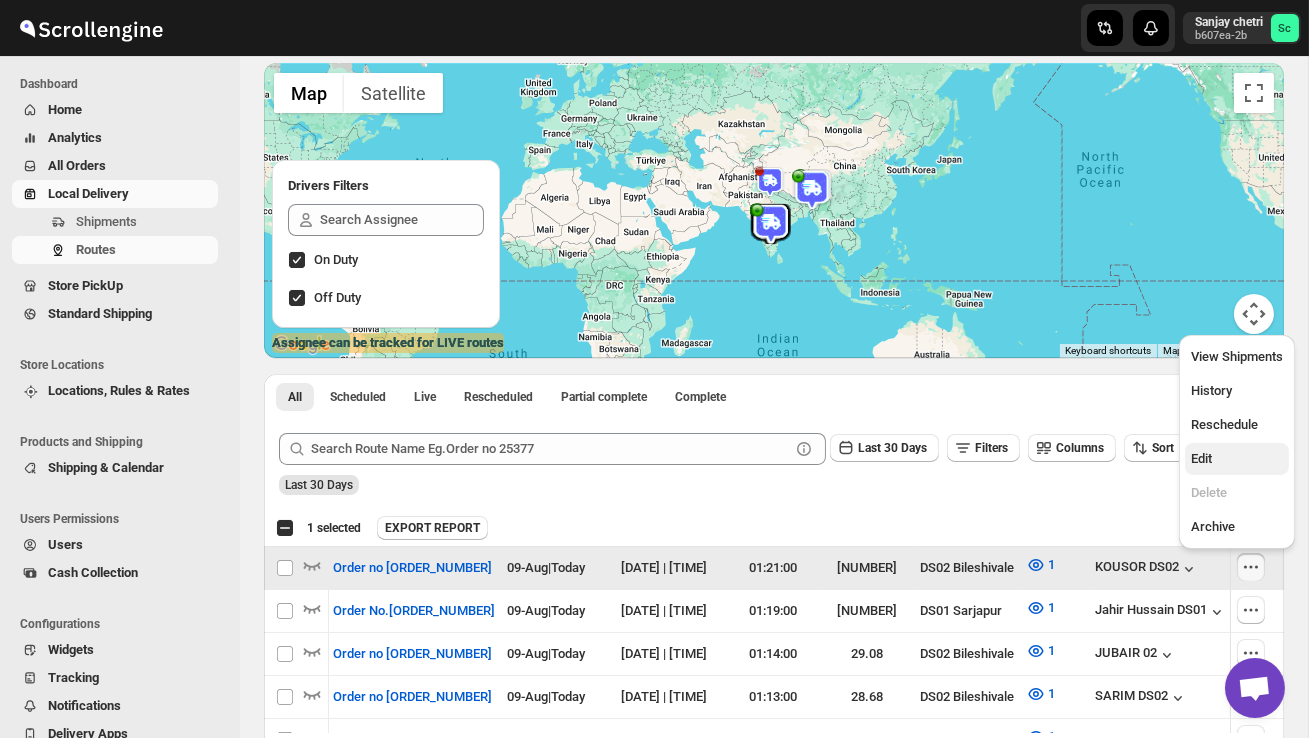 checkbox on "false" 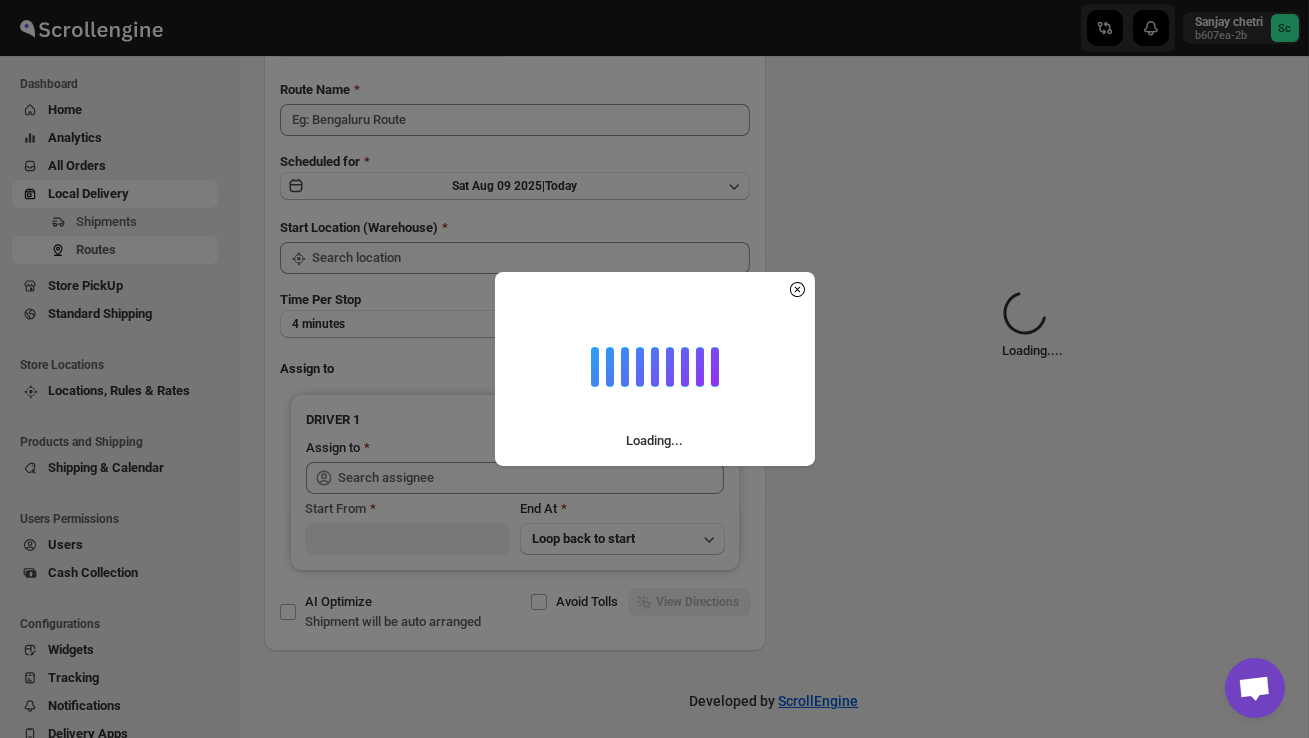 scroll, scrollTop: 0, scrollLeft: 0, axis: both 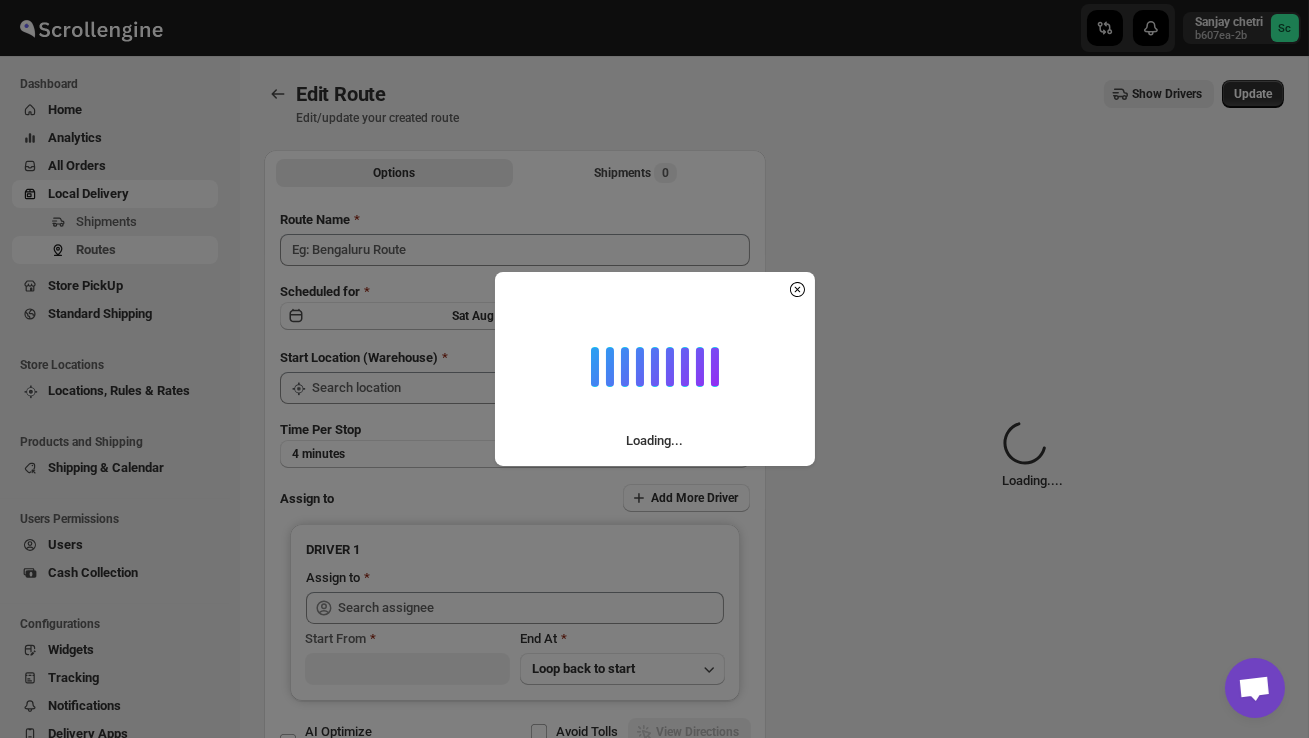 type on "Order no [ORDER_NUMBER]" 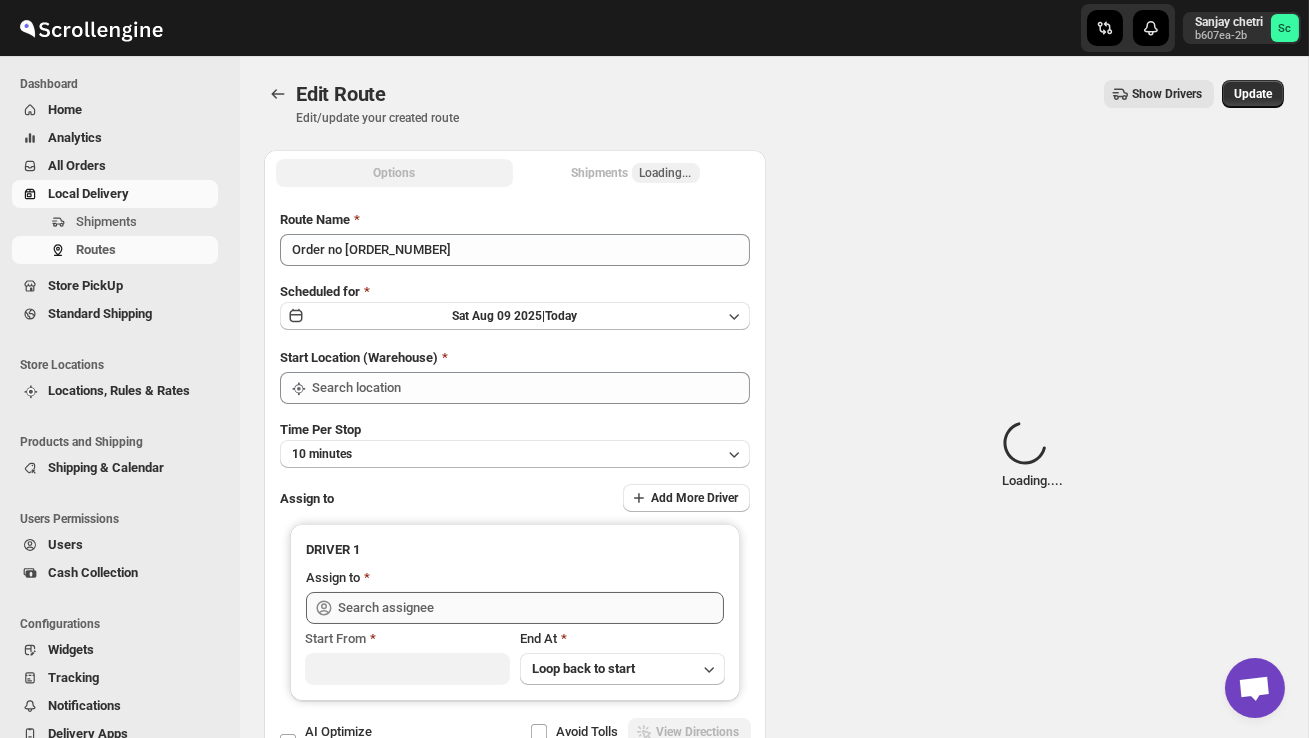 type on "DS02 Bileshivale" 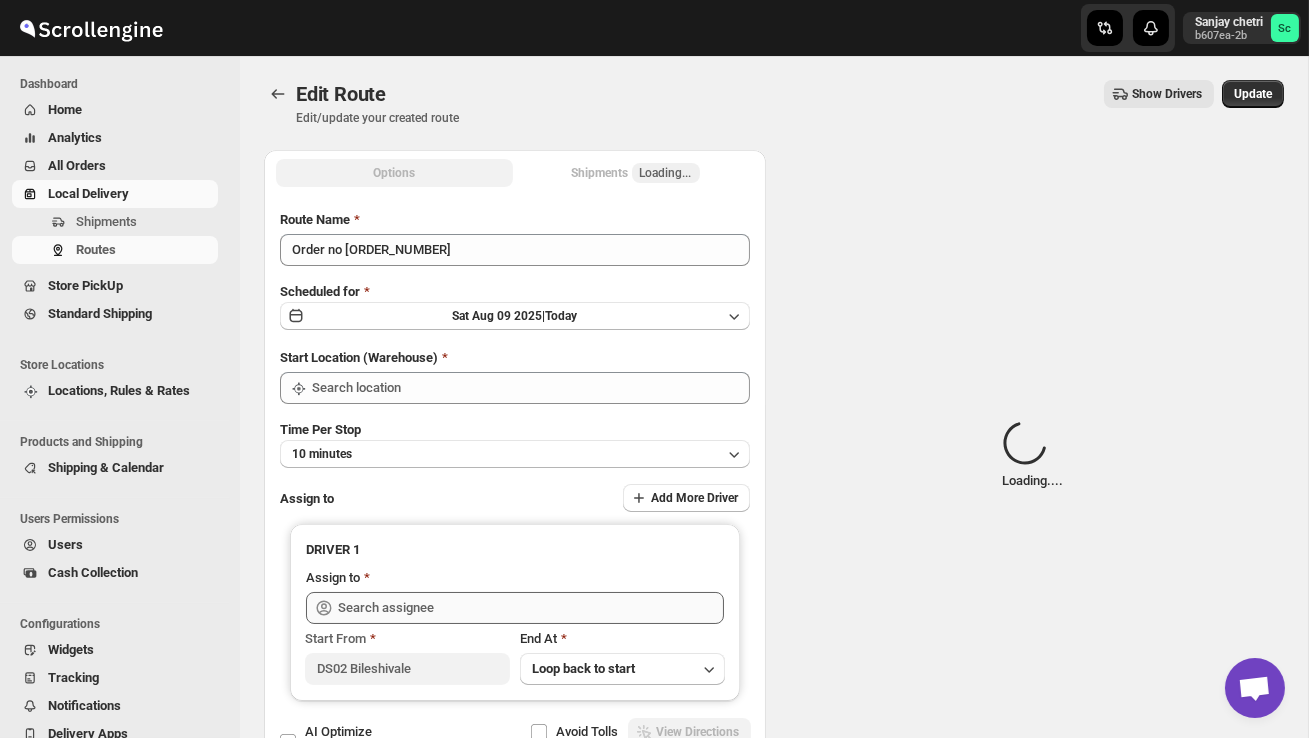 type on "DS02 Bileshivale" 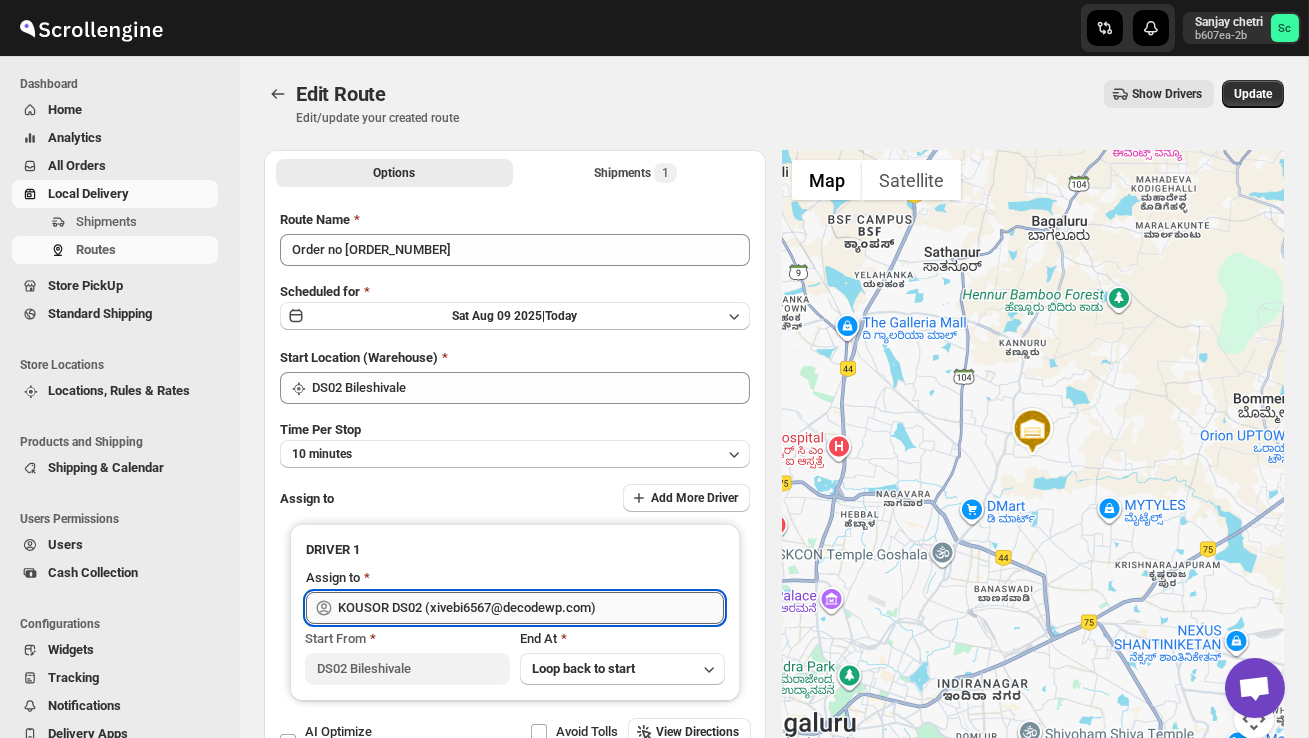 click on "KOUSOR DS02 (xivebi6567@decodewp.com)" at bounding box center [531, 608] 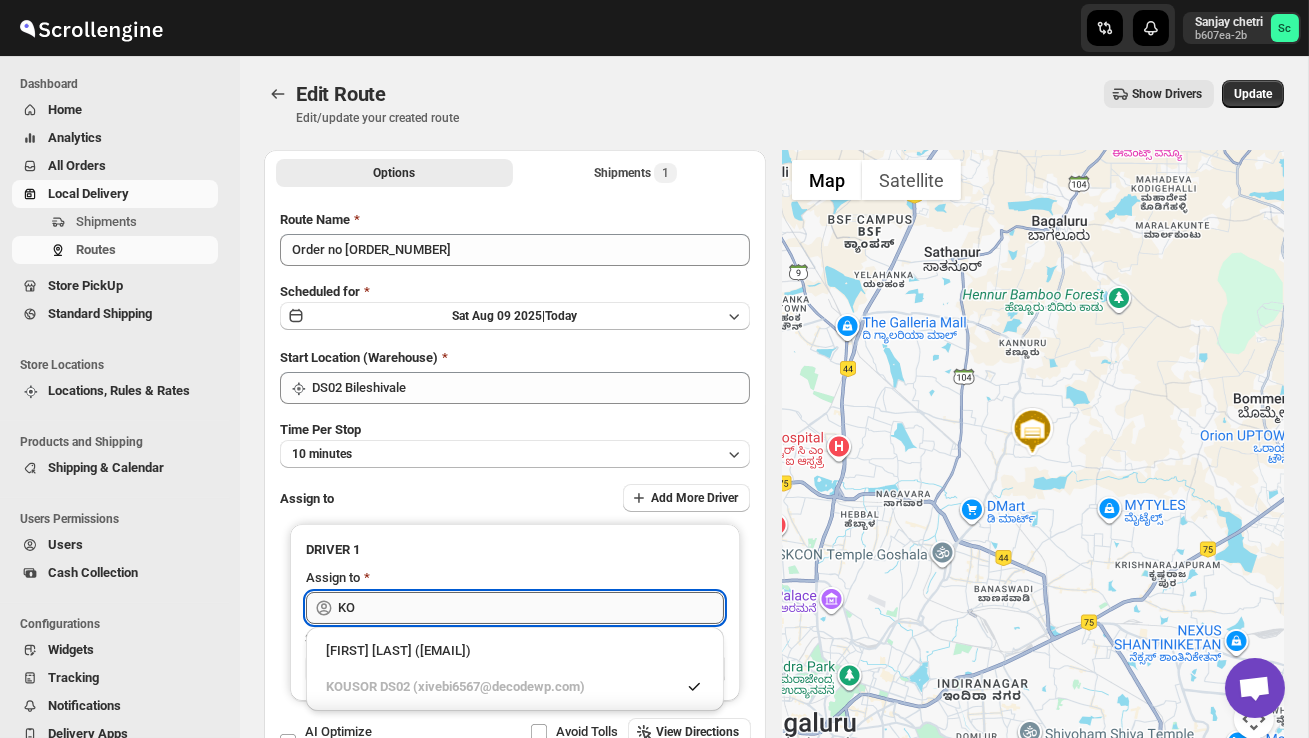 type on "K" 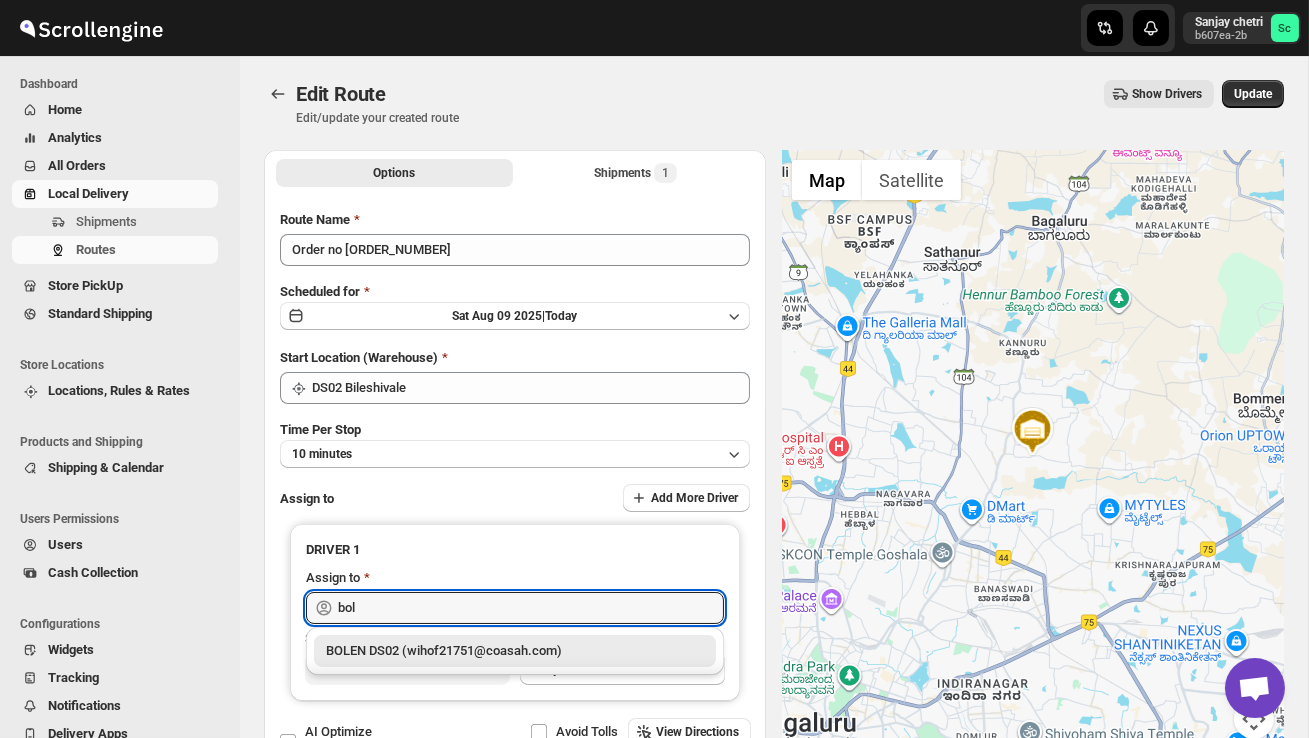 click on "BOLEN DS02 (wihof21751@coasah.com)" at bounding box center (515, 651) 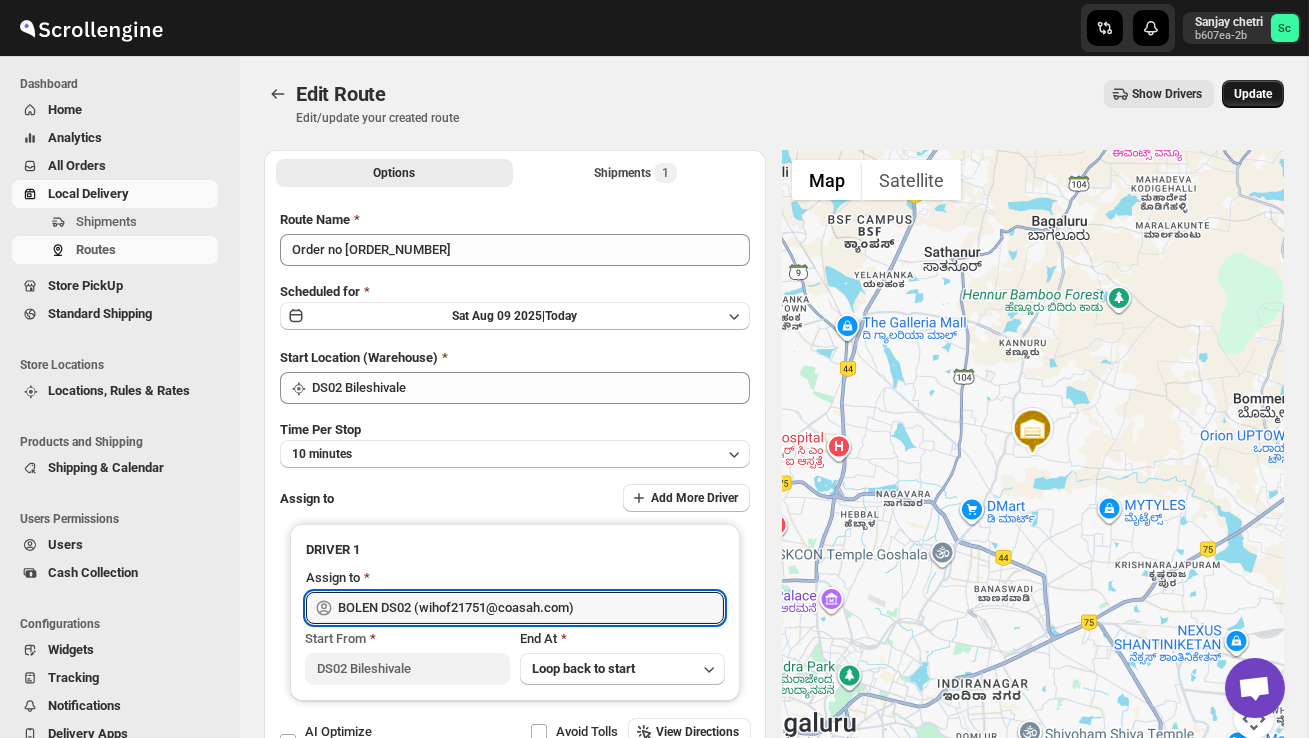 type on "BOLEN DS02 (wihof21751@coasah.com)" 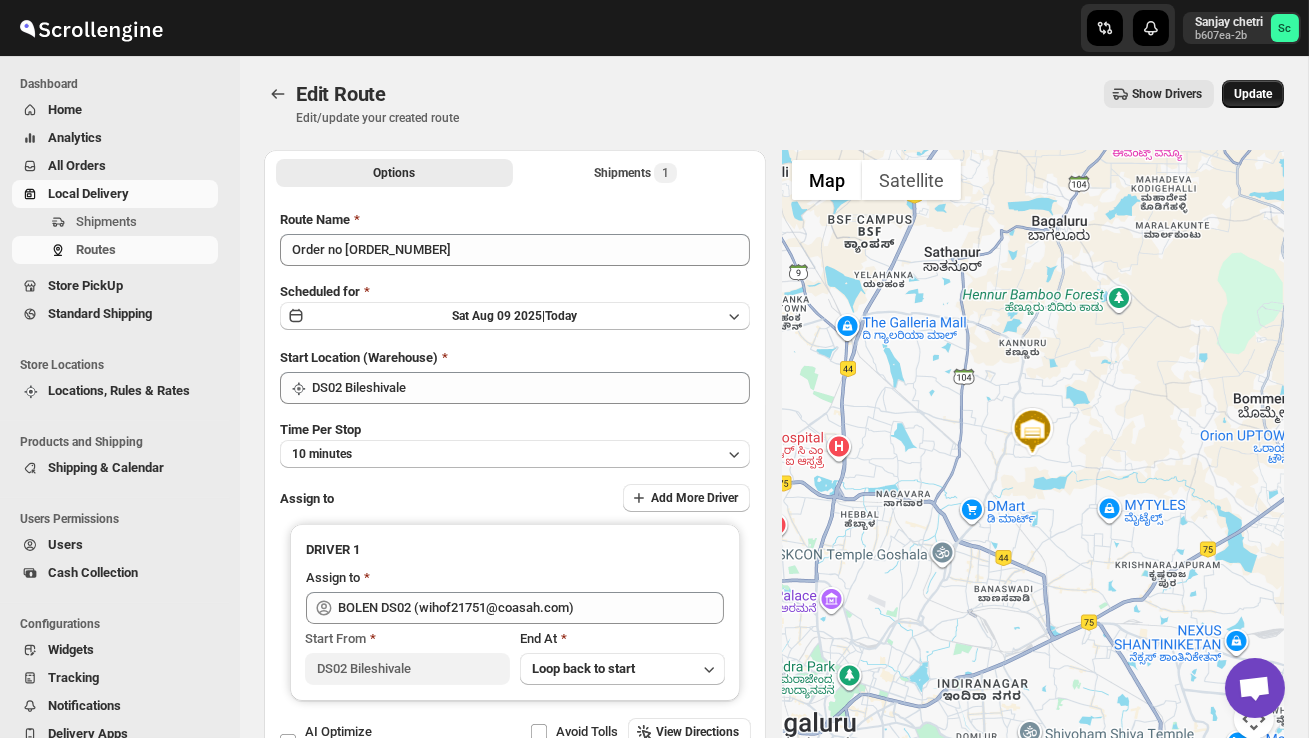 click on "Update" at bounding box center (1253, 94) 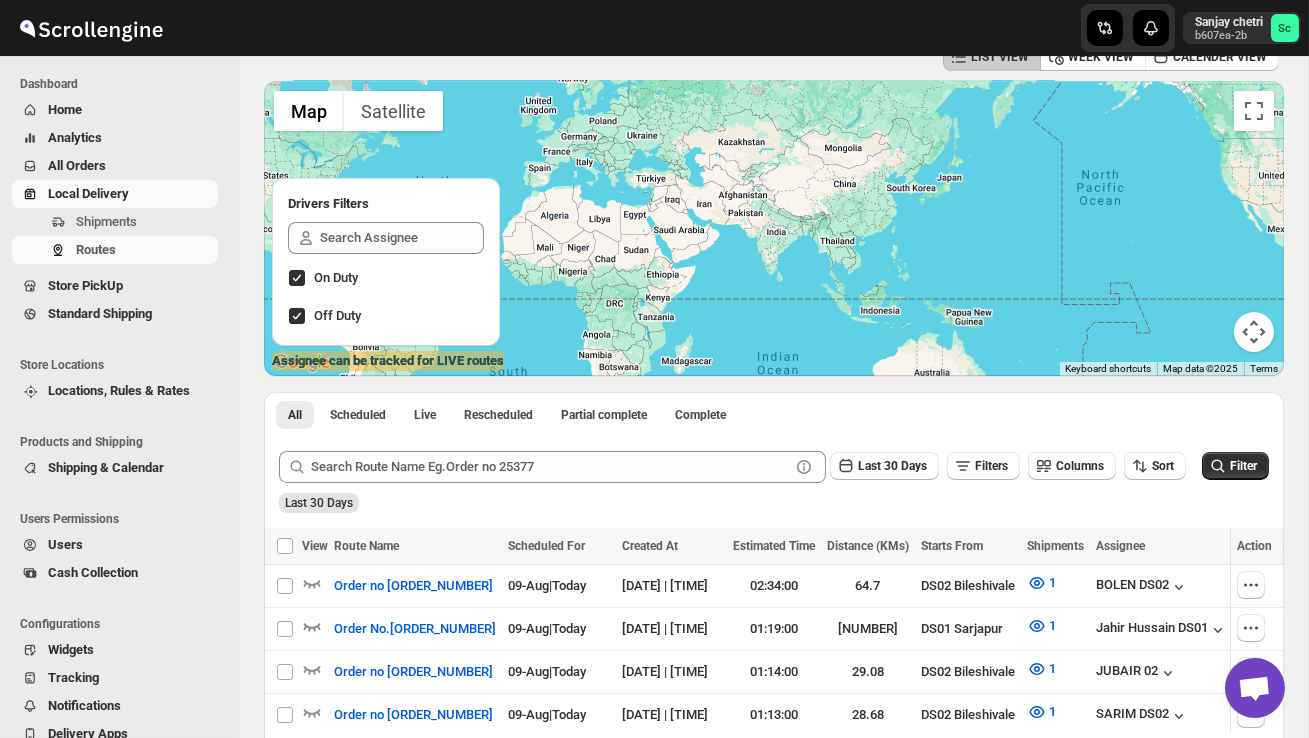 scroll, scrollTop: 185, scrollLeft: 0, axis: vertical 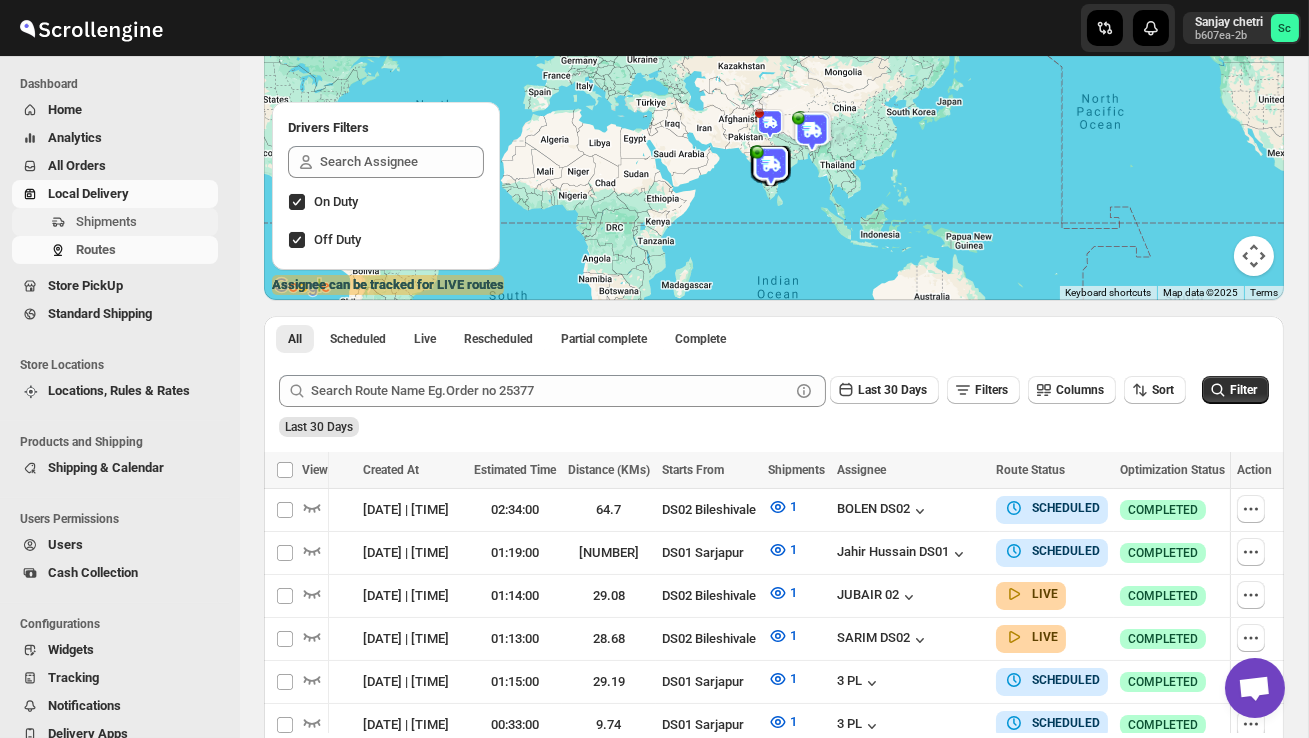 click on "Shipments" at bounding box center (106, 221) 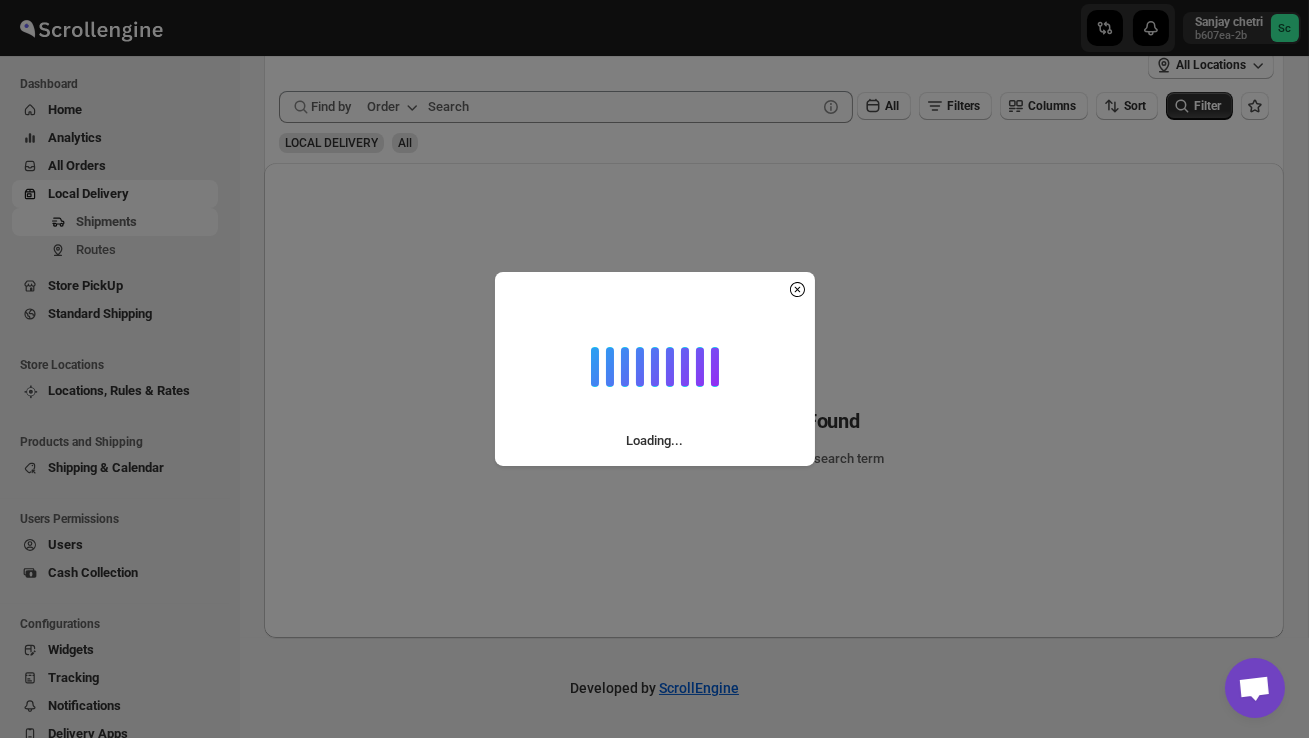 scroll, scrollTop: 0, scrollLeft: 0, axis: both 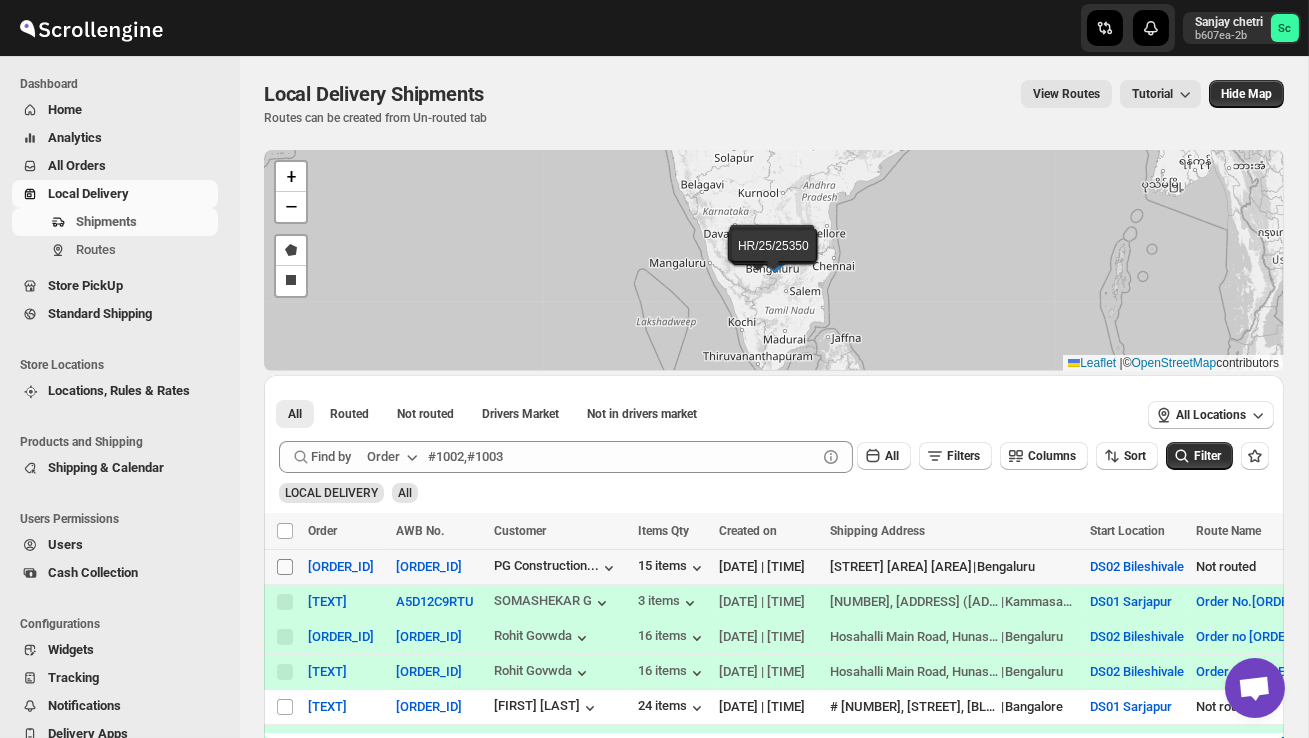 click on "Select shipment" at bounding box center [285, 567] 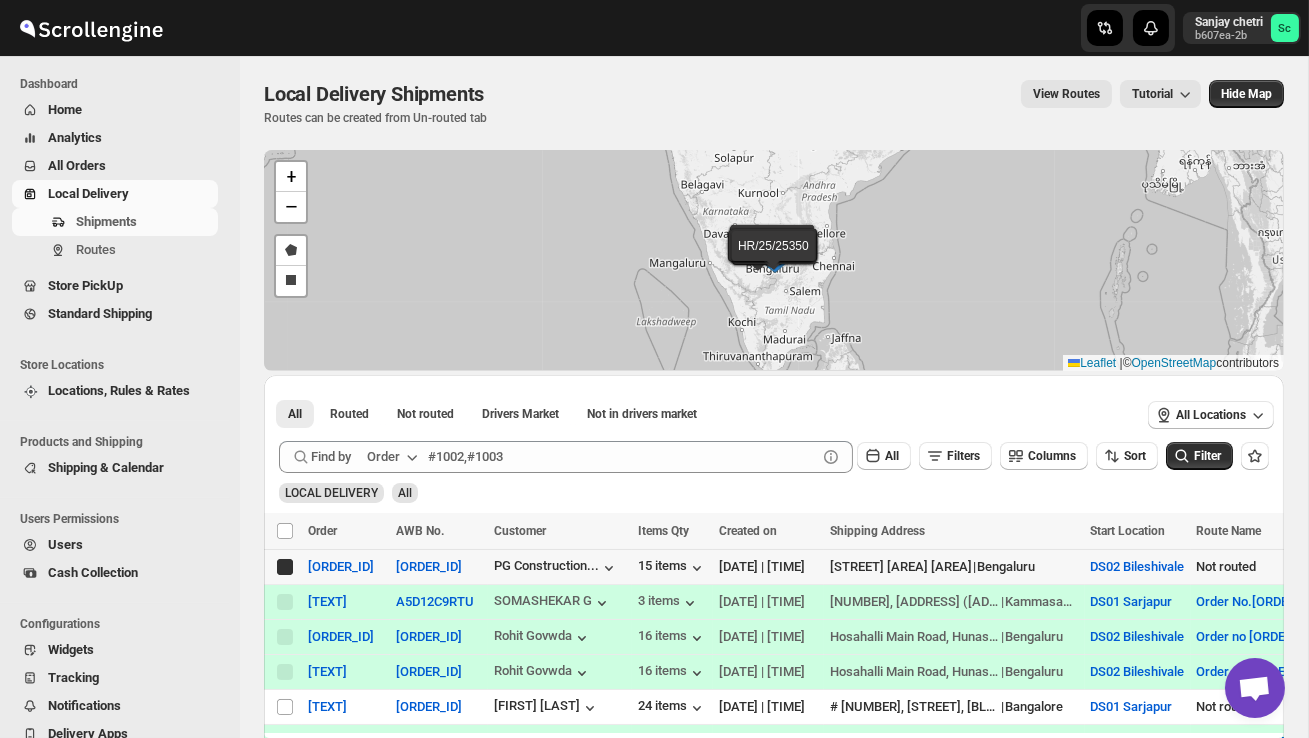 checkbox on "true" 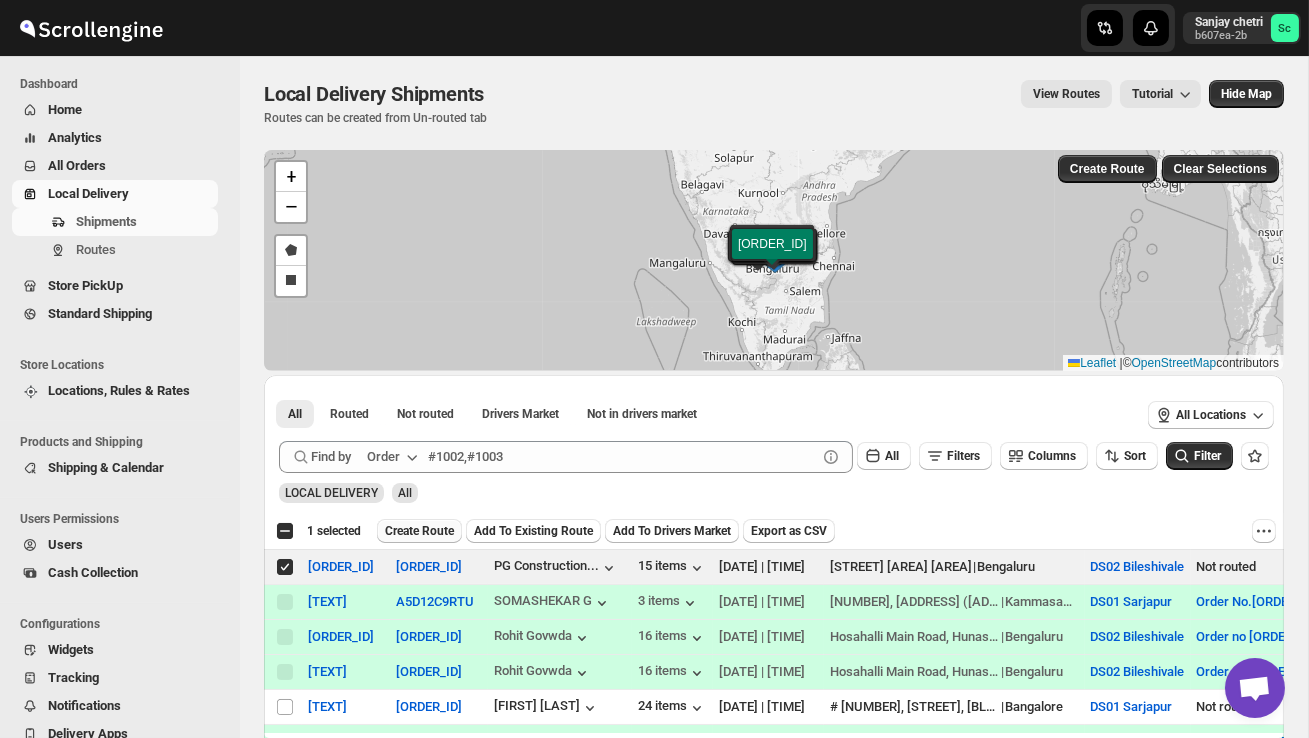 click on "Create Route" at bounding box center (419, 531) 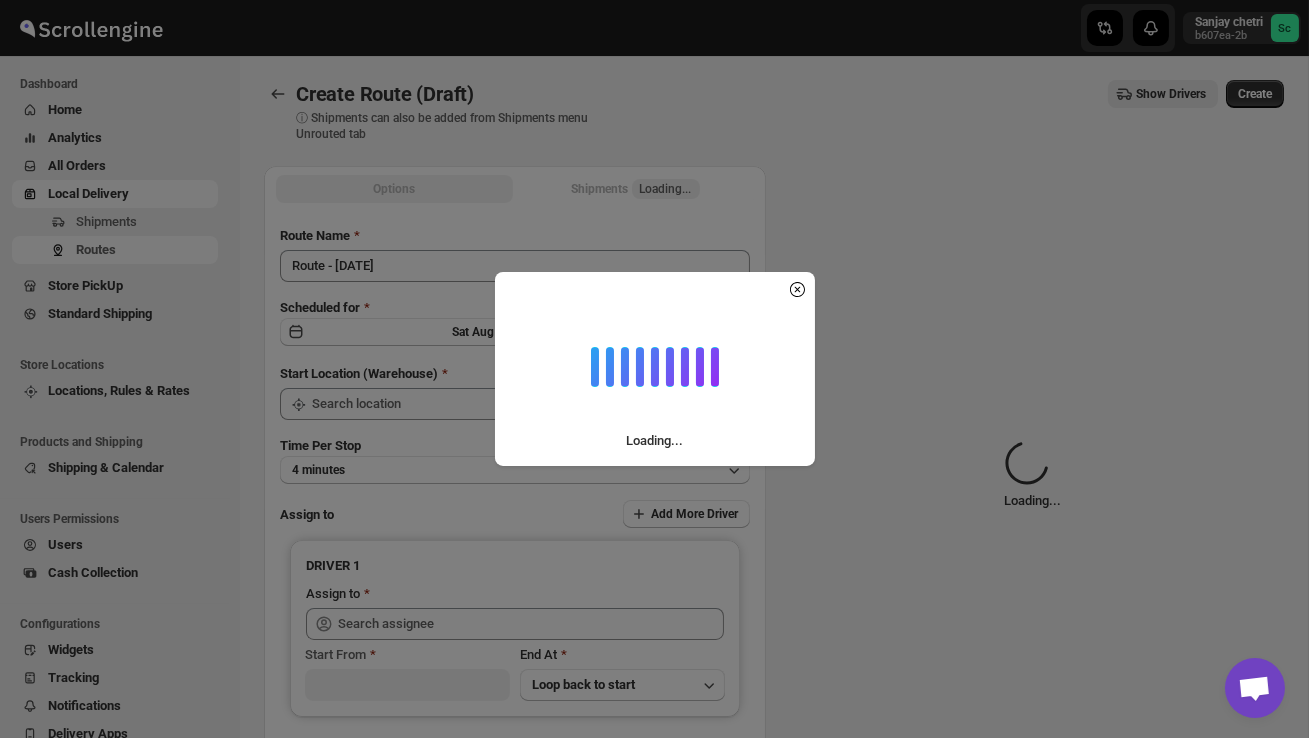 type on "DS02 Bileshivale" 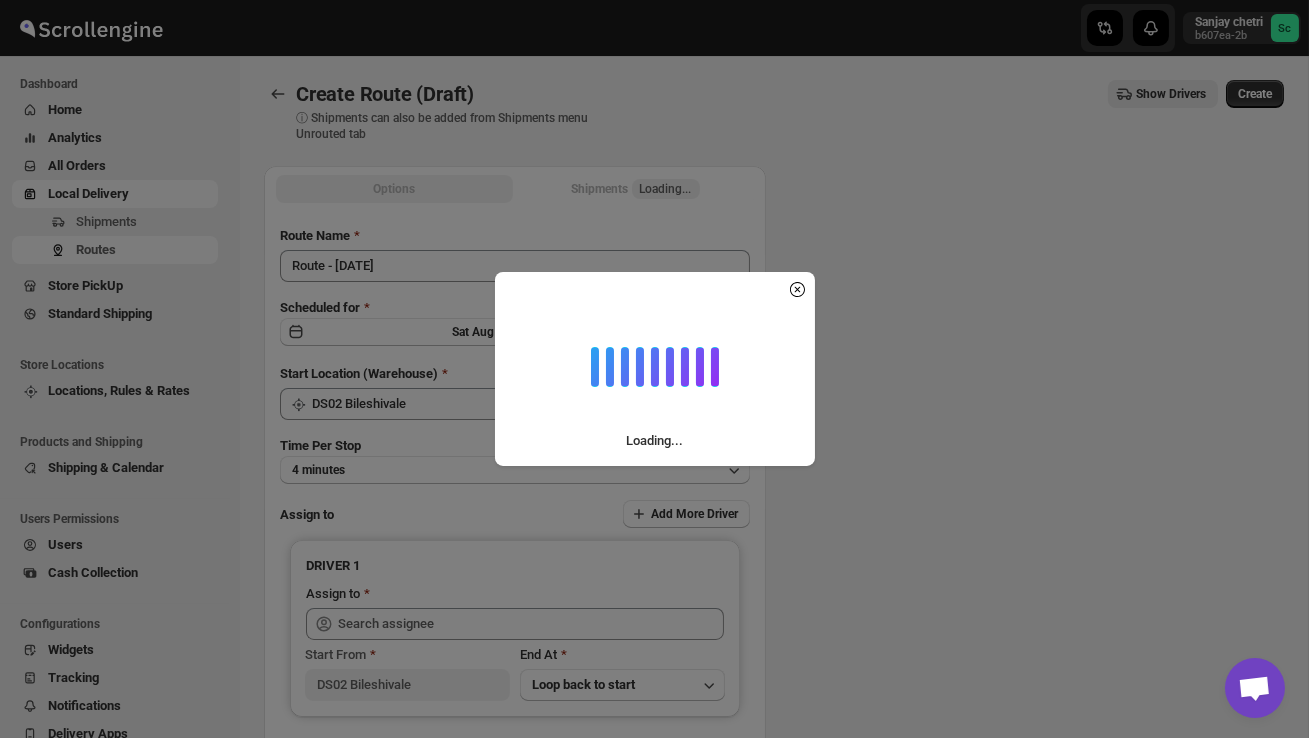 type on "DS02 Bileshivale" 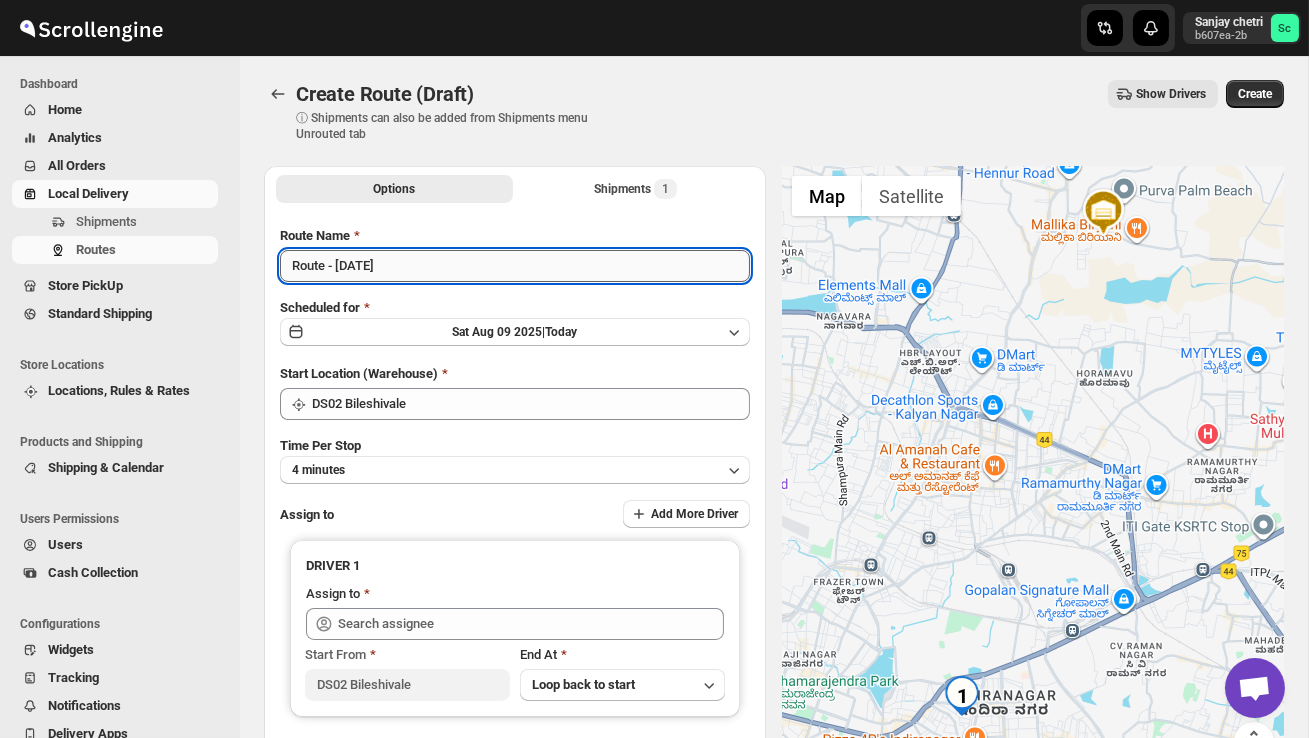 click on "Route - [DATE]" at bounding box center (515, 266) 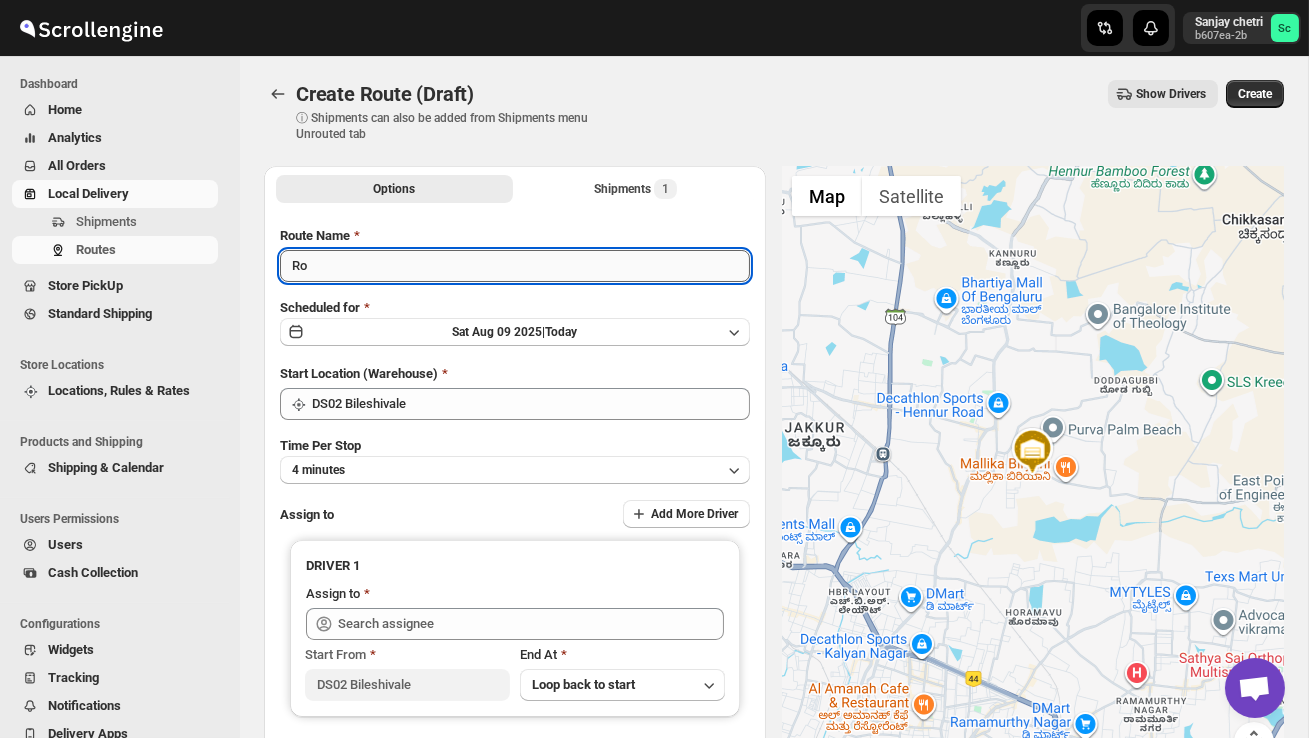 type on "R" 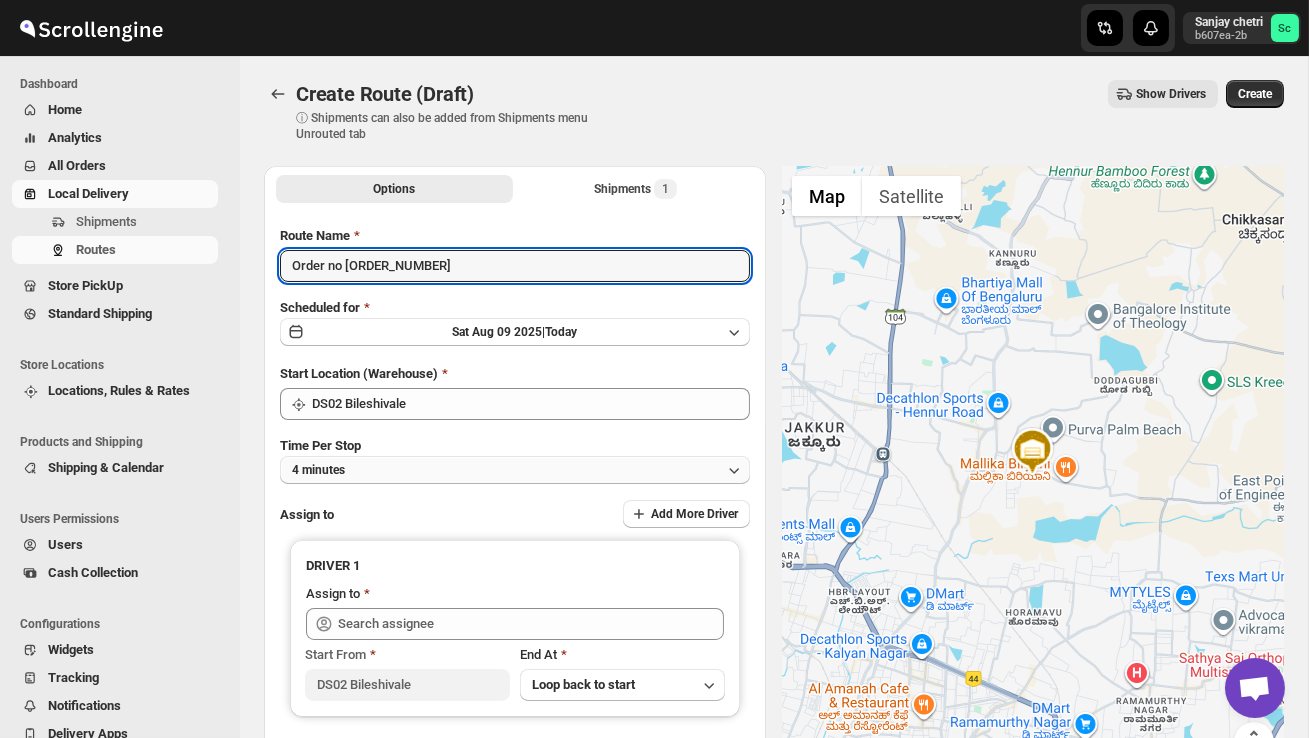 type on "Order no [ORDER_NUMBER]" 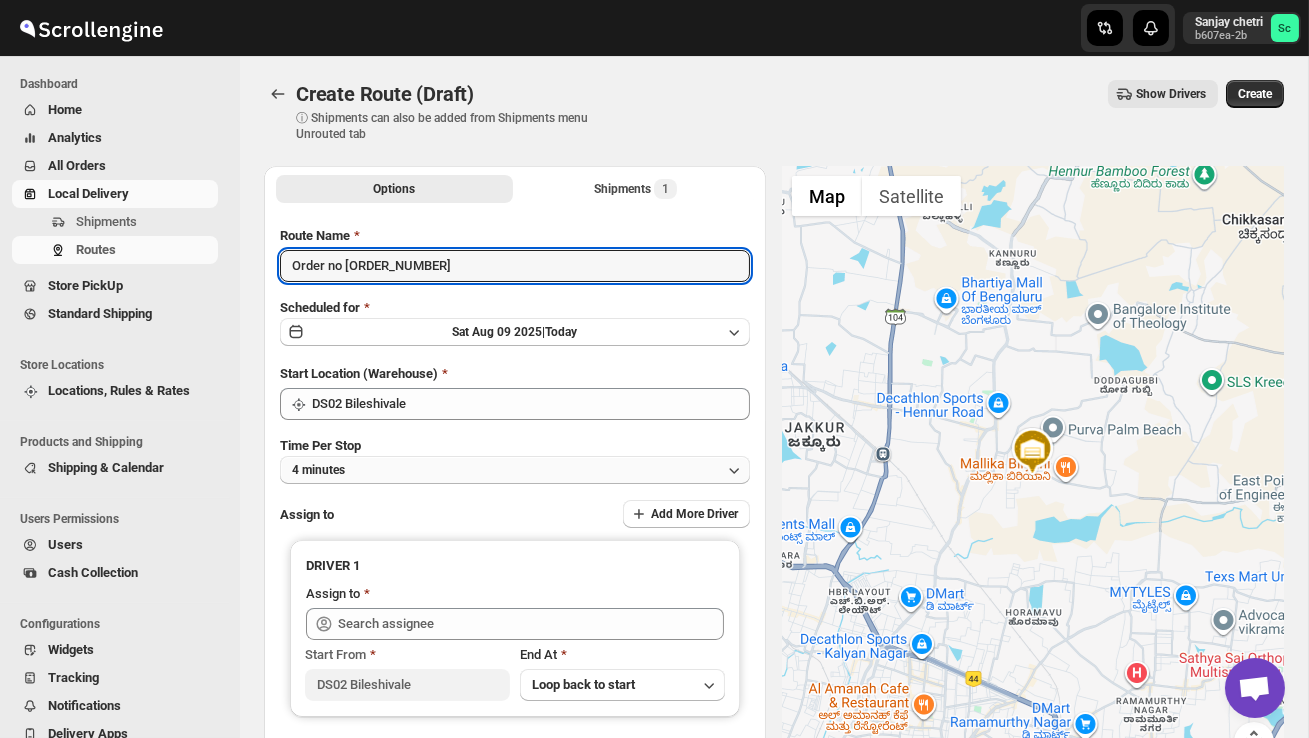 click on "4 minutes" at bounding box center [515, 470] 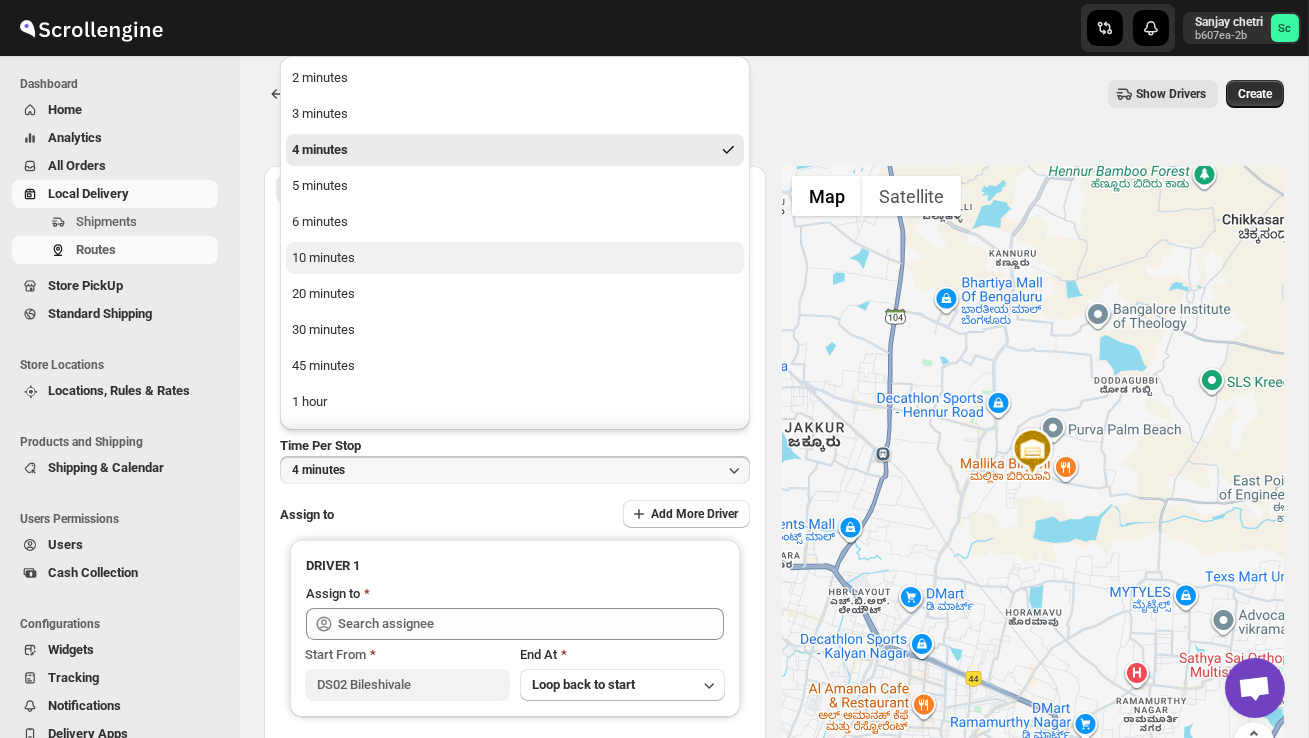click on "10 minutes" at bounding box center [323, 258] 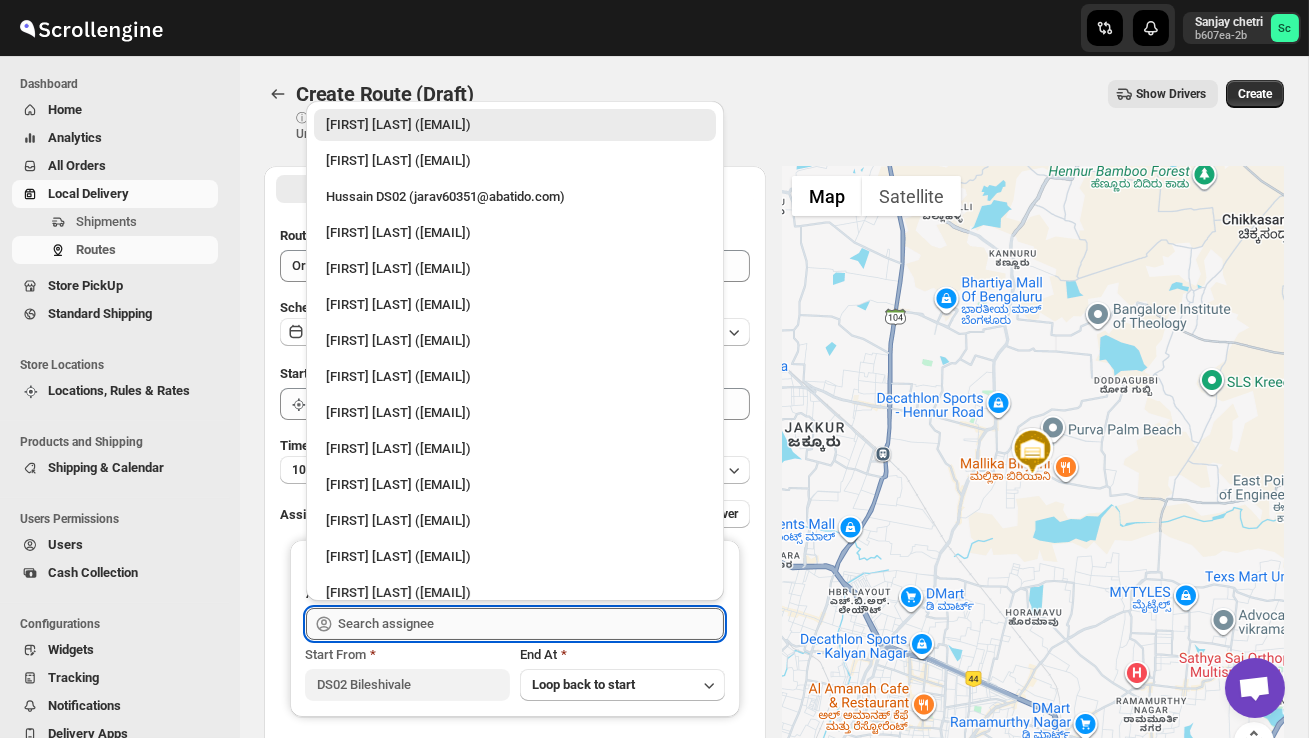 click at bounding box center [531, 624] 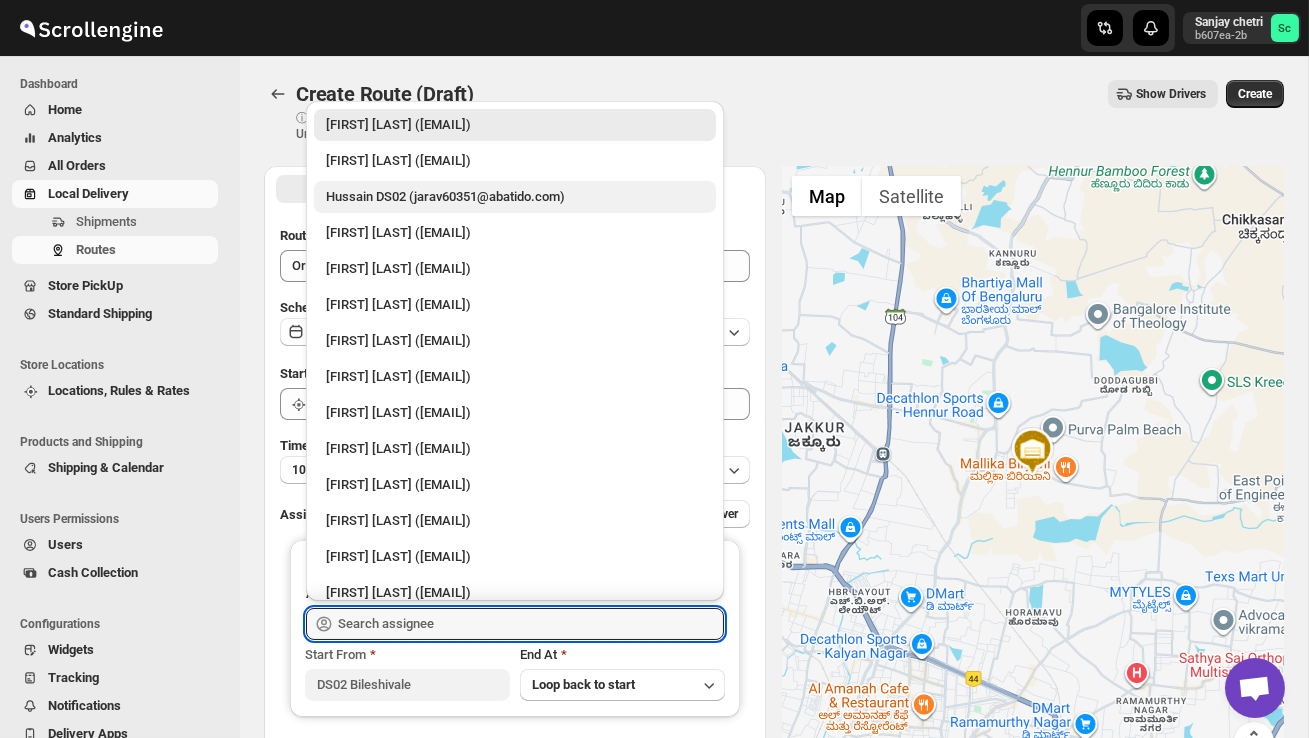click on "Hussain DS02 (jarav60351@abatido.com)" at bounding box center (515, 197) 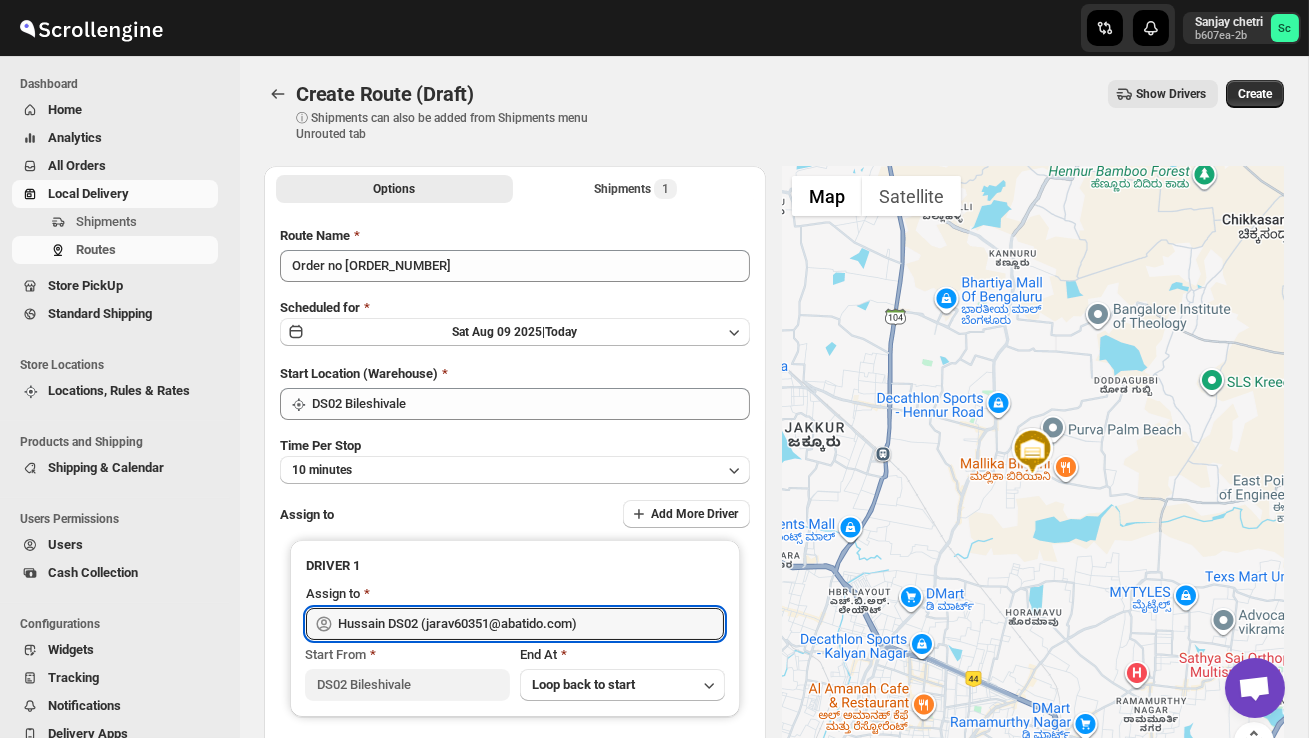 click on "Create Route (Draft). This page is ready Create Route (Draft) ⓘ Shipments can also be added from Shipments menu Unrouted tab Show Drivers More actions Show Drivers Create" at bounding box center [774, 111] 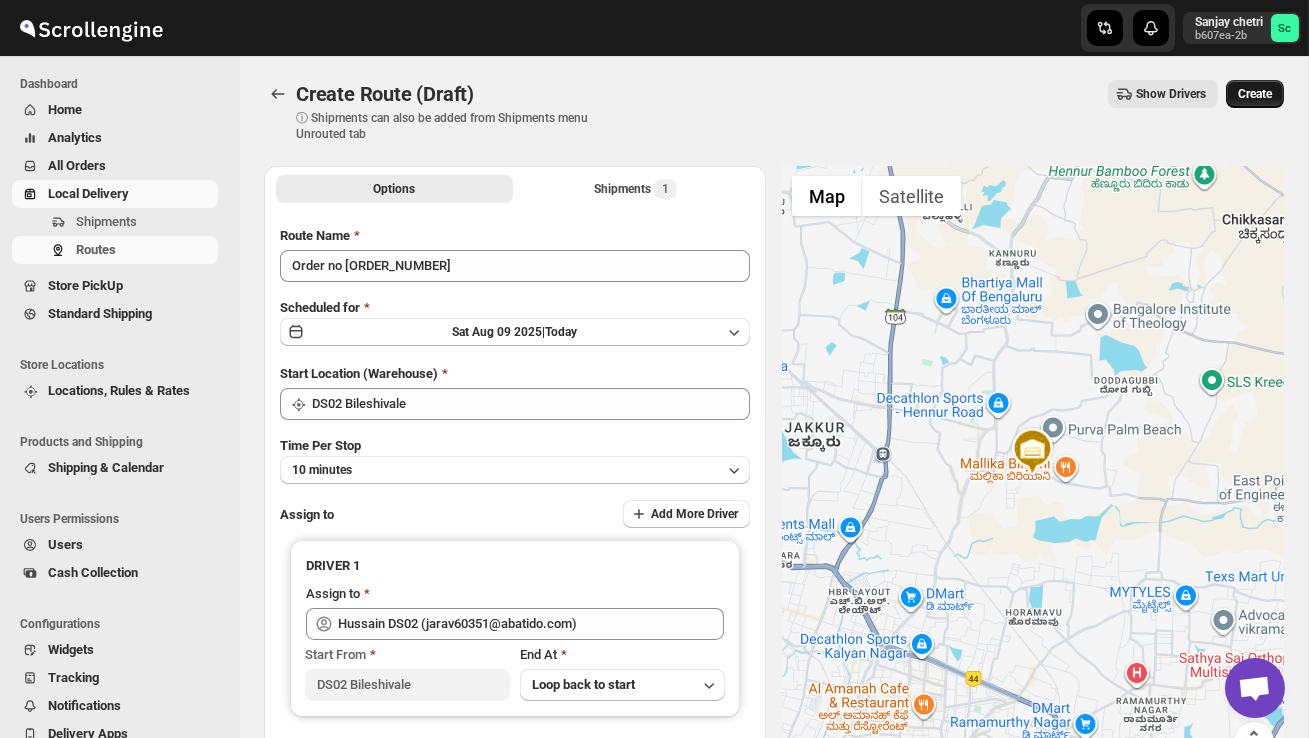 click on "Create" at bounding box center (1255, 94) 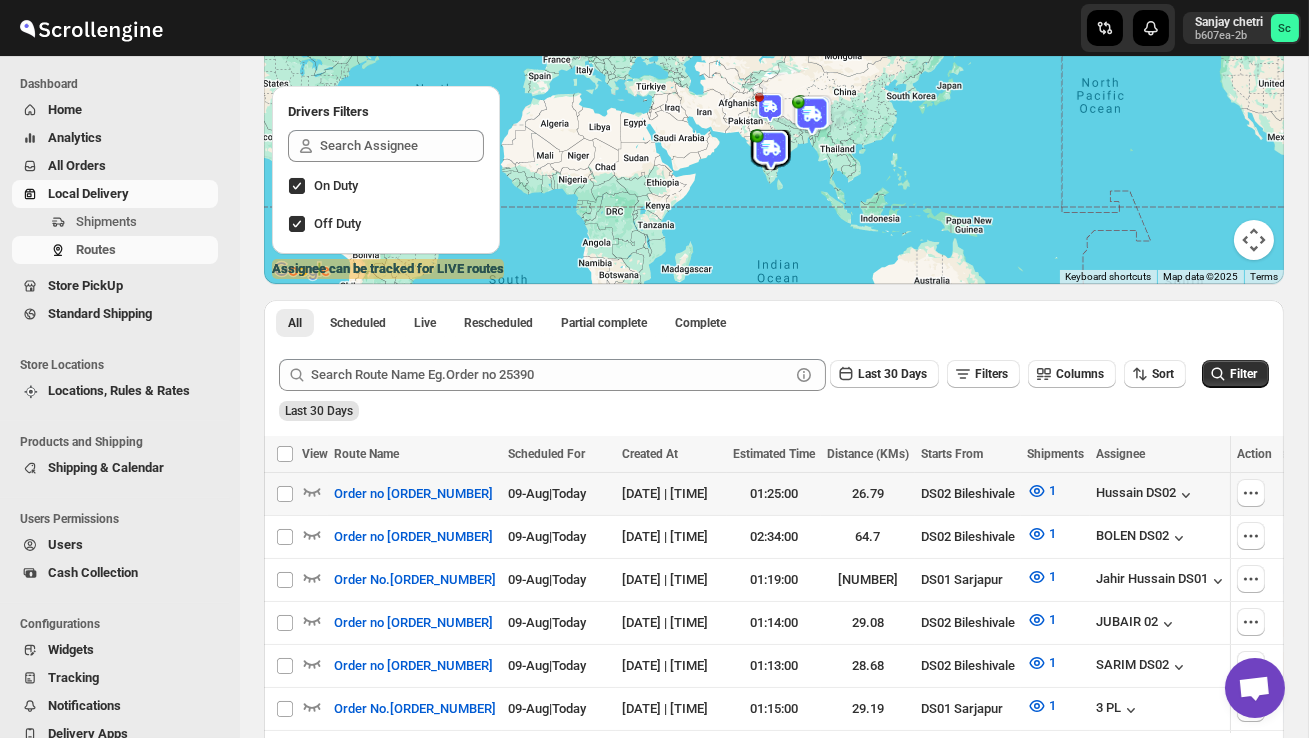 scroll, scrollTop: 220, scrollLeft: 0, axis: vertical 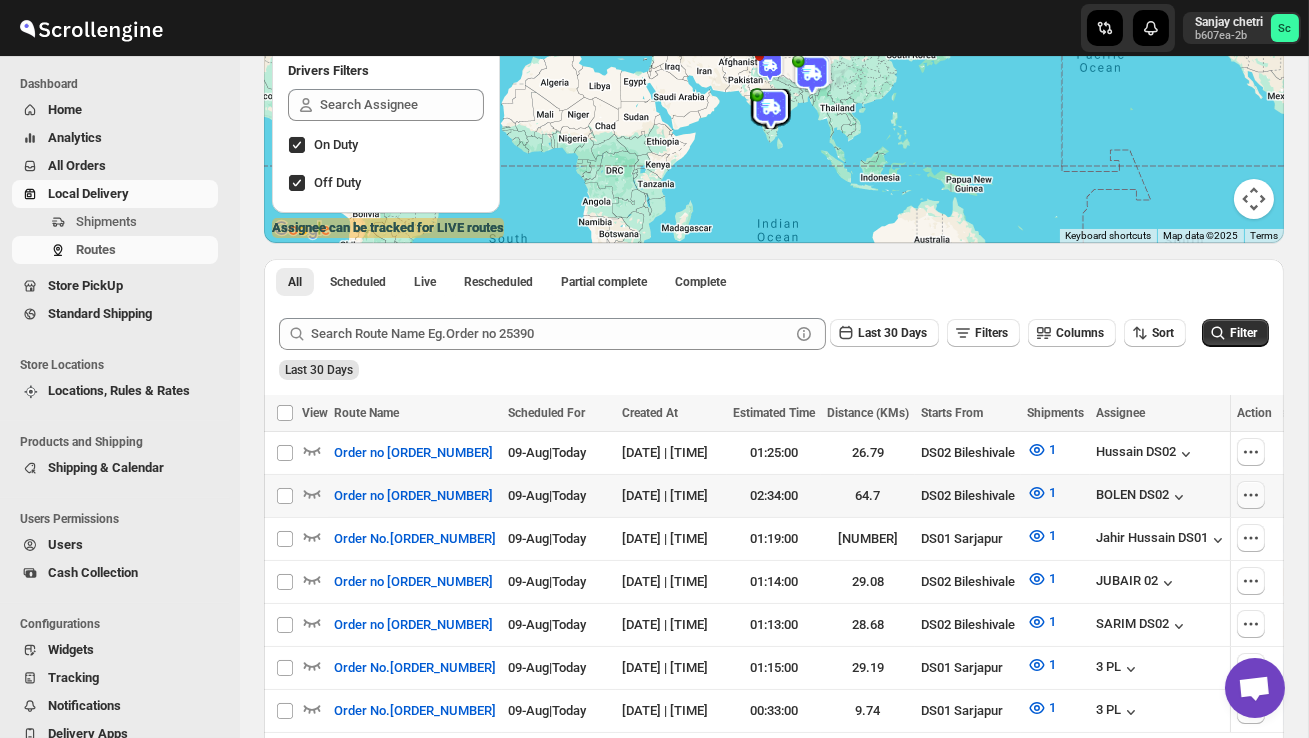 click 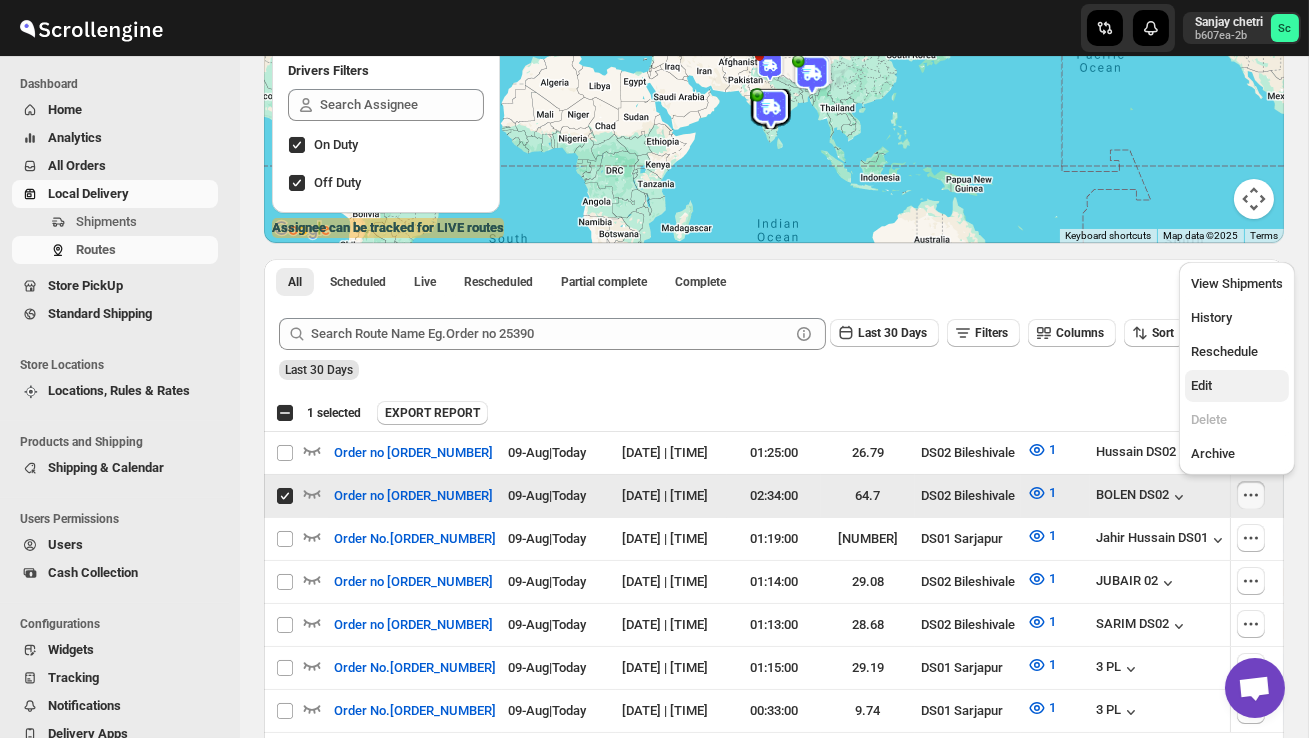 click on "Edit" at bounding box center (1237, 386) 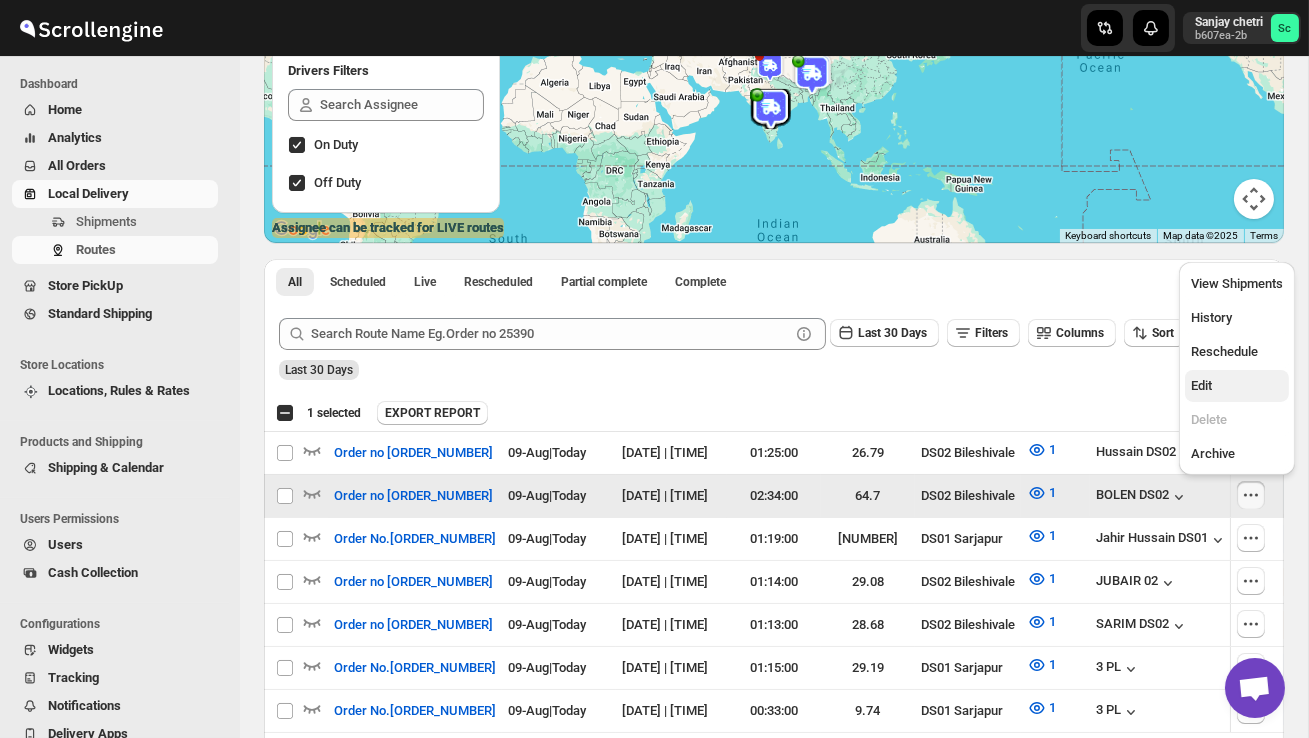 checkbox on "false" 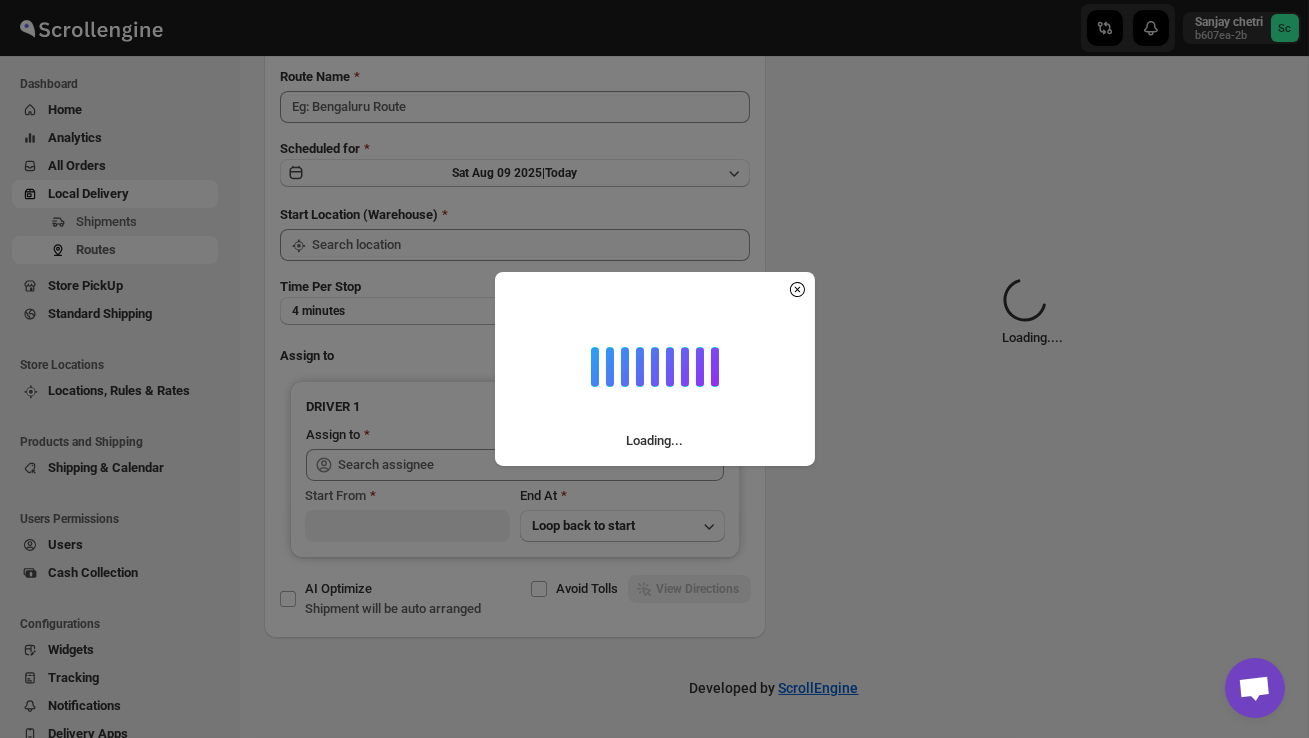 scroll, scrollTop: 0, scrollLeft: 0, axis: both 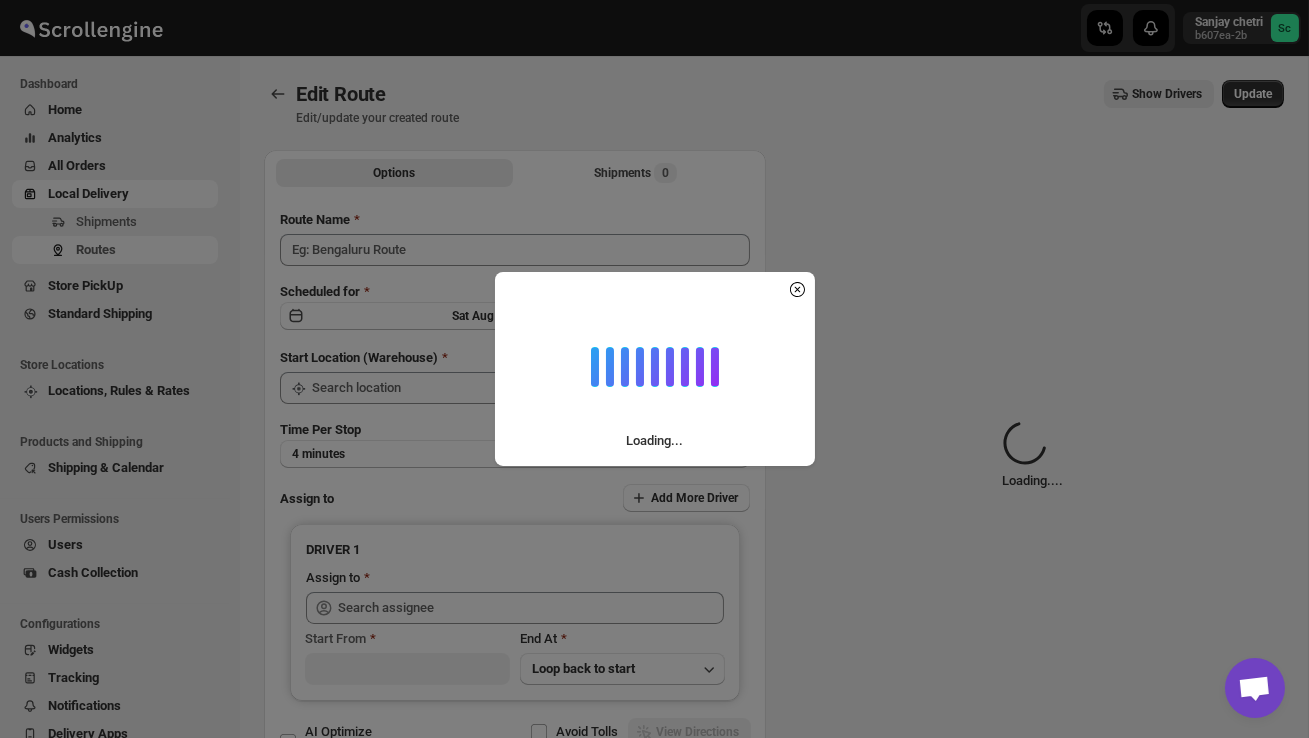 type on "Order no [ORDER_NUMBER]" 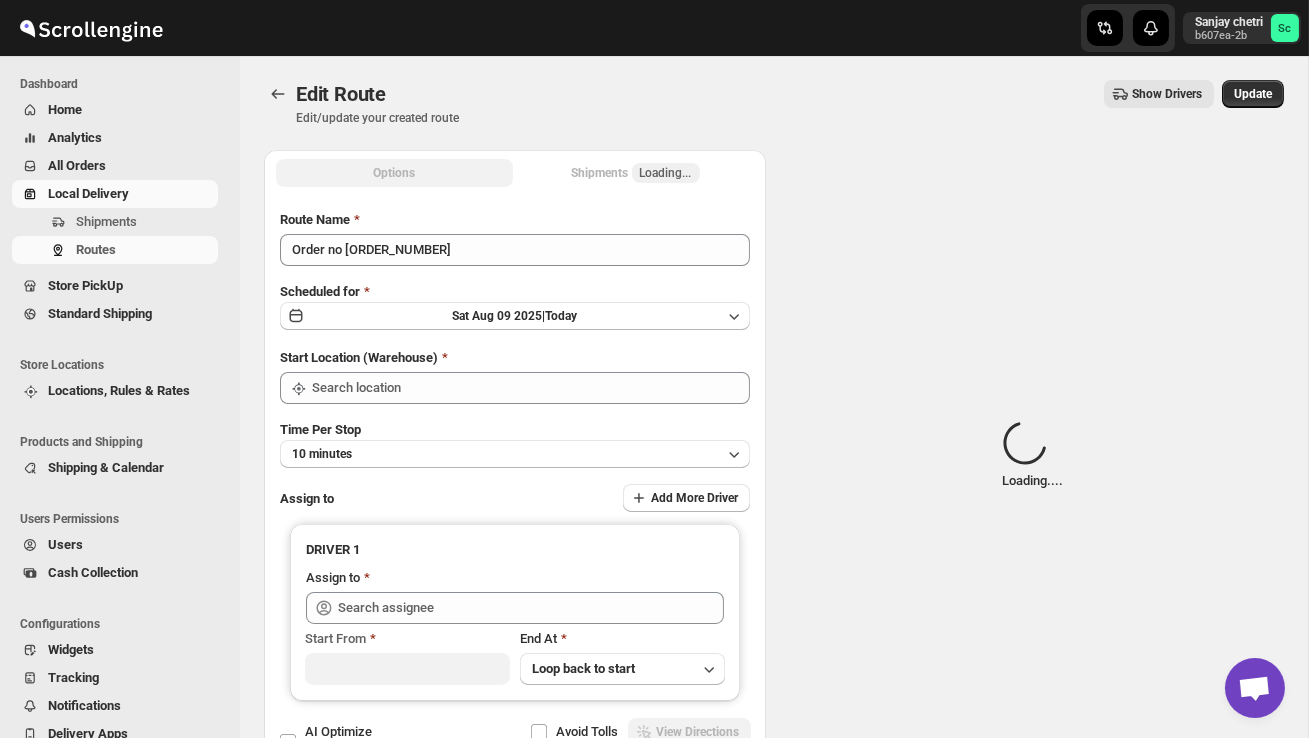 type on "DS02 Bileshivale" 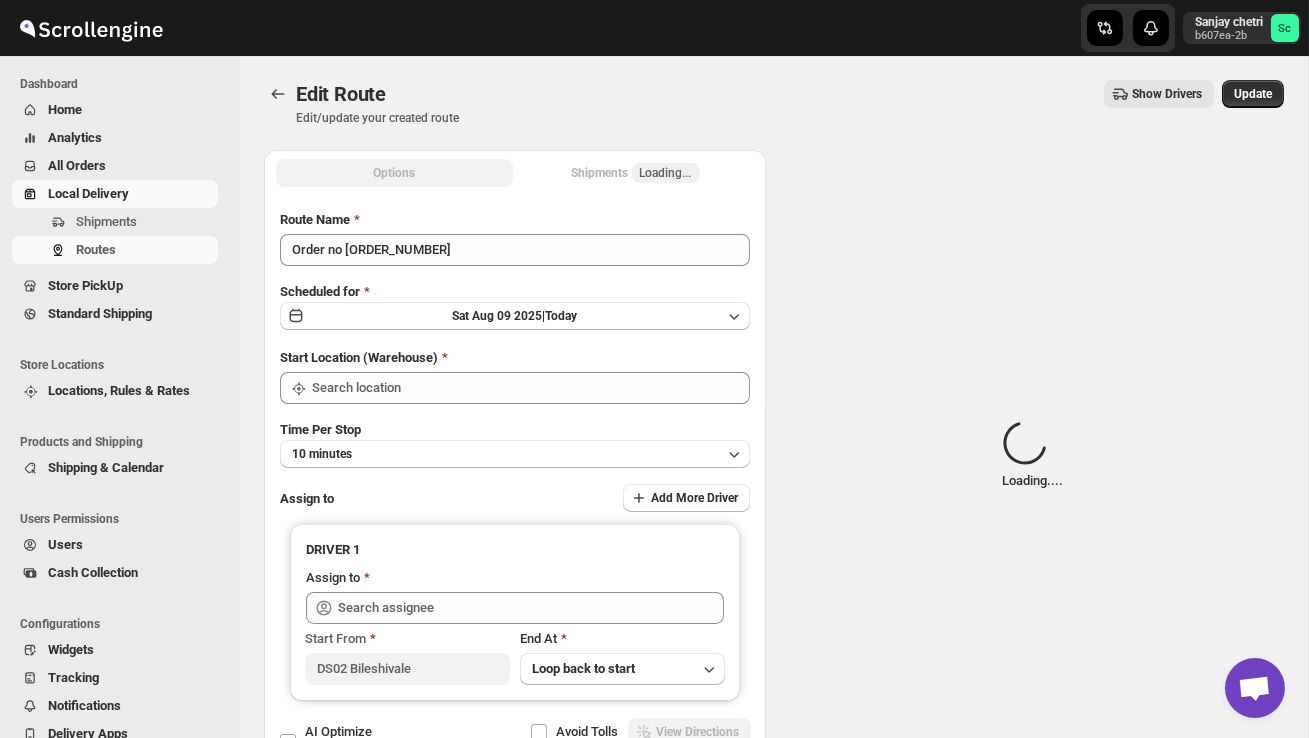 type on "DS02 Bileshivale" 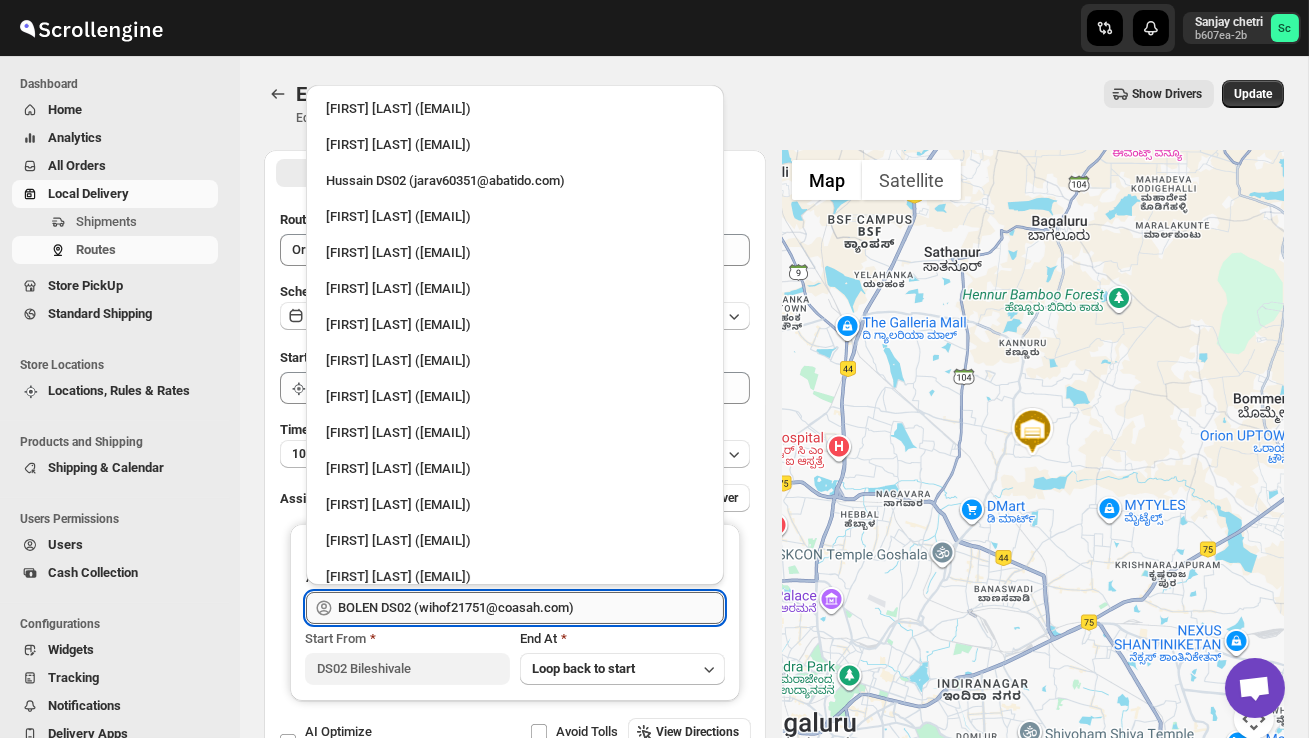 click on "BOLEN DS02 (wihof21751@coasah.com)" at bounding box center [531, 608] 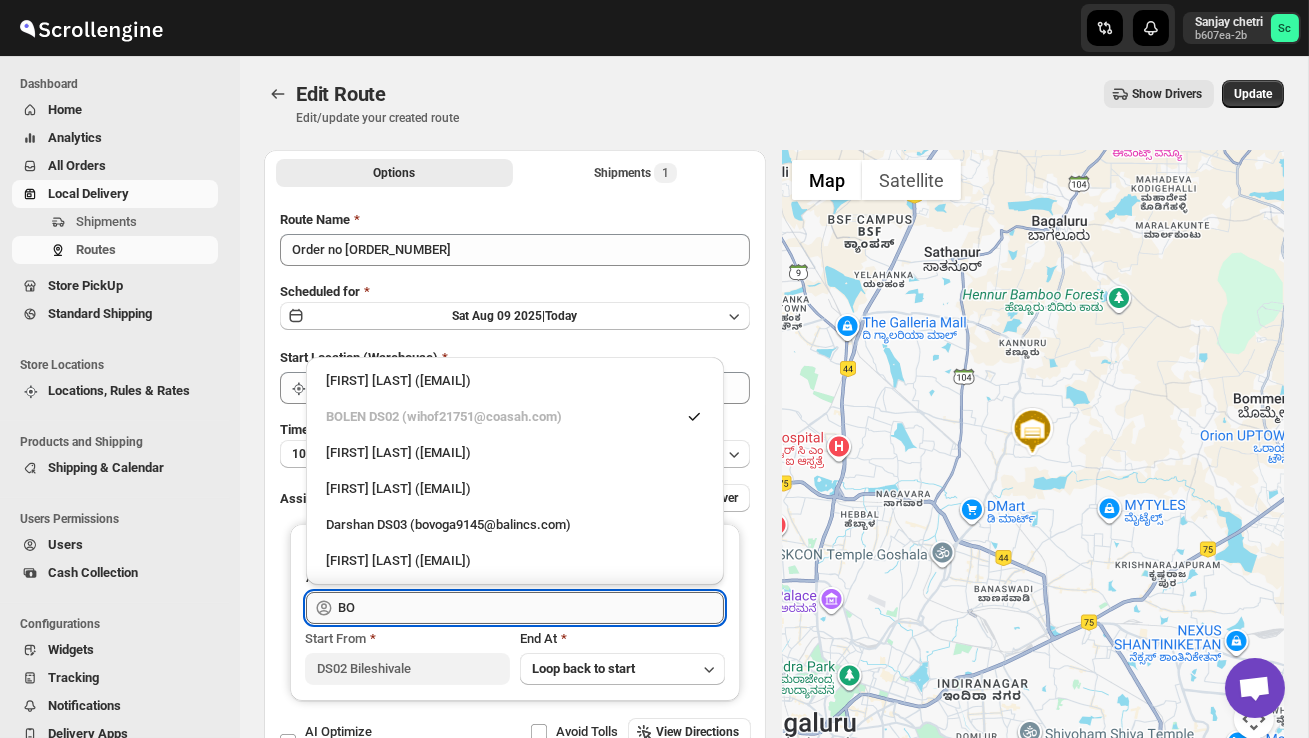 type on "B" 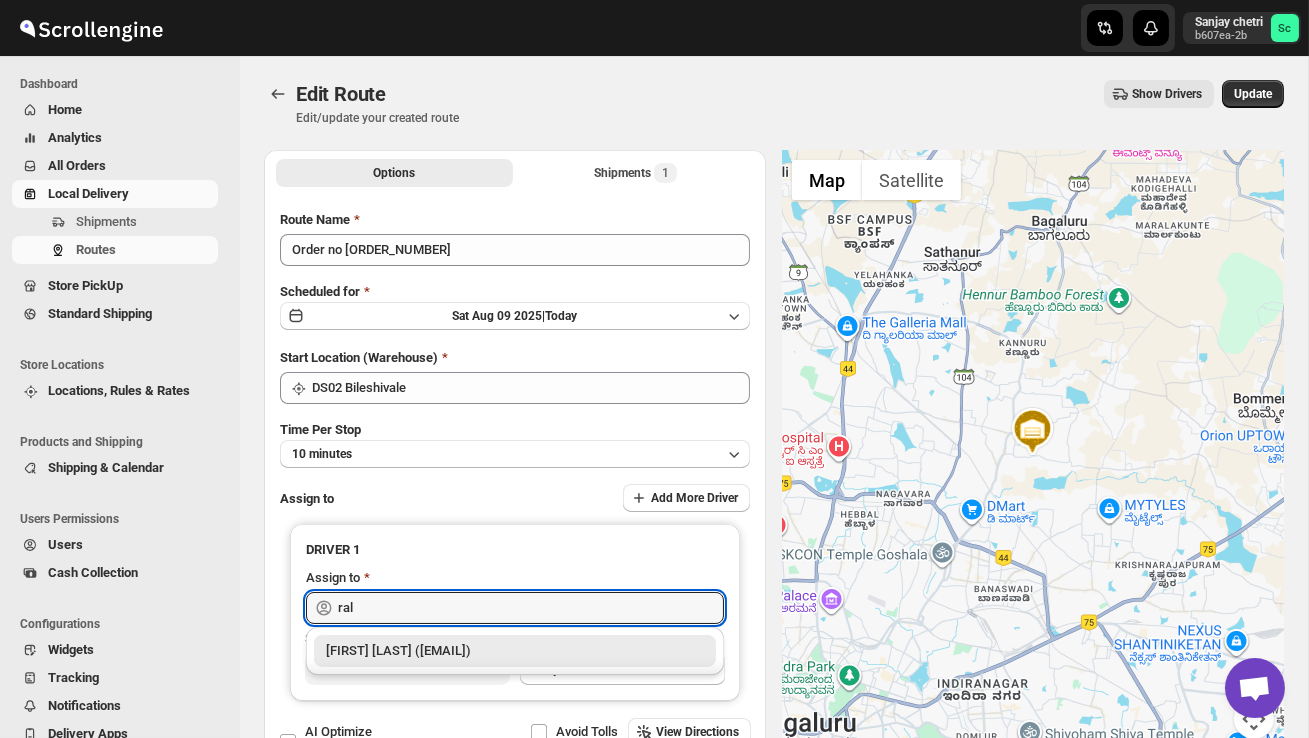 click on "[FIRST] [LAST] ([EMAIL])" at bounding box center (515, 651) 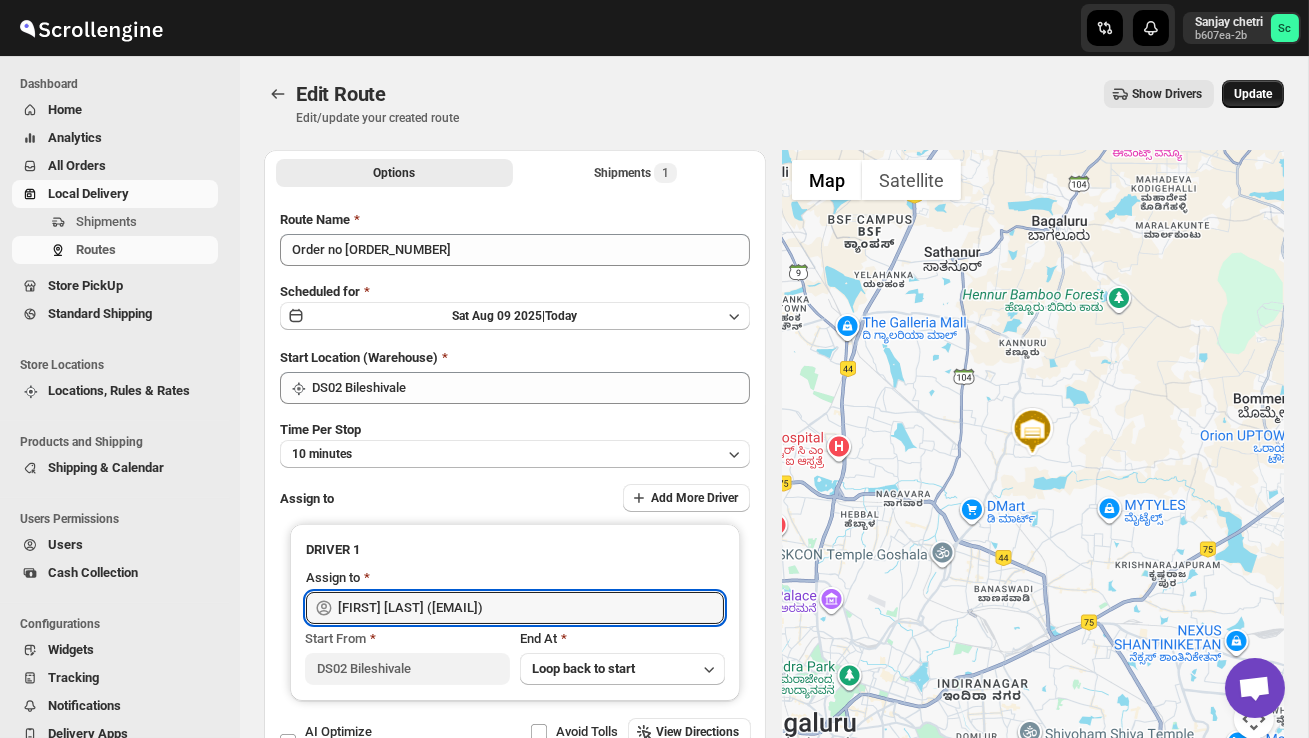 type on "[FIRST] [LAST] ([EMAIL])" 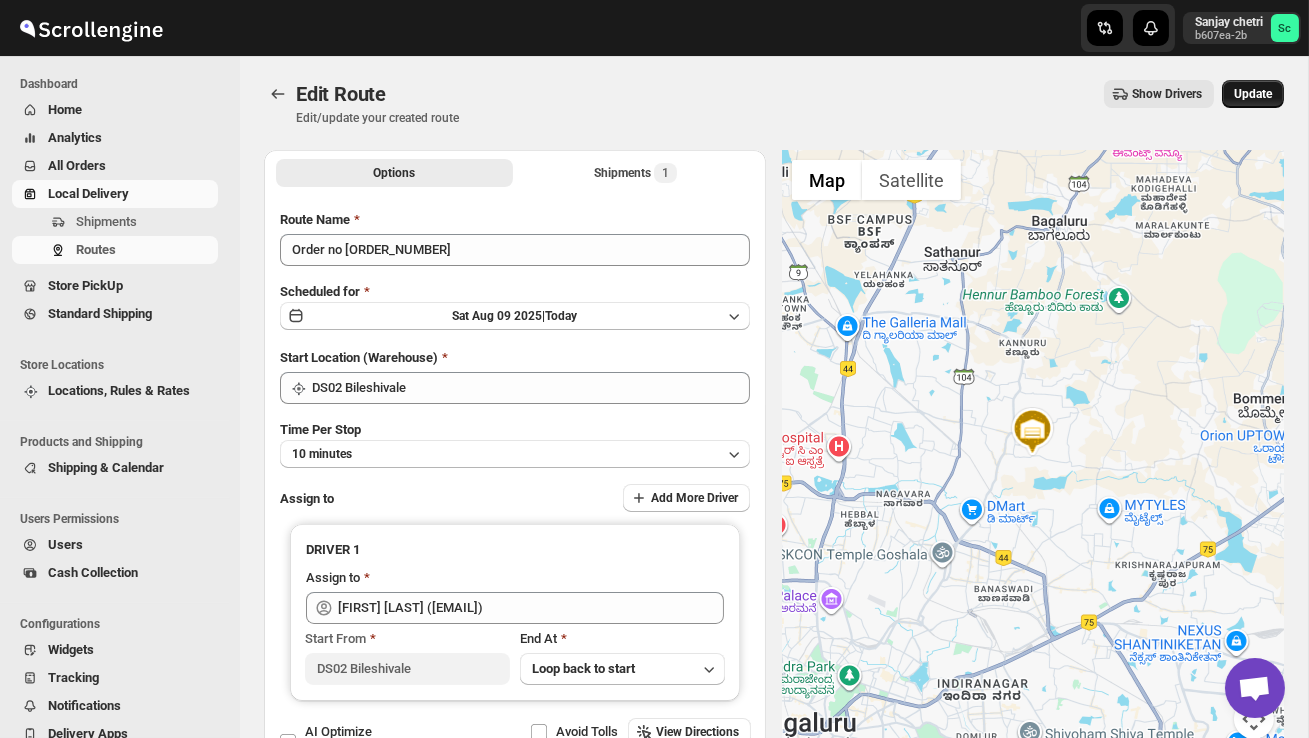 click on "Update" at bounding box center [1253, 94] 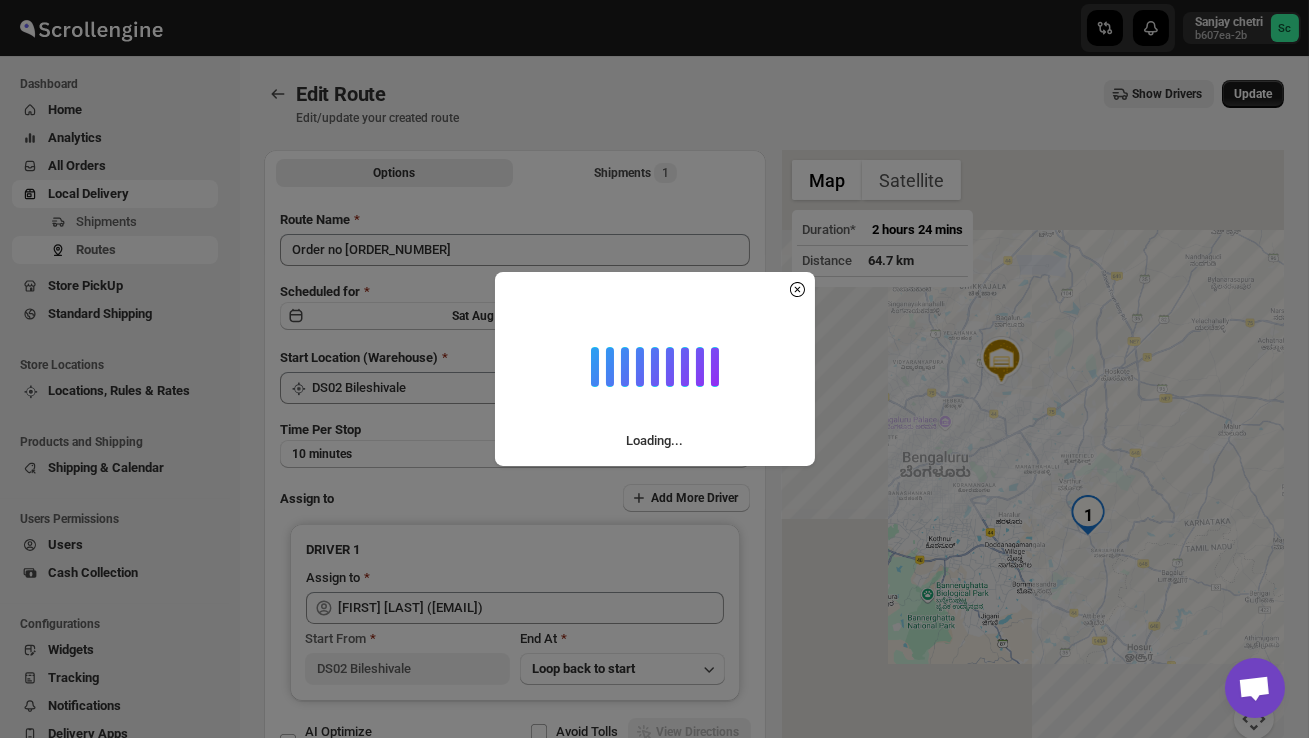 scroll, scrollTop: 0, scrollLeft: 0, axis: both 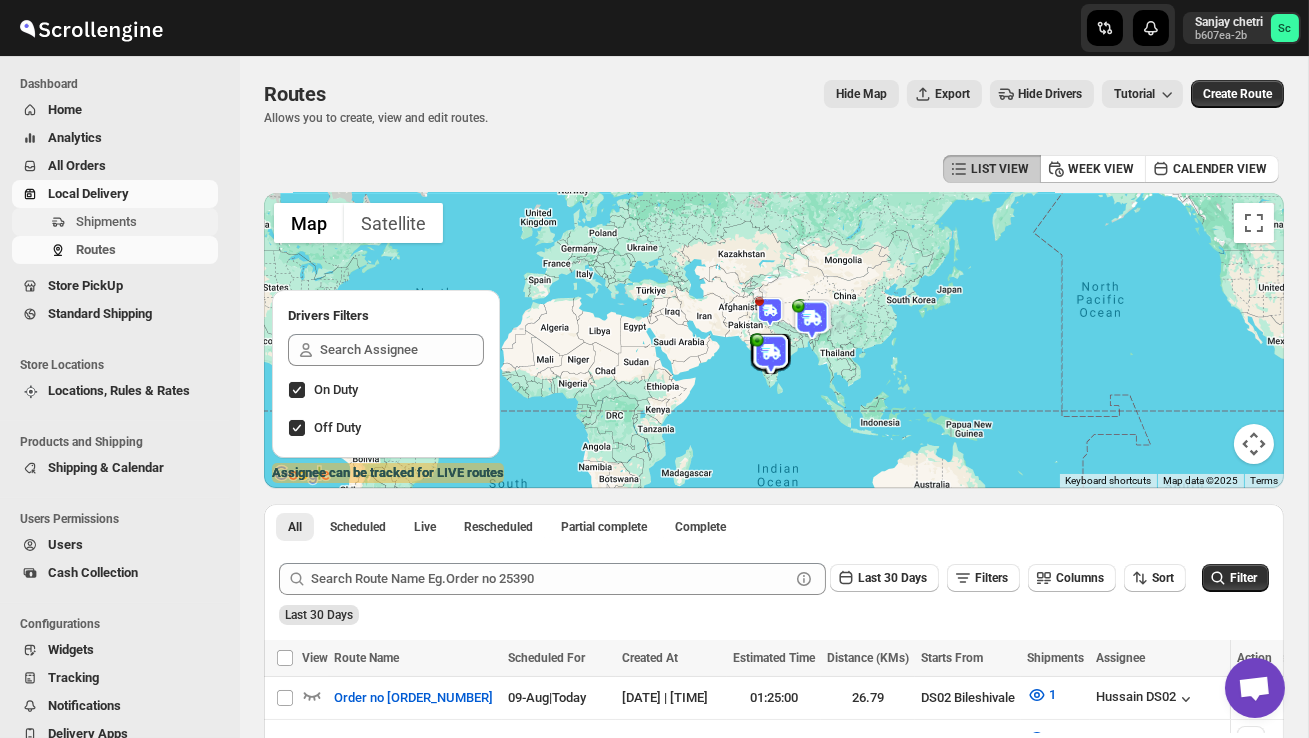 click on "Shipments" at bounding box center (145, 222) 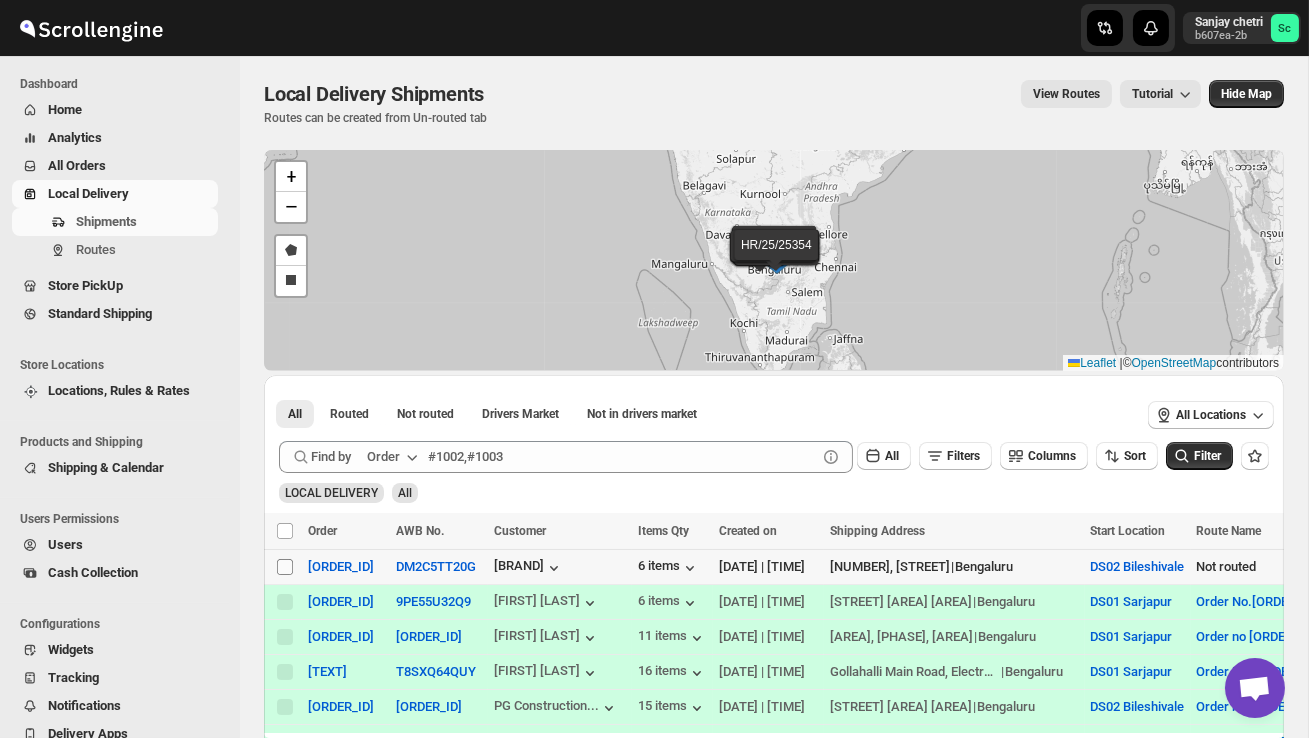 click on "Select shipment" at bounding box center (285, 567) 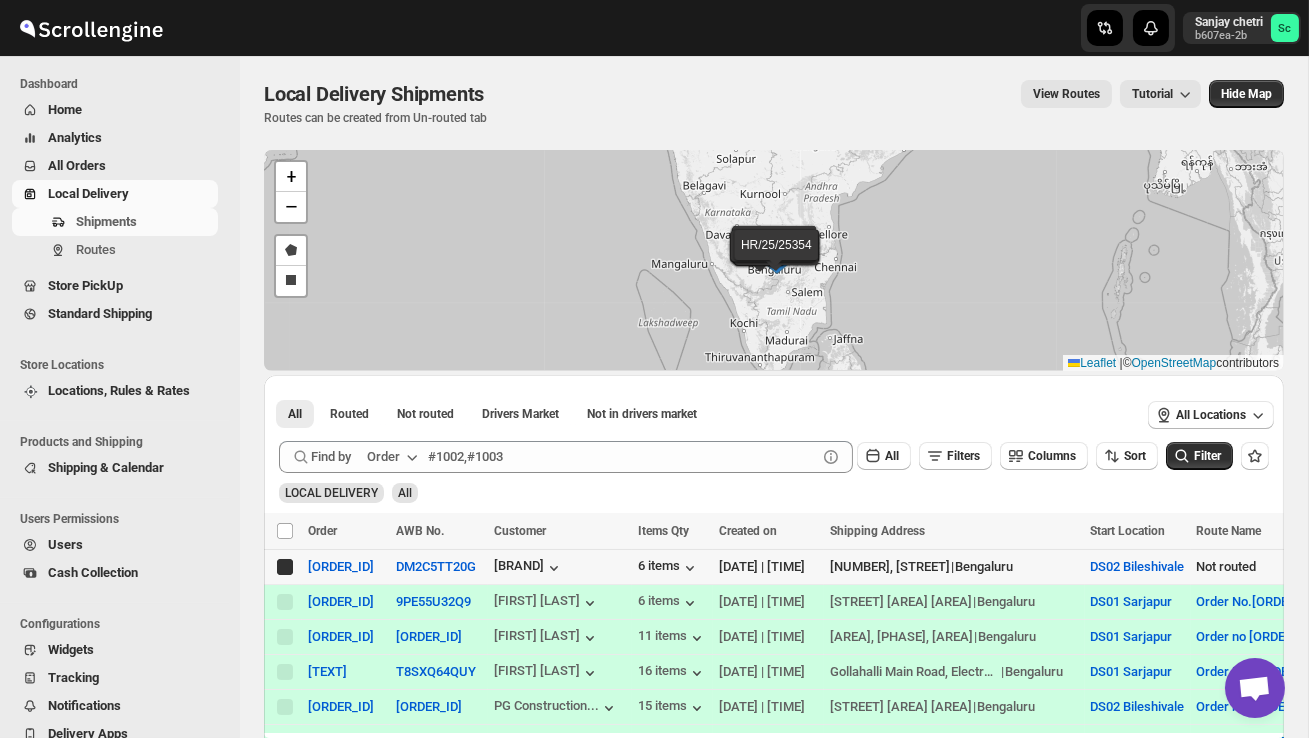 checkbox on "true" 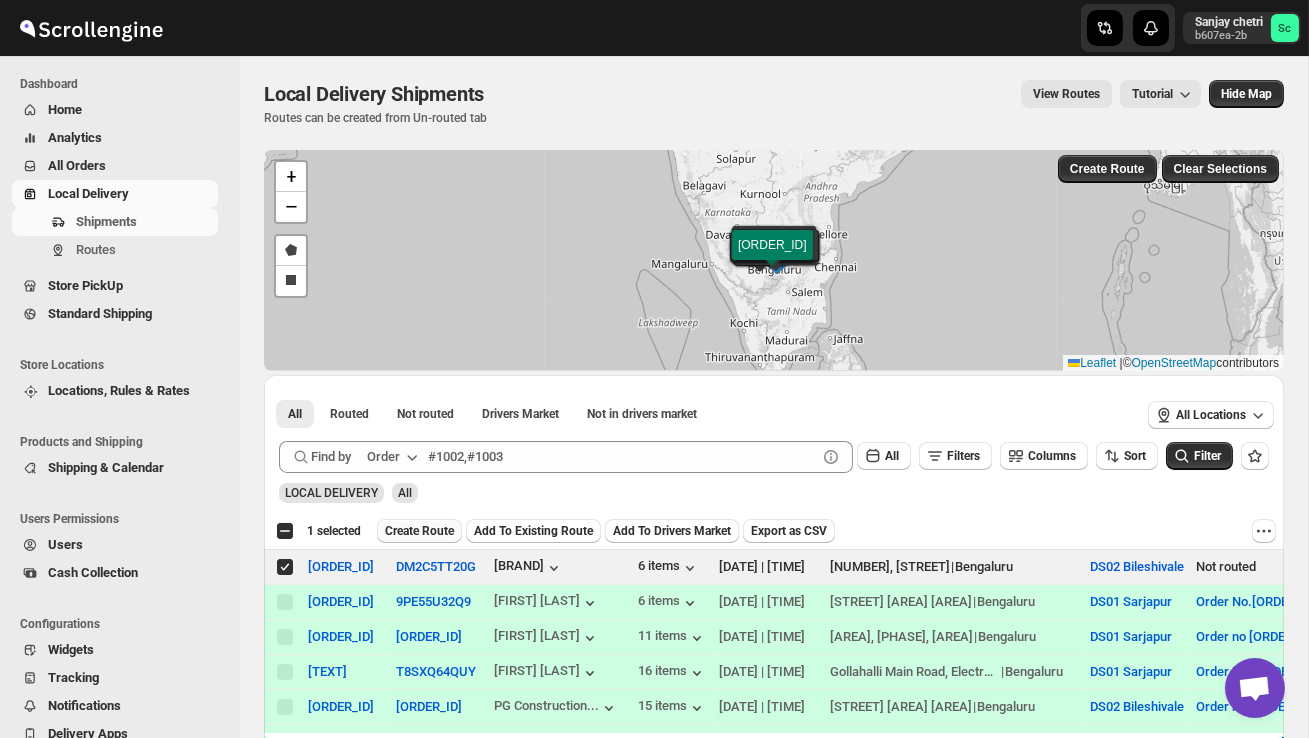 click on "Create Route" at bounding box center [419, 531] 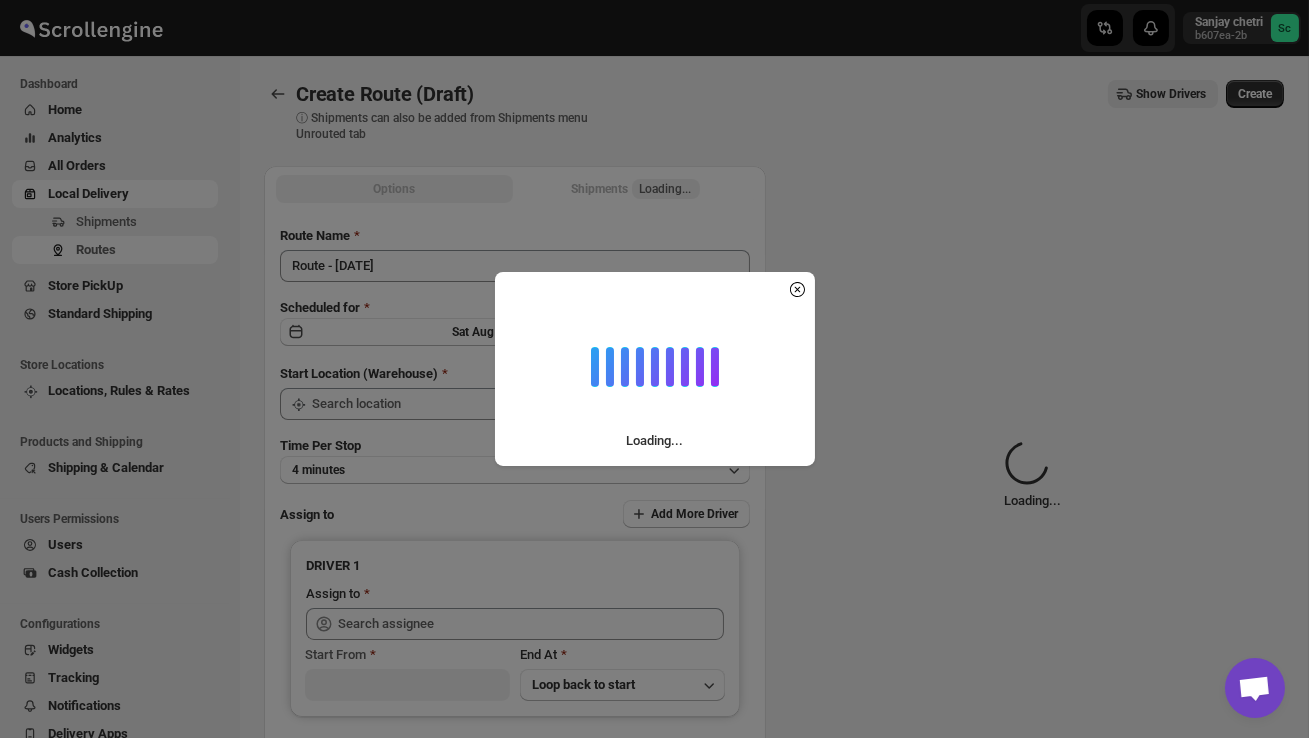 type on "DS02 Bileshivale" 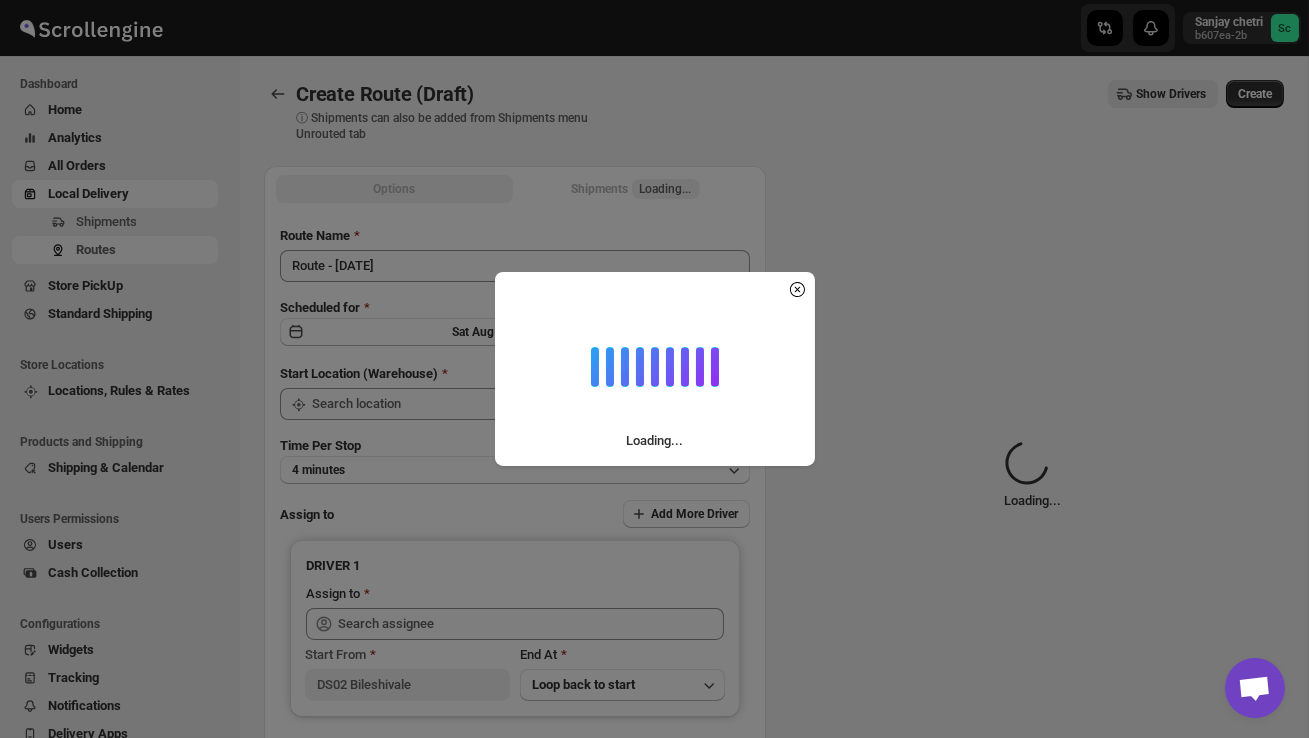 type on "DS02 Bileshivale" 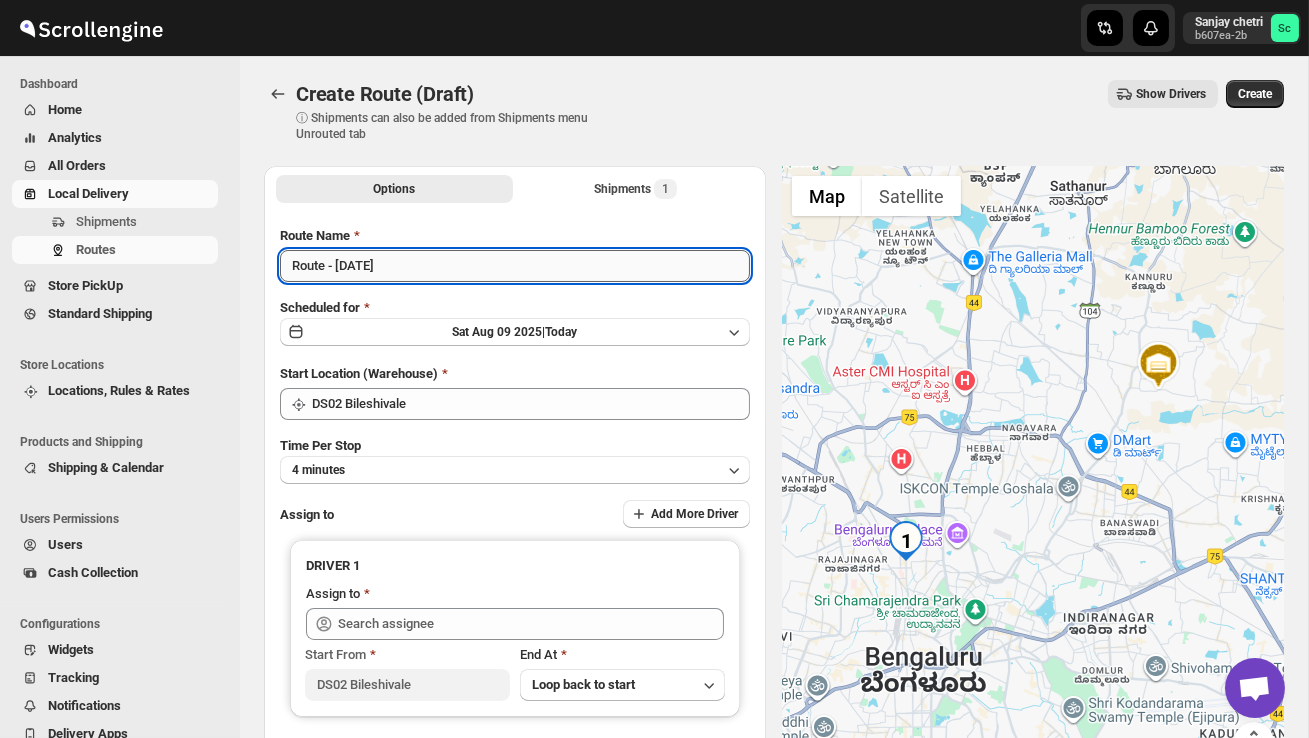 click on "Route - [DATE]" at bounding box center (515, 266) 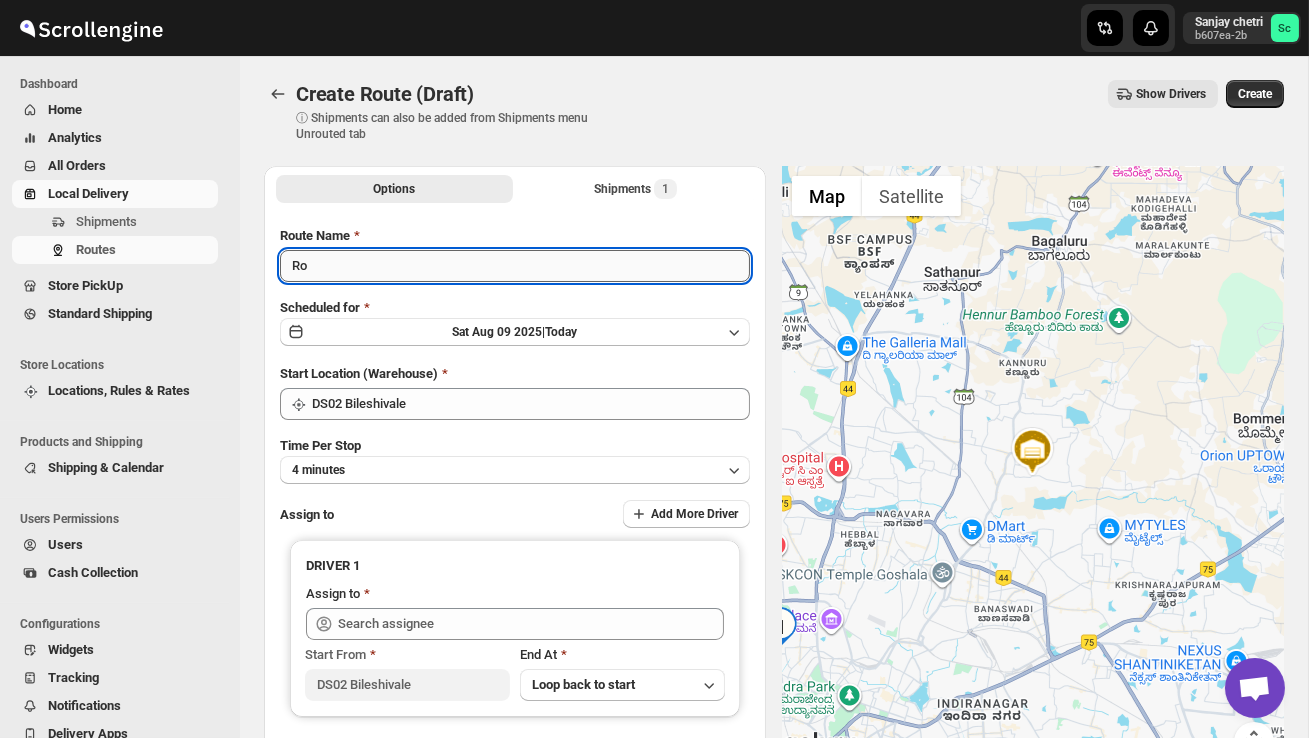 type on "R" 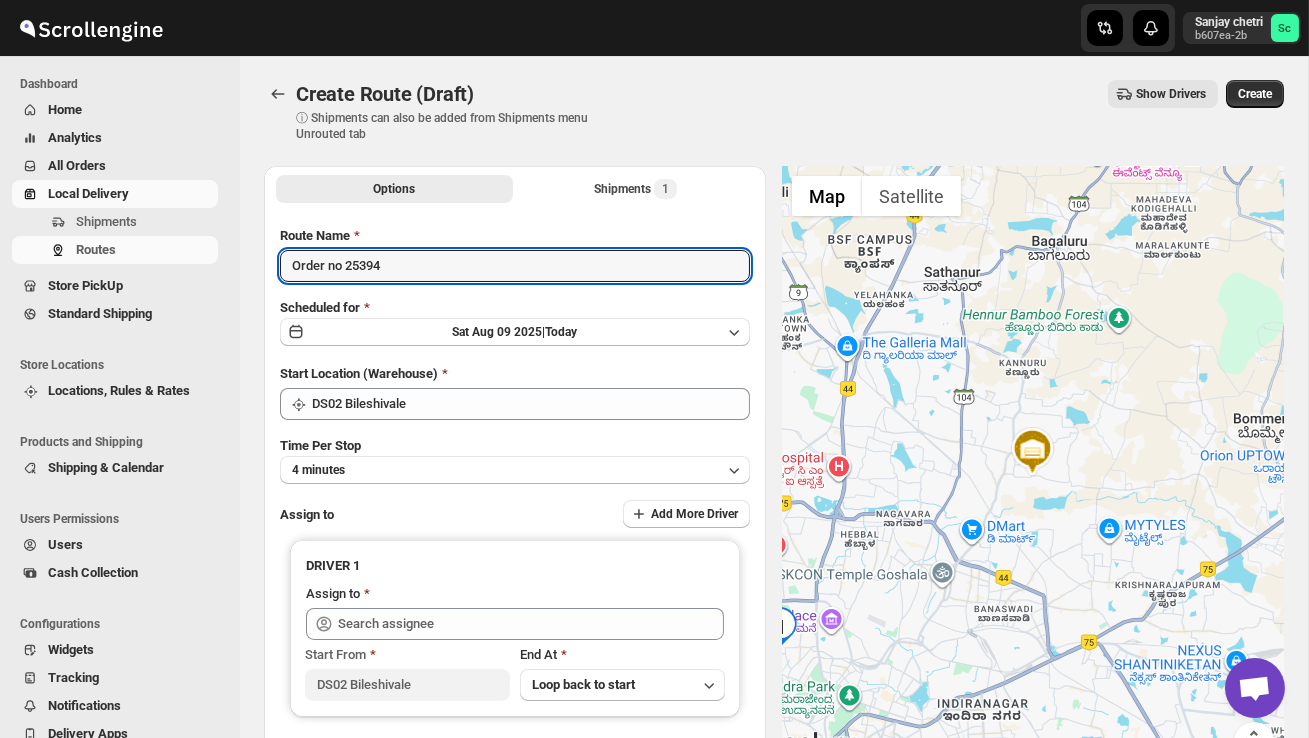 type on "Order no 25394" 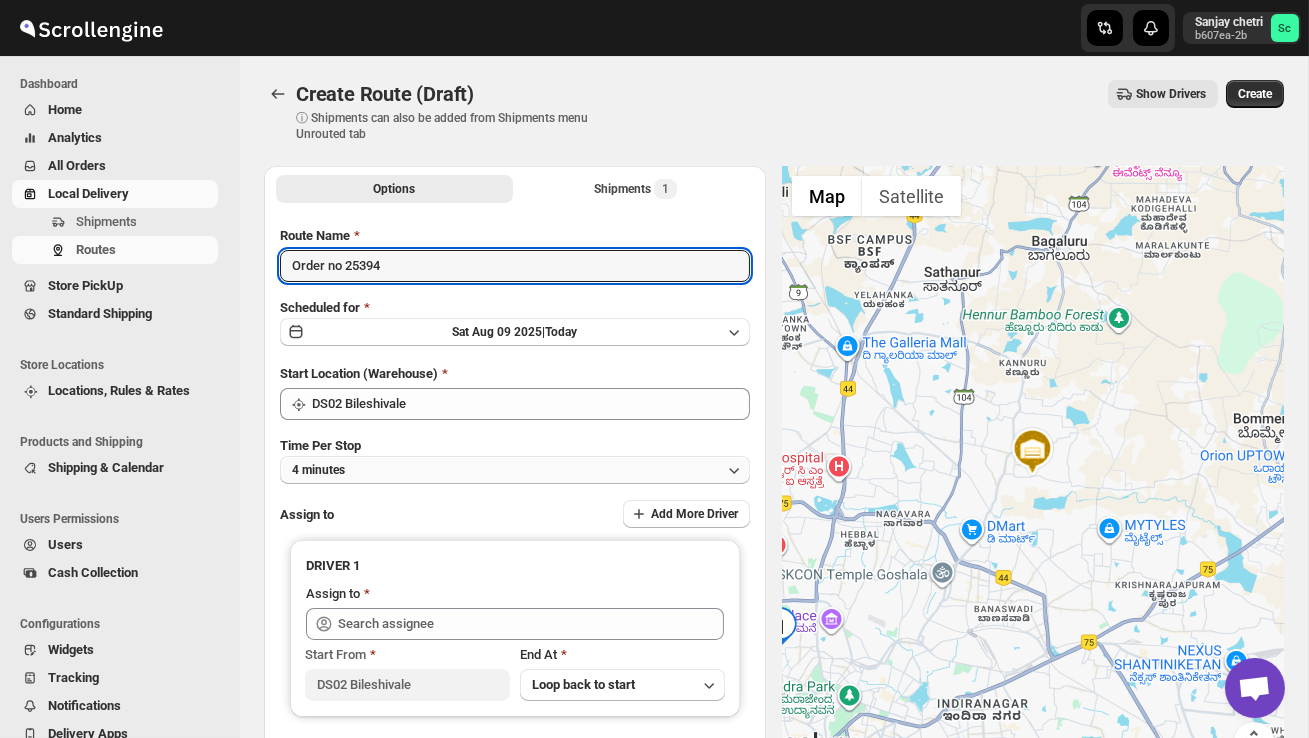 click on "4 minutes" at bounding box center (515, 470) 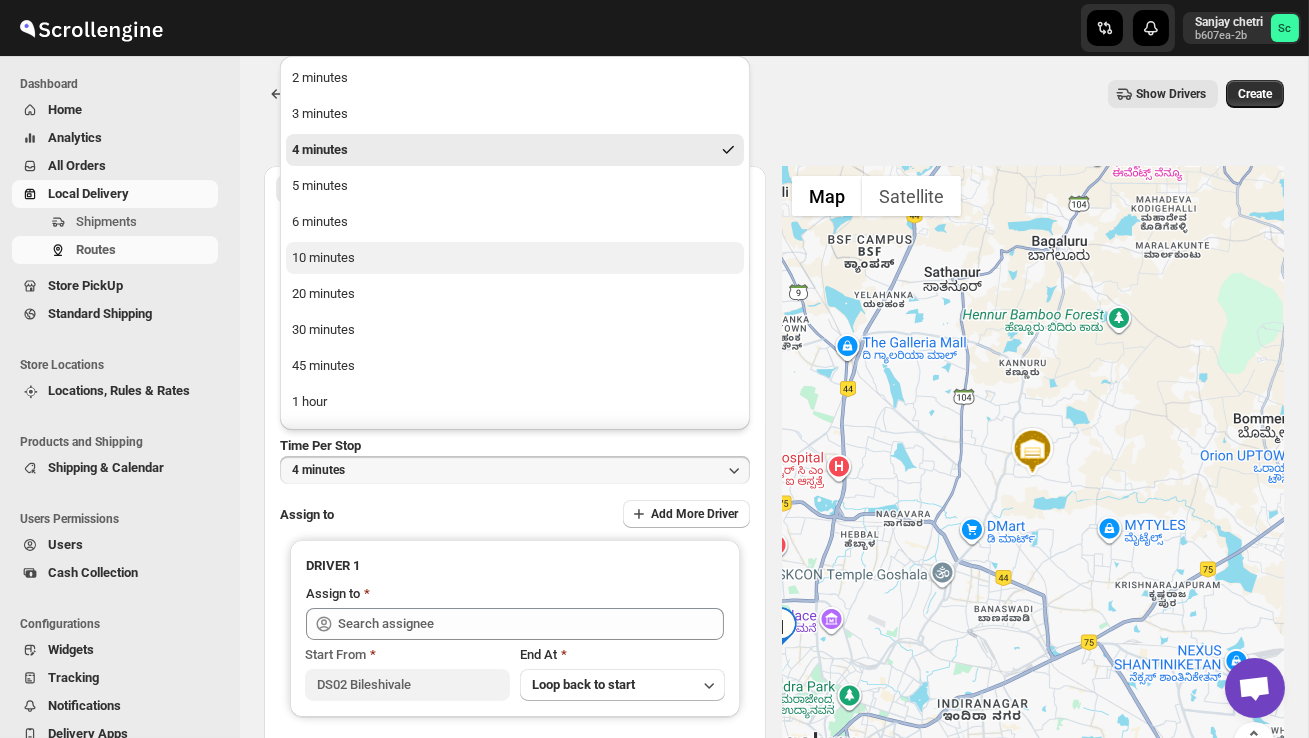 click on "10 minutes" at bounding box center [515, 258] 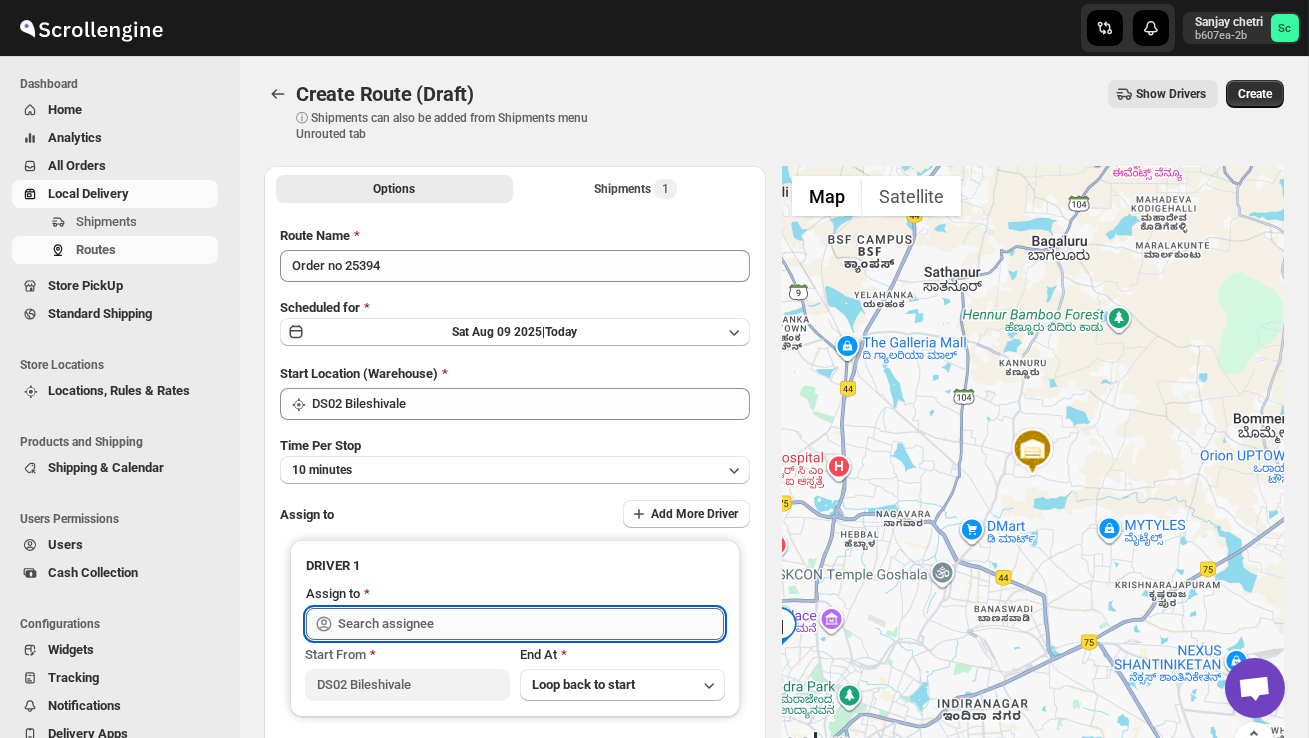 click at bounding box center (531, 624) 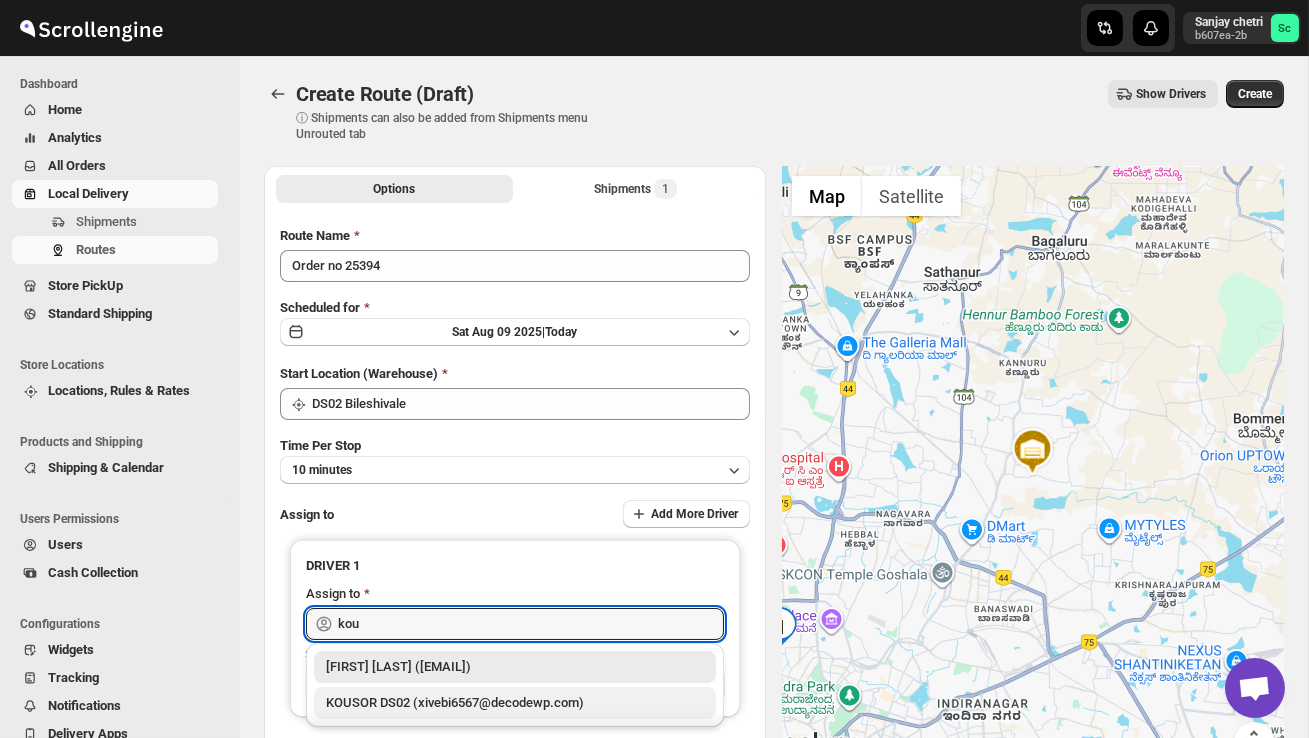 click on "KOUSOR DS02 (xivebi6567@decodewp.com)" at bounding box center (515, 703) 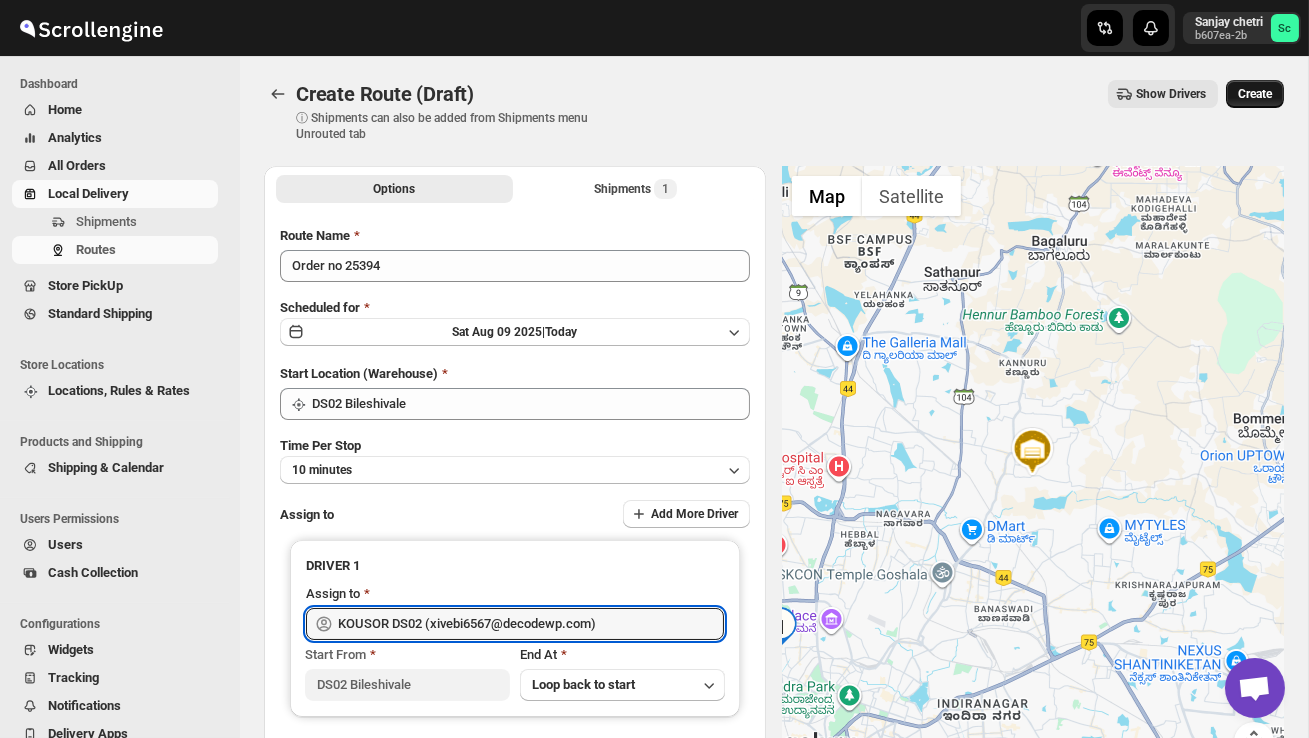 type on "KOUSOR DS02 (xivebi6567@decodewp.com)" 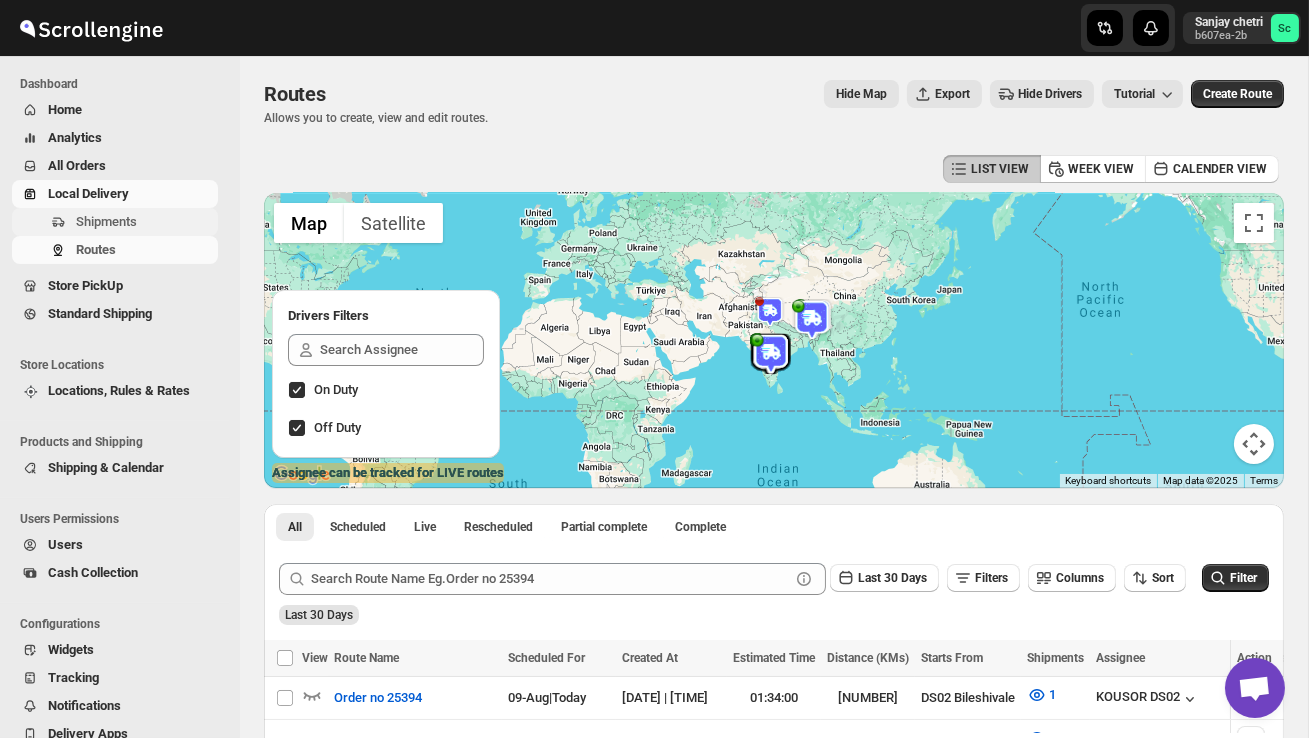 click on "Shipments" at bounding box center [106, 221] 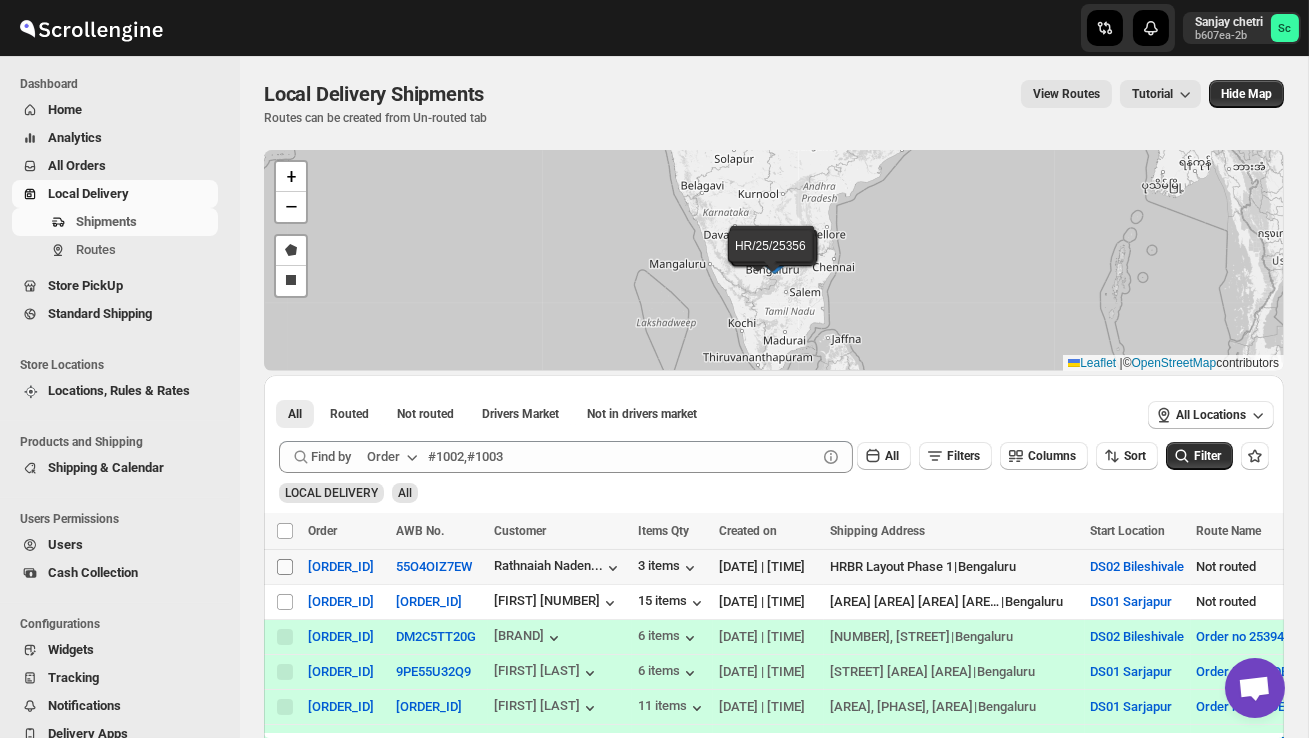 click on "Select shipment" at bounding box center [285, 567] 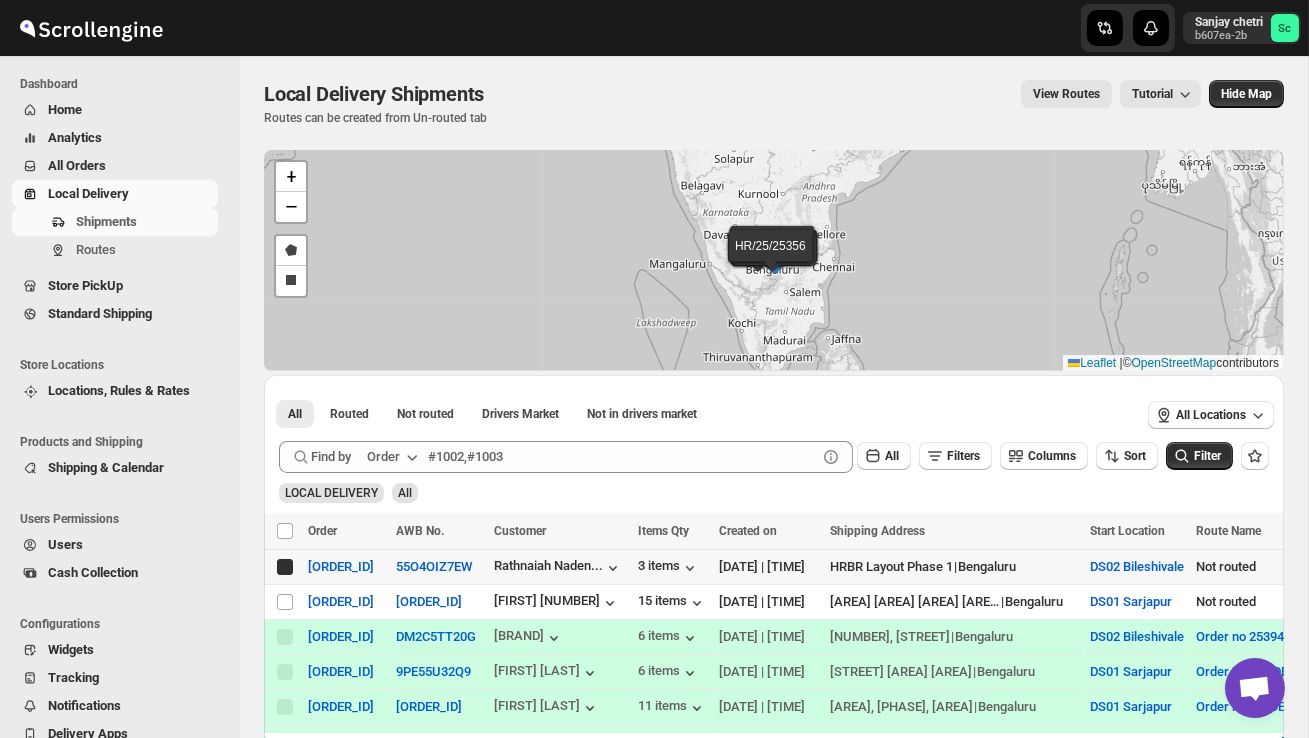 checkbox on "true" 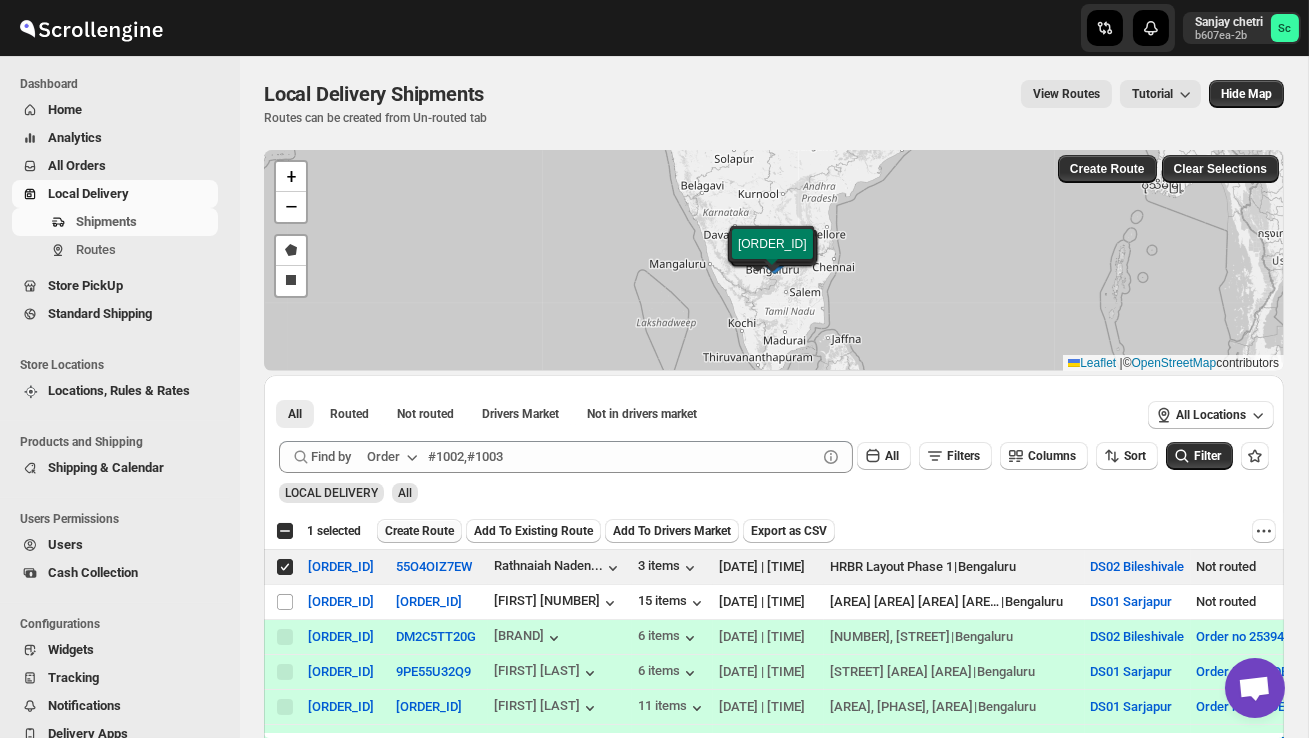click on "Create Route" at bounding box center (419, 531) 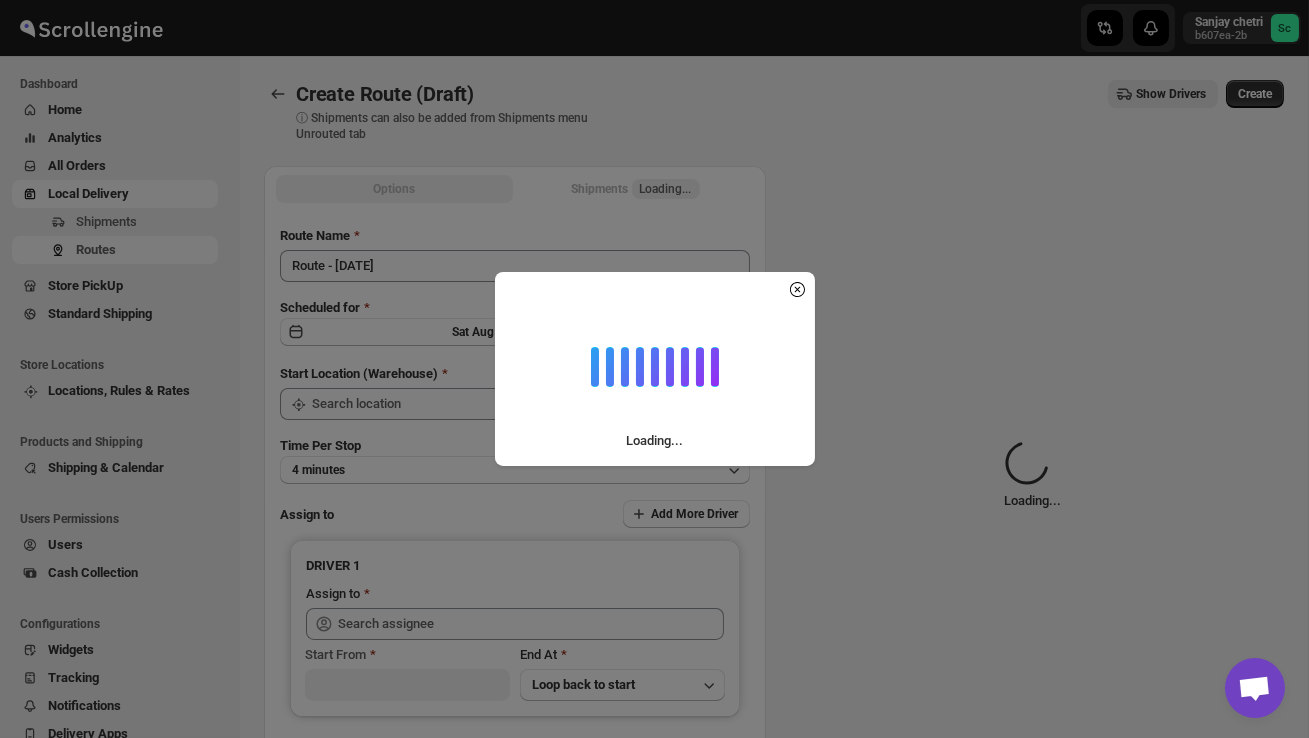 type on "DS02 Bileshivale" 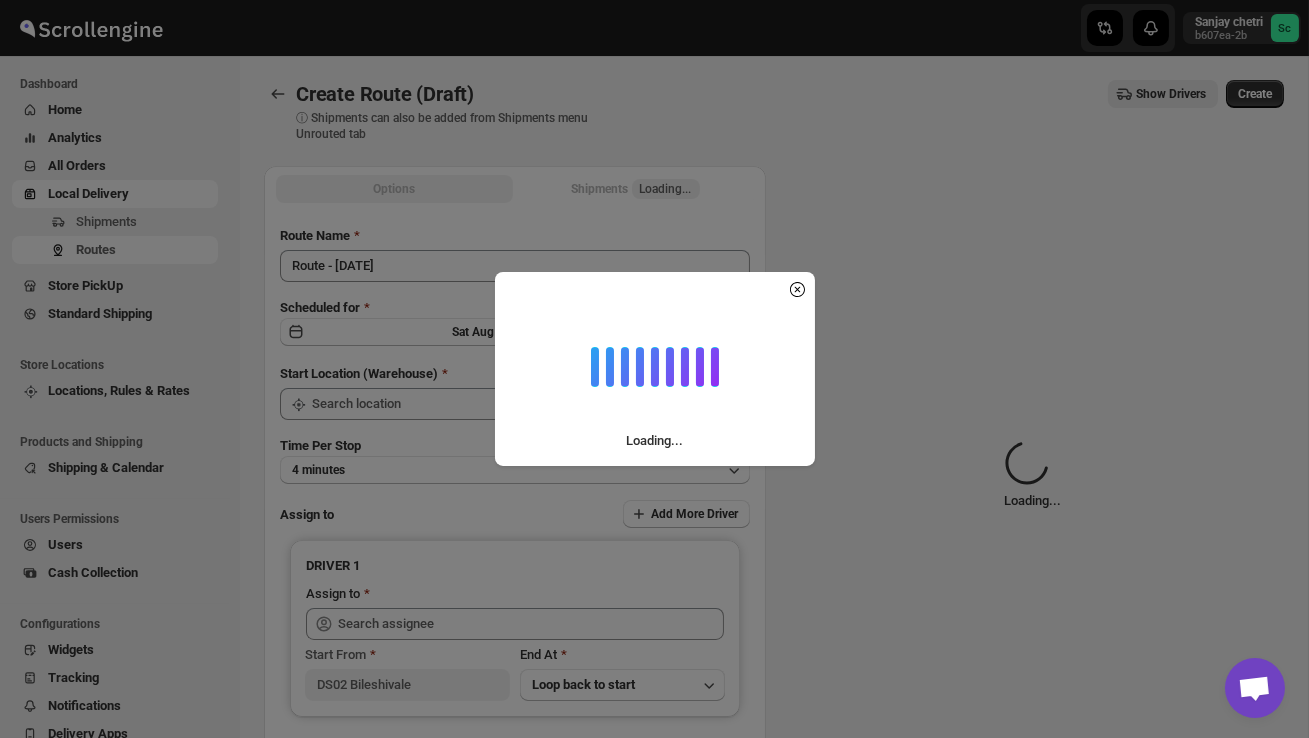 type on "DS02 Bileshivale" 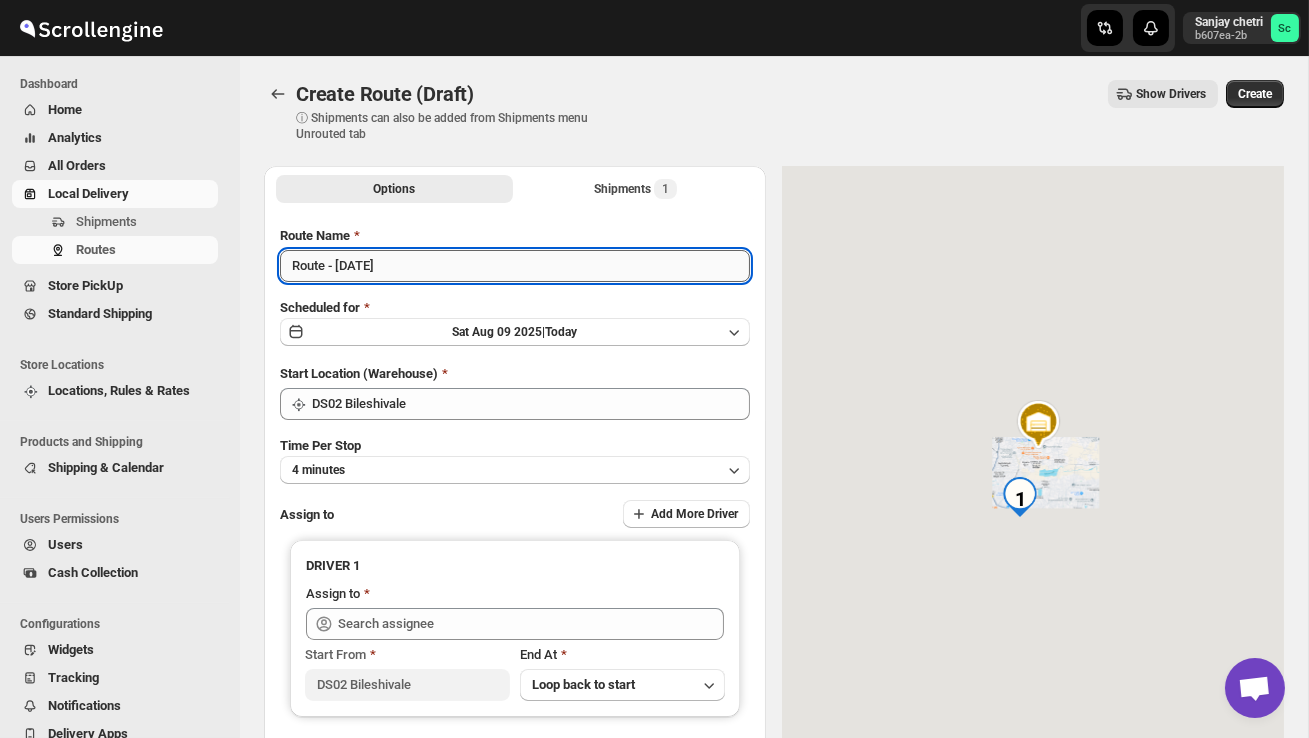 click on "Route - [DATE]" at bounding box center [515, 266] 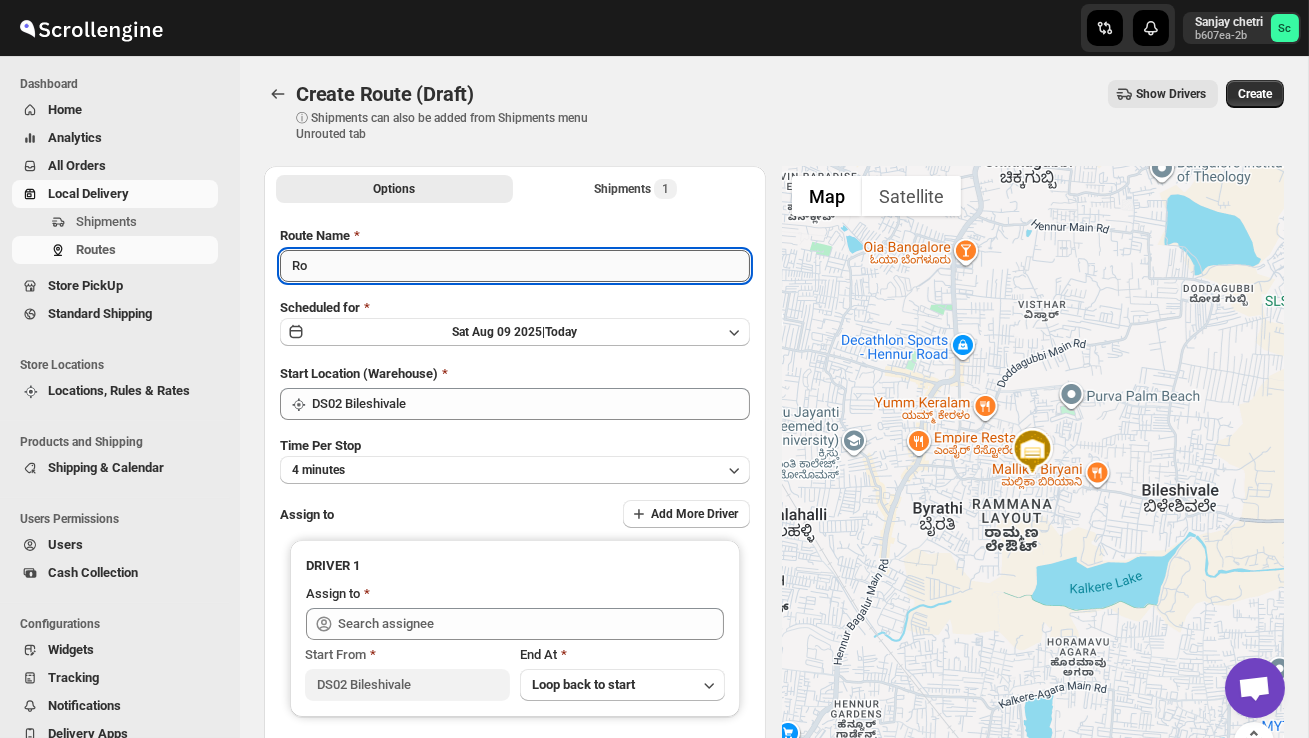 type on "R" 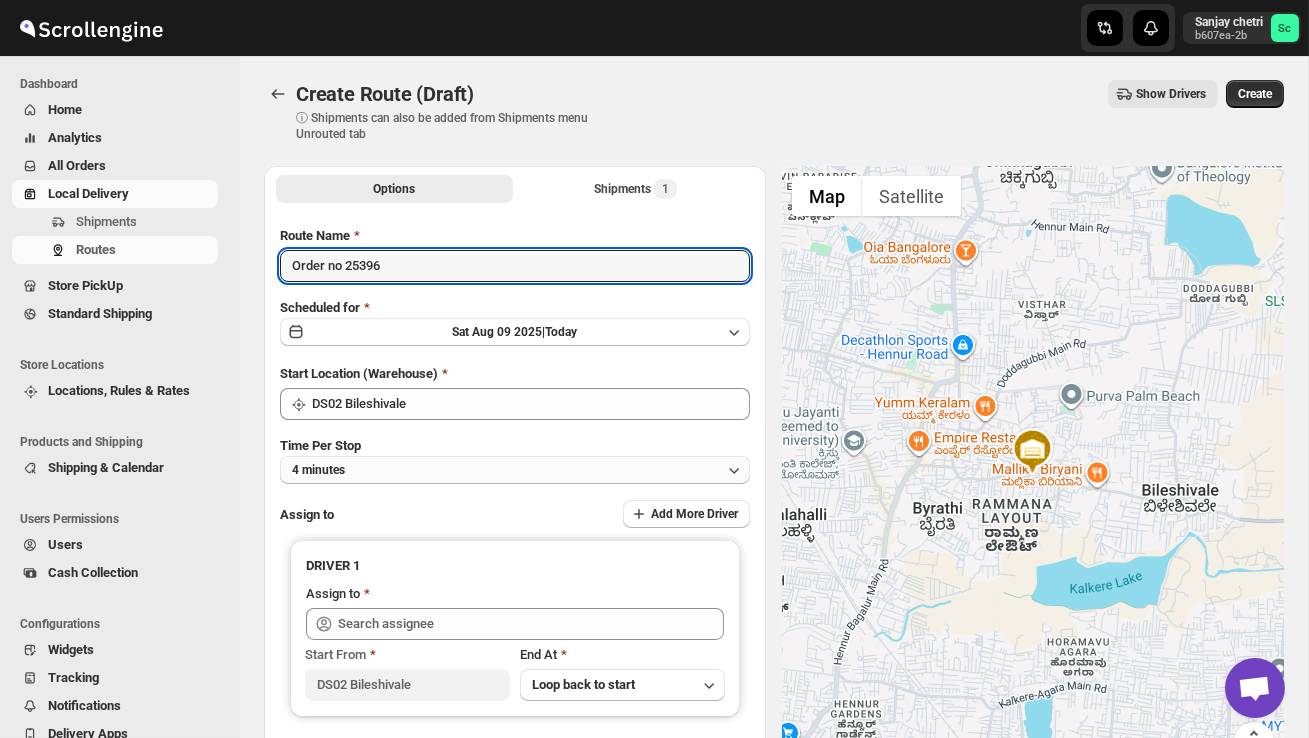 type on "Order no 25396" 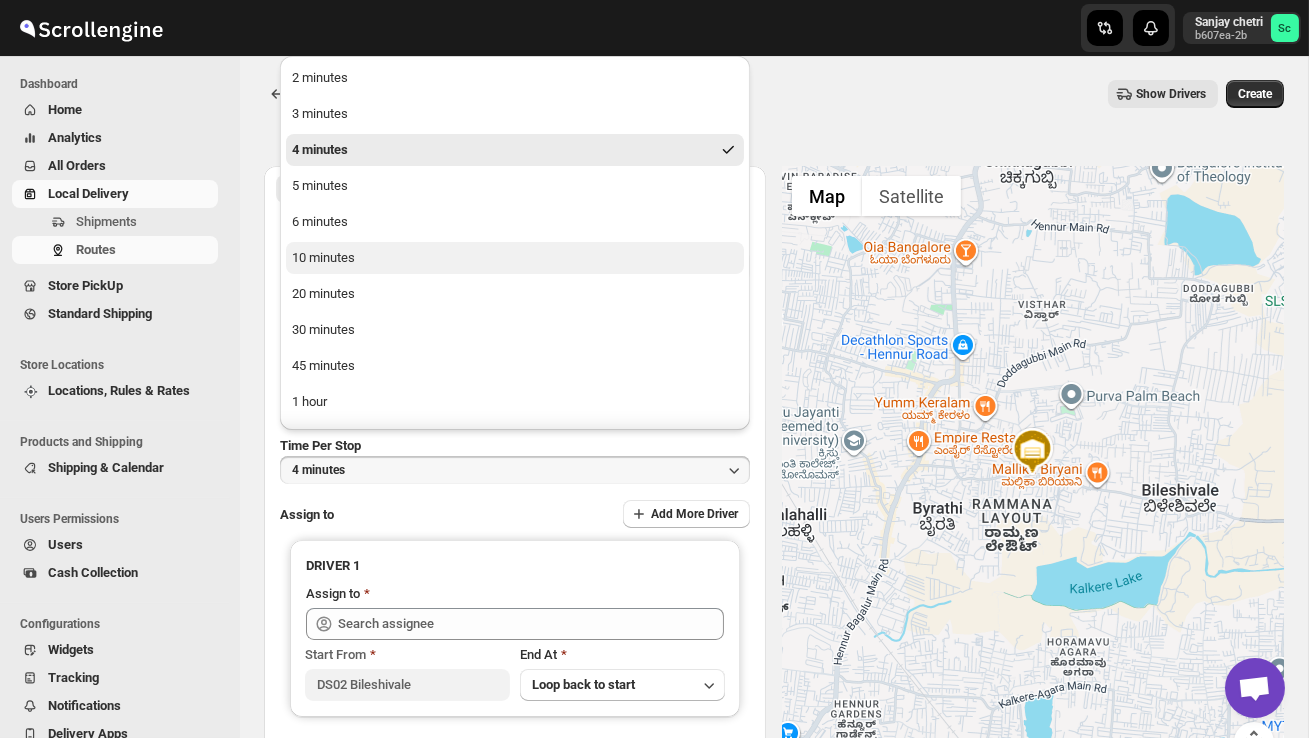 click on "10 minutes" at bounding box center [323, 258] 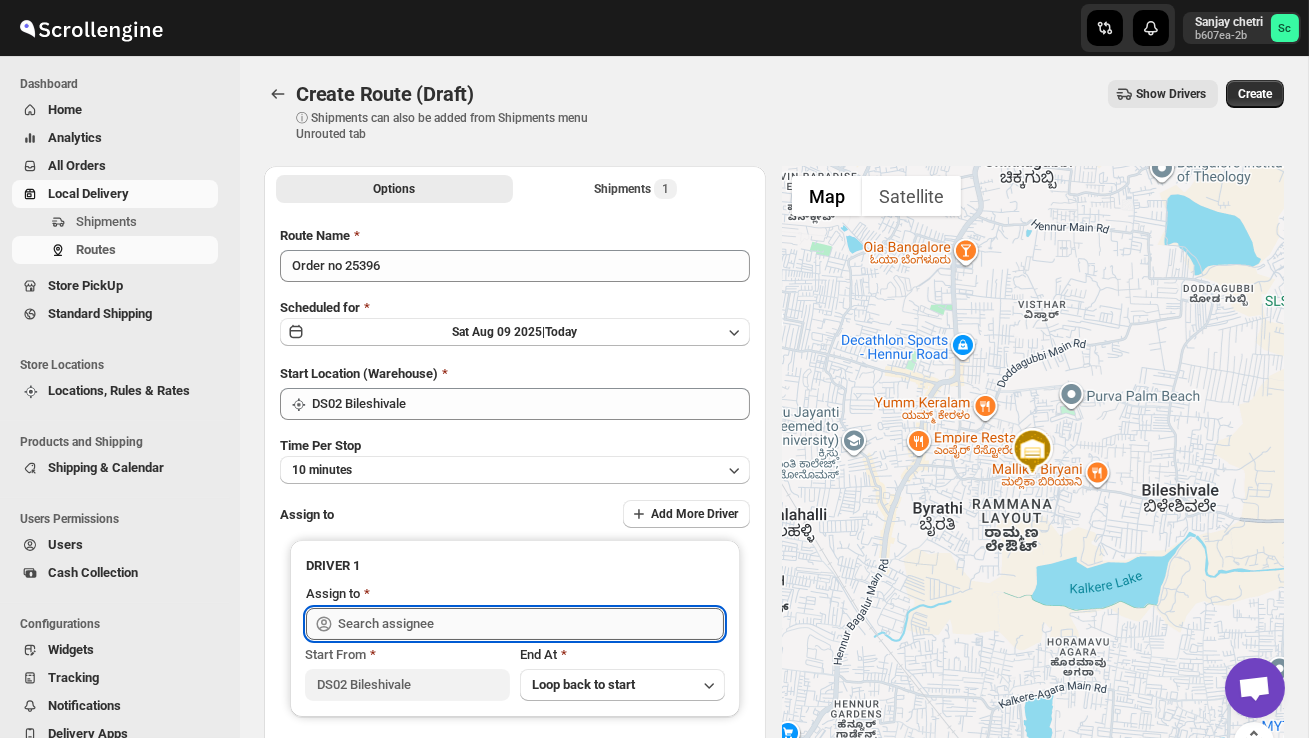 click at bounding box center [531, 624] 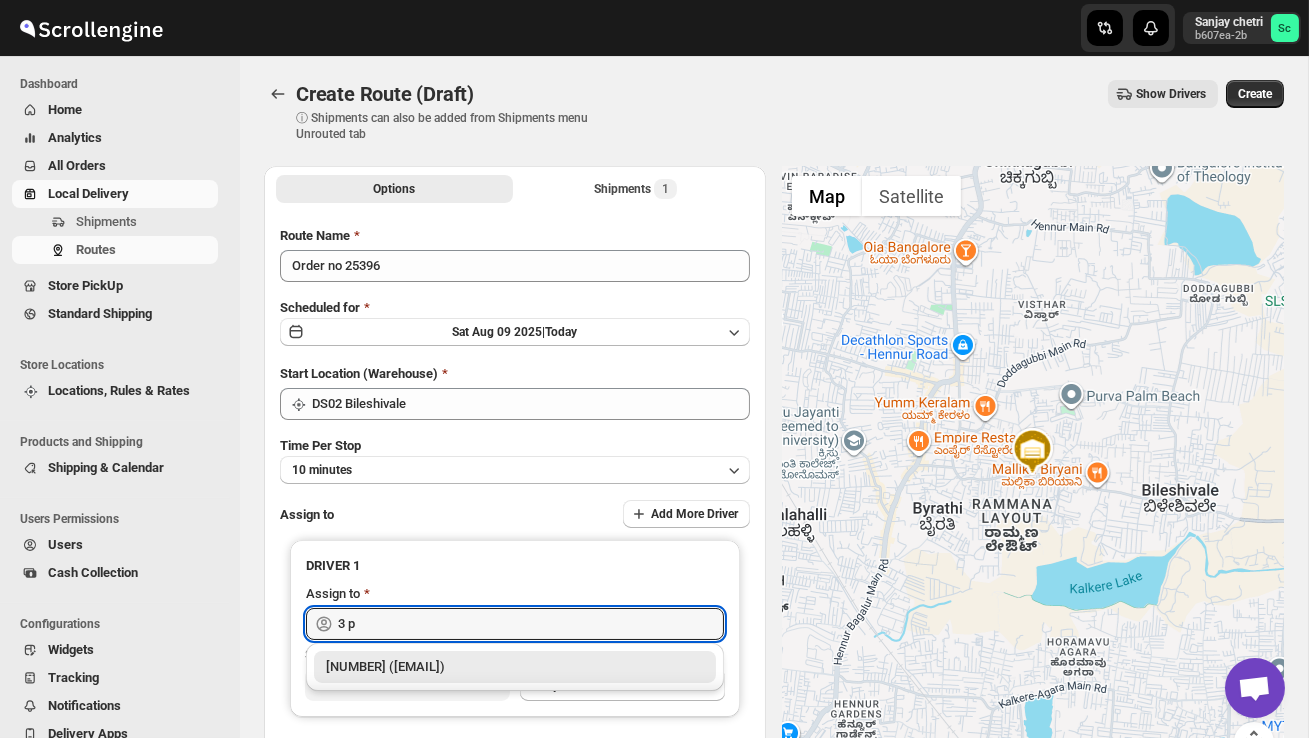 click on "[NUMBER] ([EMAIL])" at bounding box center (515, 667) 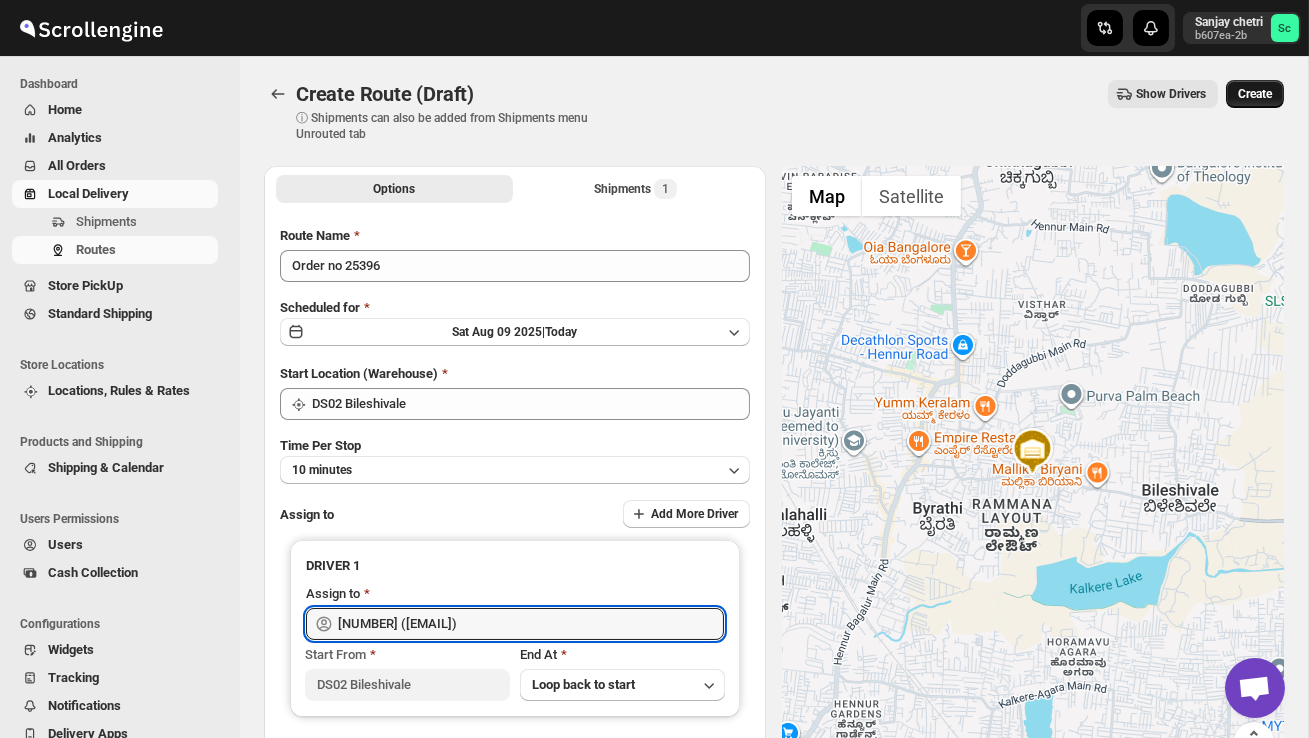 type on "[NUMBER] ([EMAIL])" 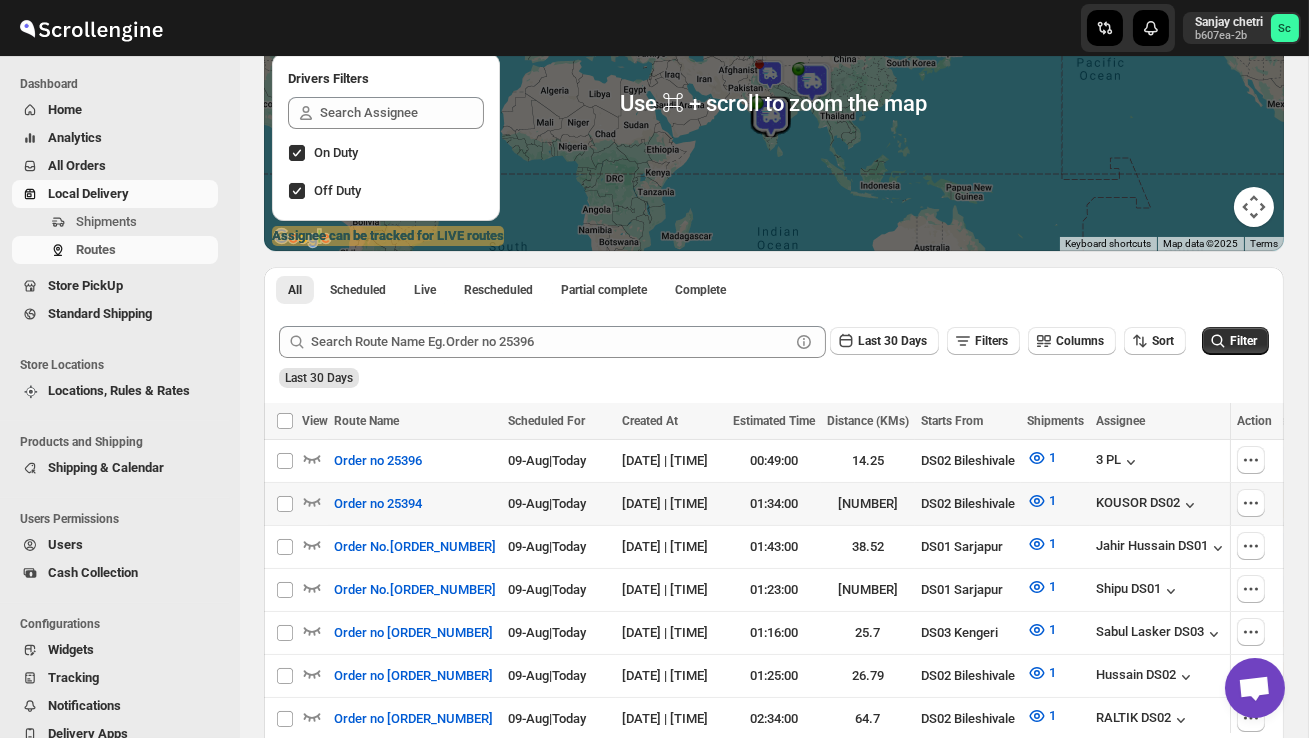 scroll, scrollTop: 248, scrollLeft: 0, axis: vertical 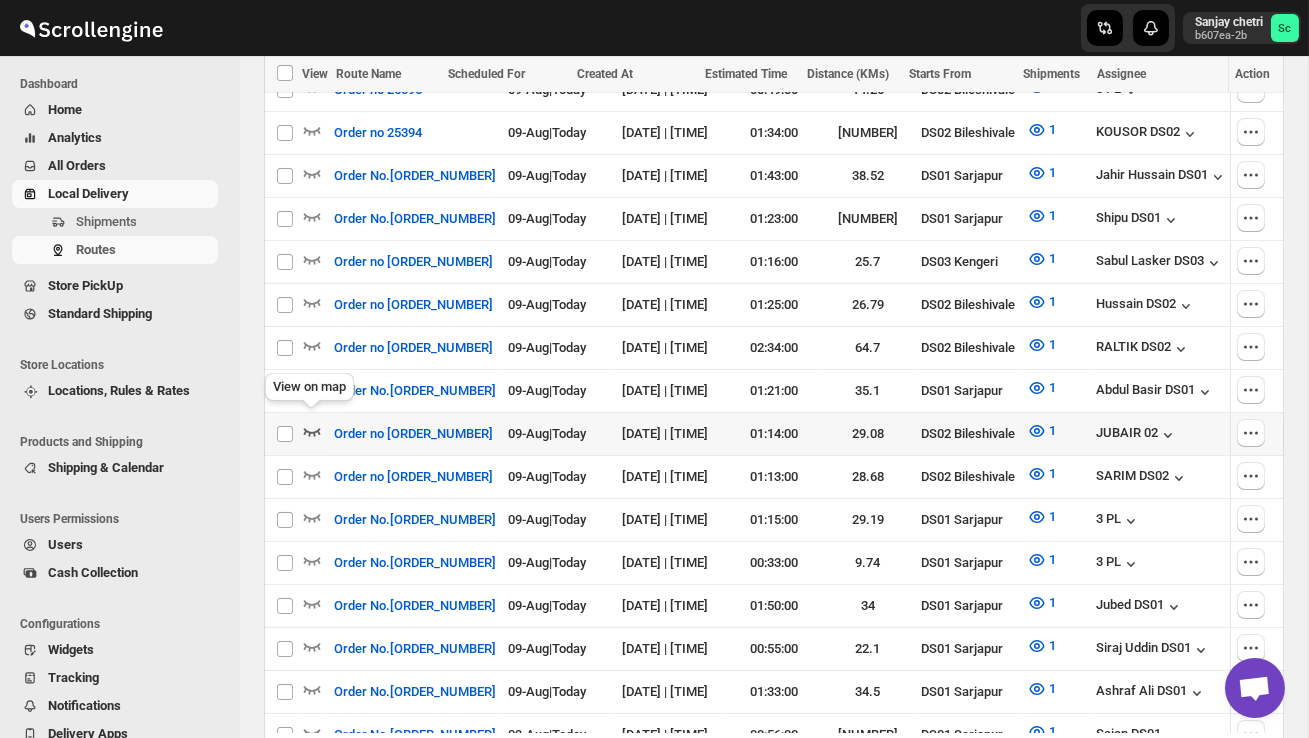 click 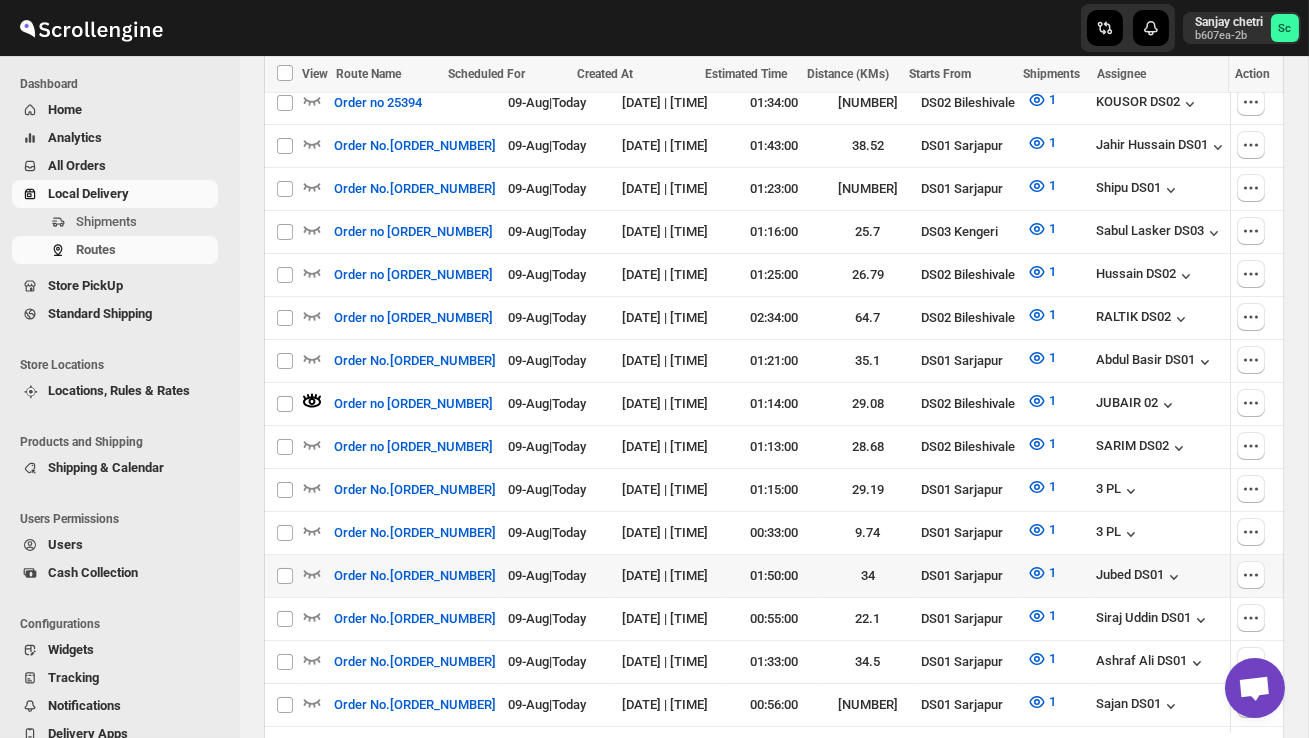 scroll, scrollTop: 644, scrollLeft: 0, axis: vertical 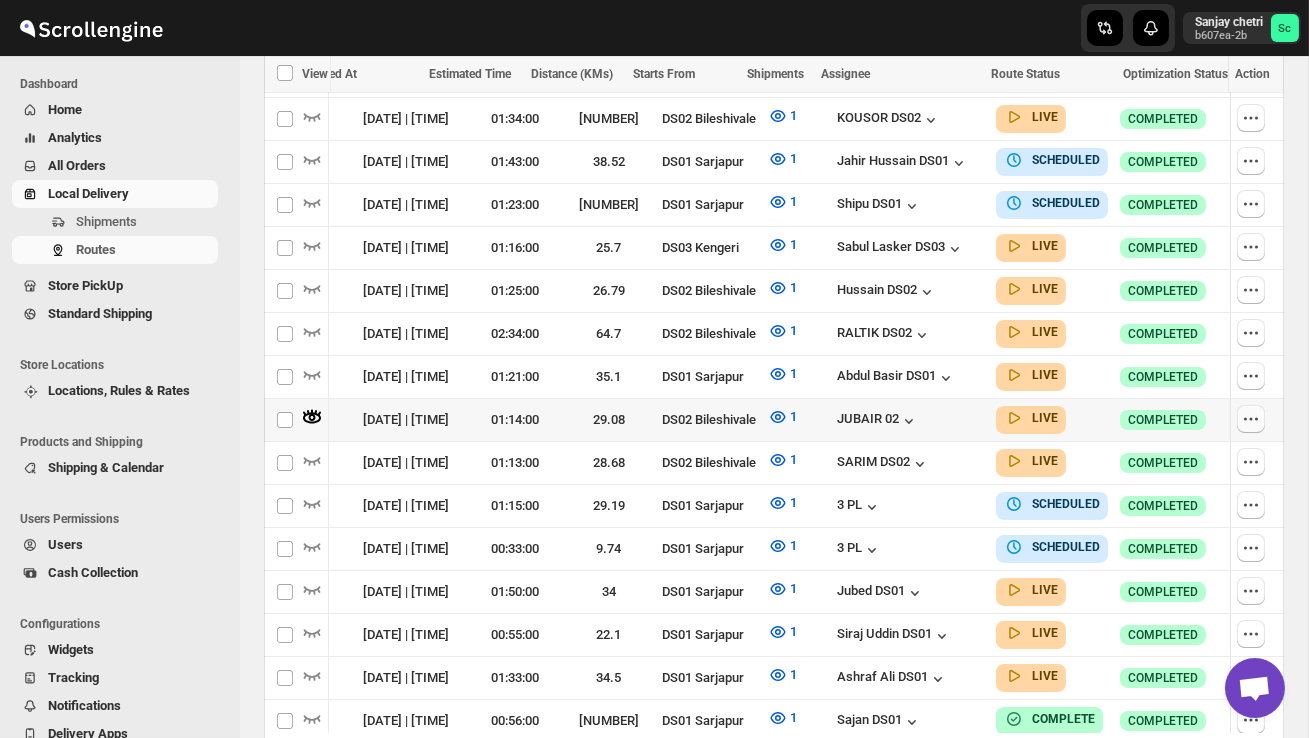 click 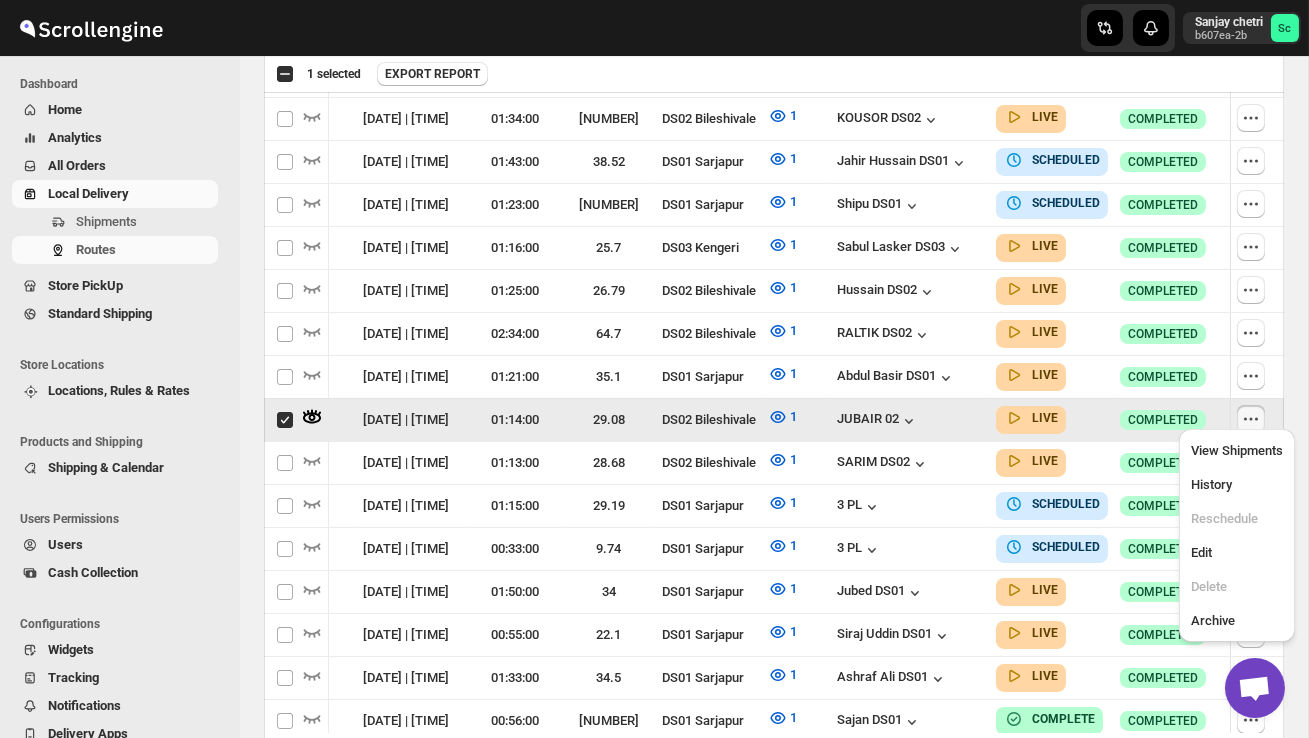 scroll, scrollTop: 0, scrollLeft: 1, axis: horizontal 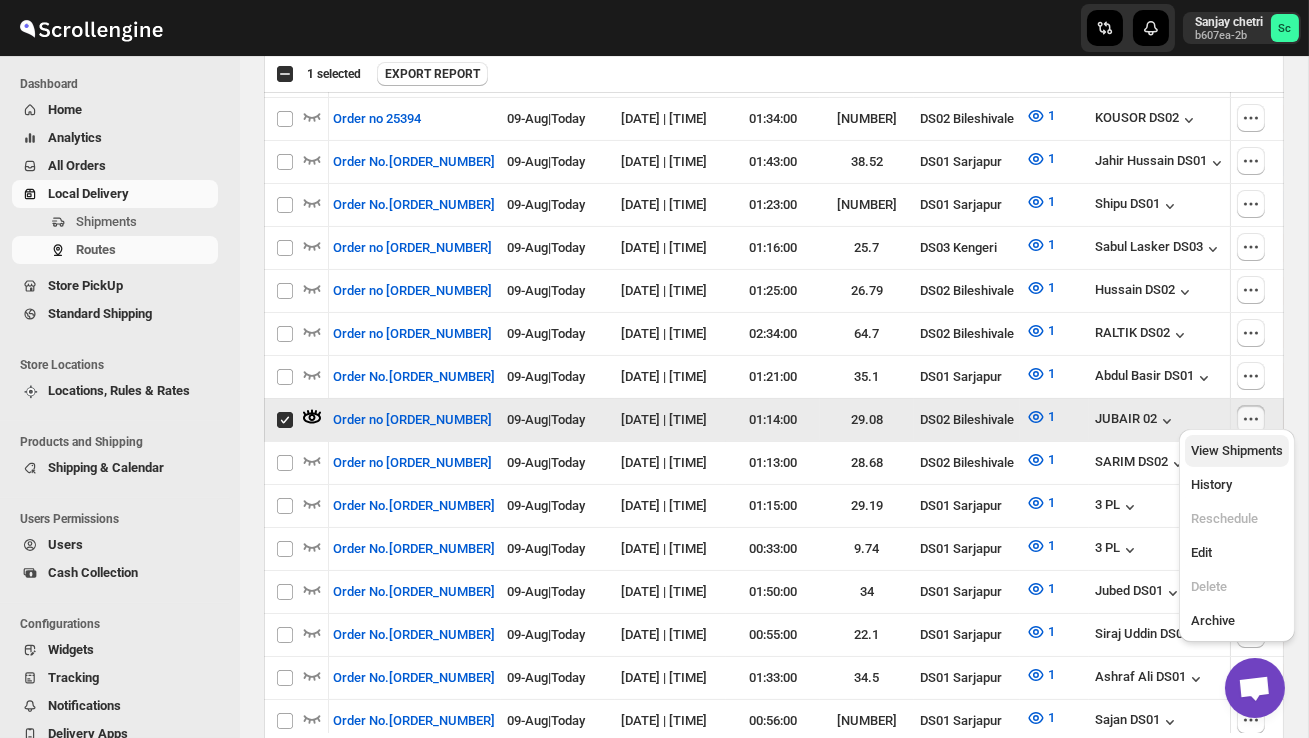 click on "View Shipments" at bounding box center [1237, 451] 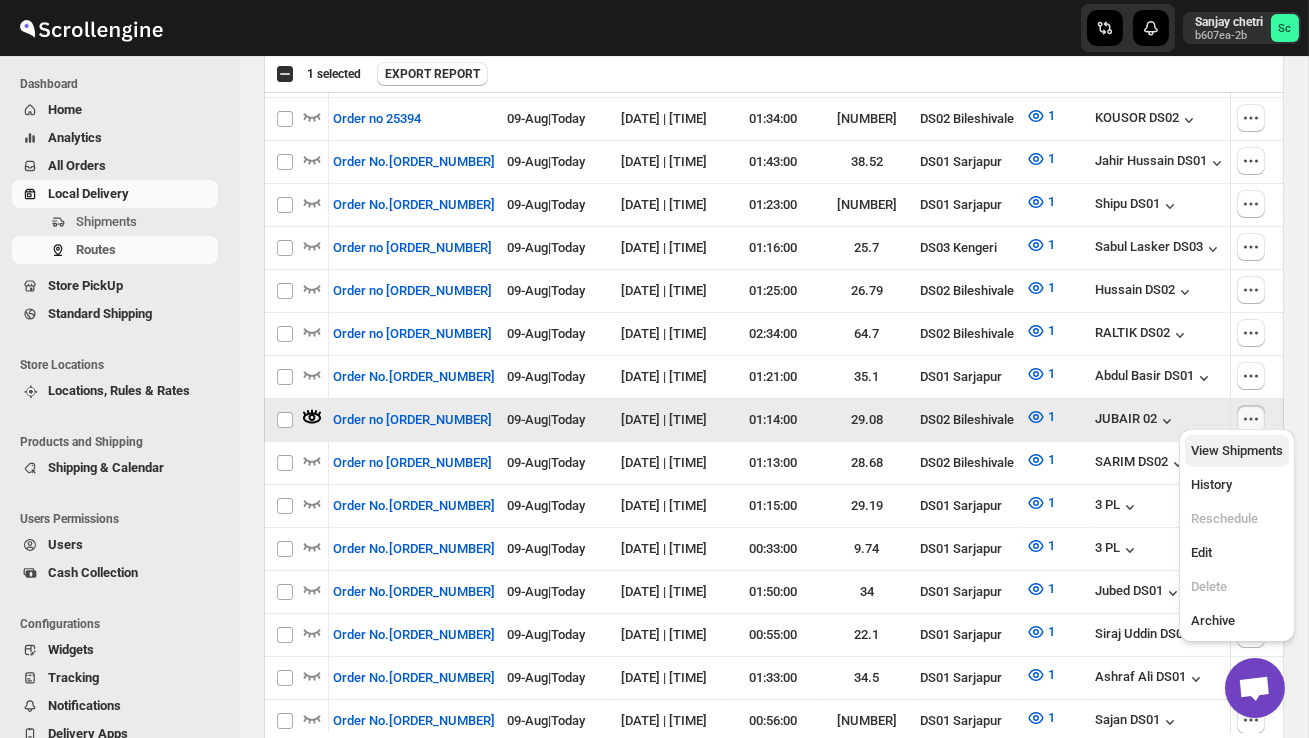 checkbox on "false" 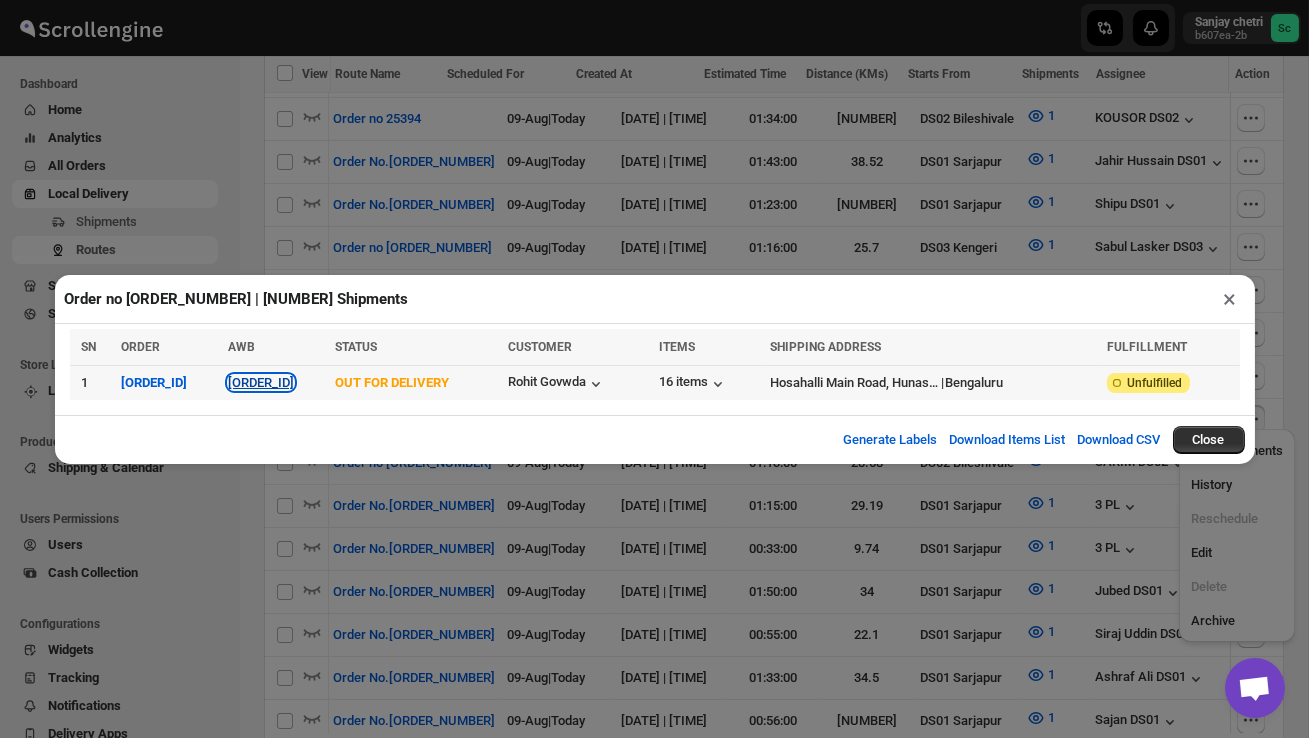 click on "[ORDER_ID]" at bounding box center (261, 382) 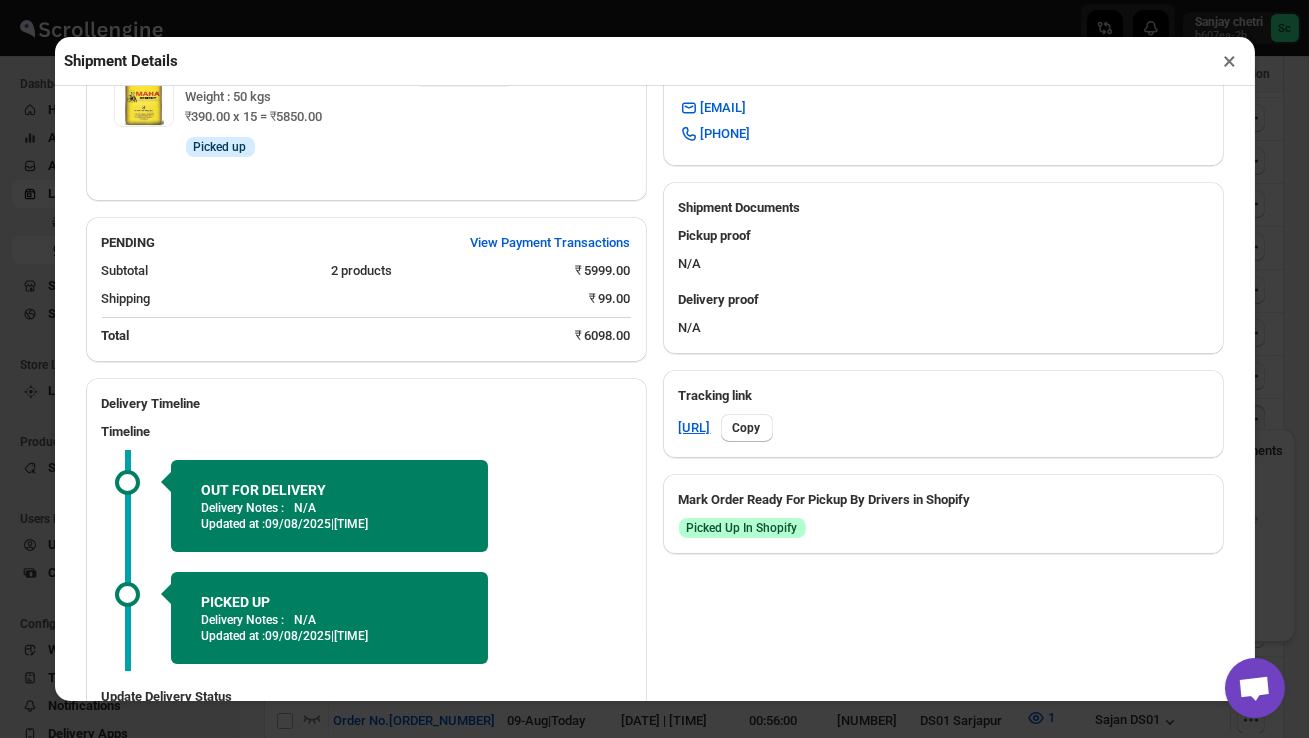 scroll, scrollTop: 892, scrollLeft: 0, axis: vertical 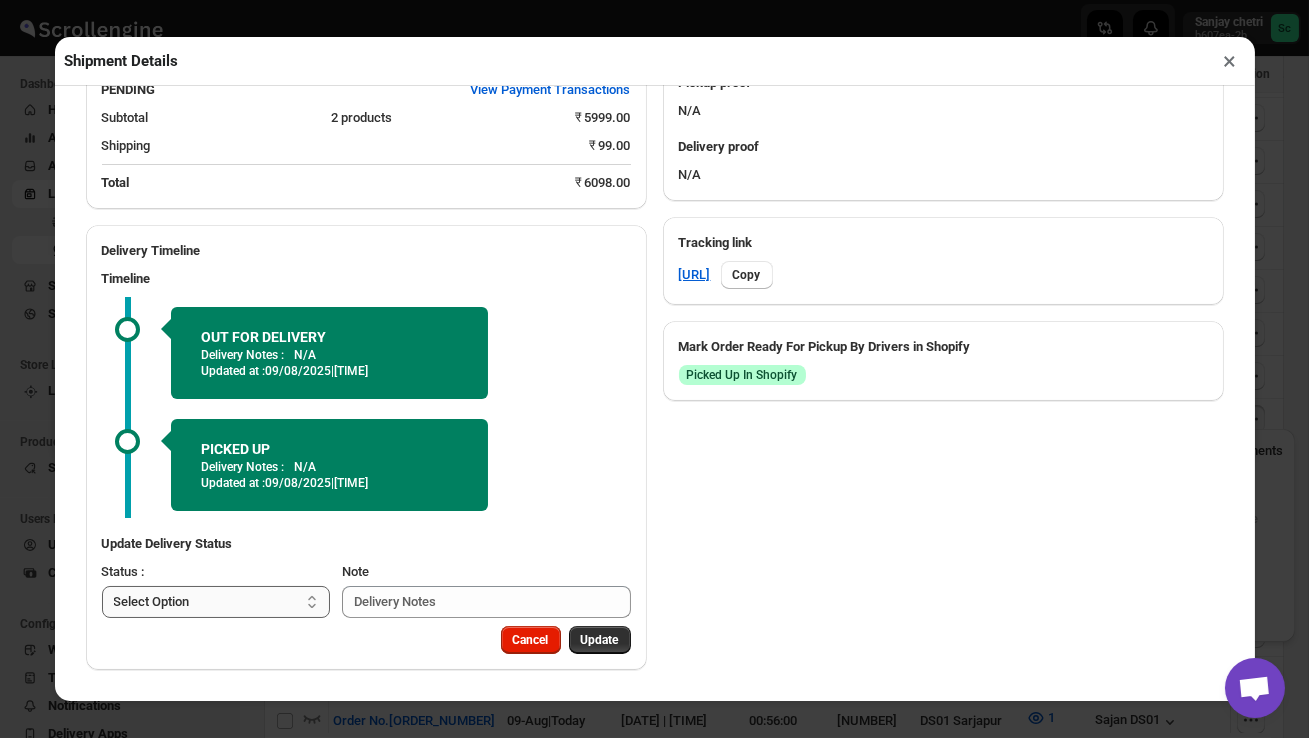 click on "Select Option PICKED UP OUT FOR DELIVERY RESCHEDULE DELIVERED CANCELLED" at bounding box center [216, 602] 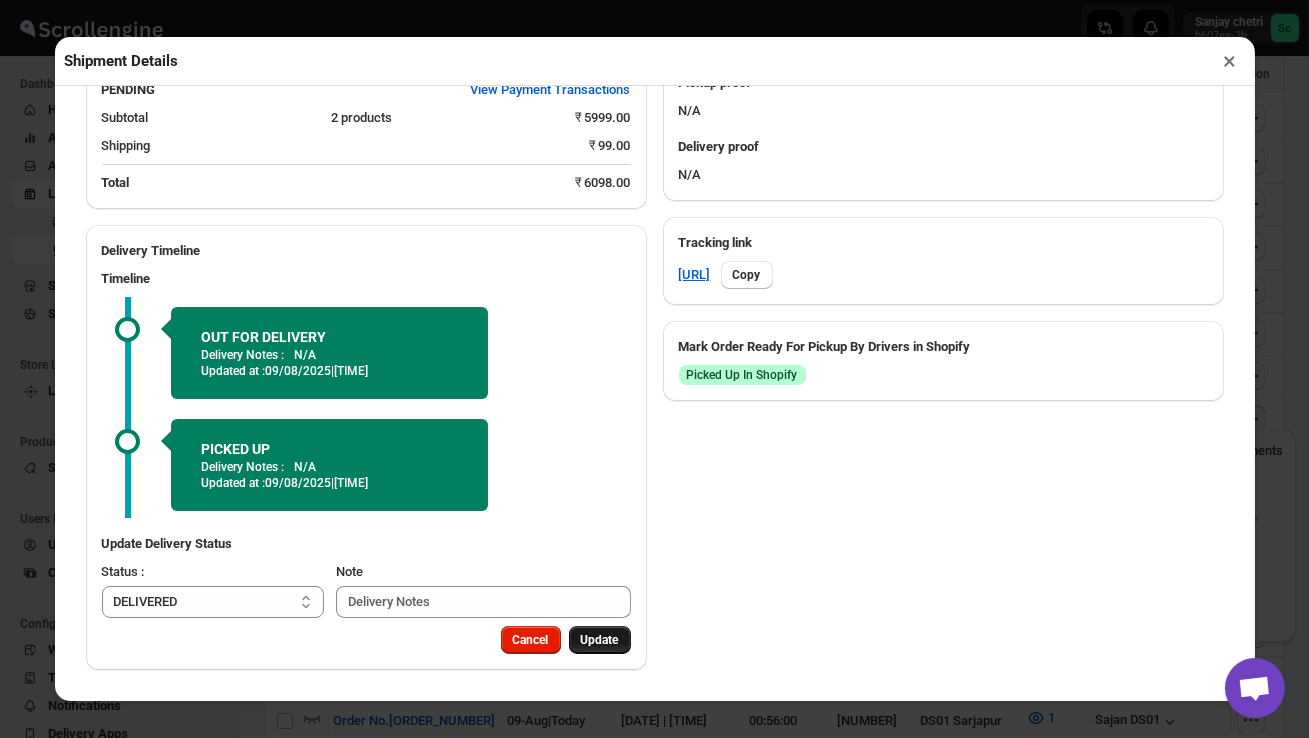 click on "Update" at bounding box center [600, 640] 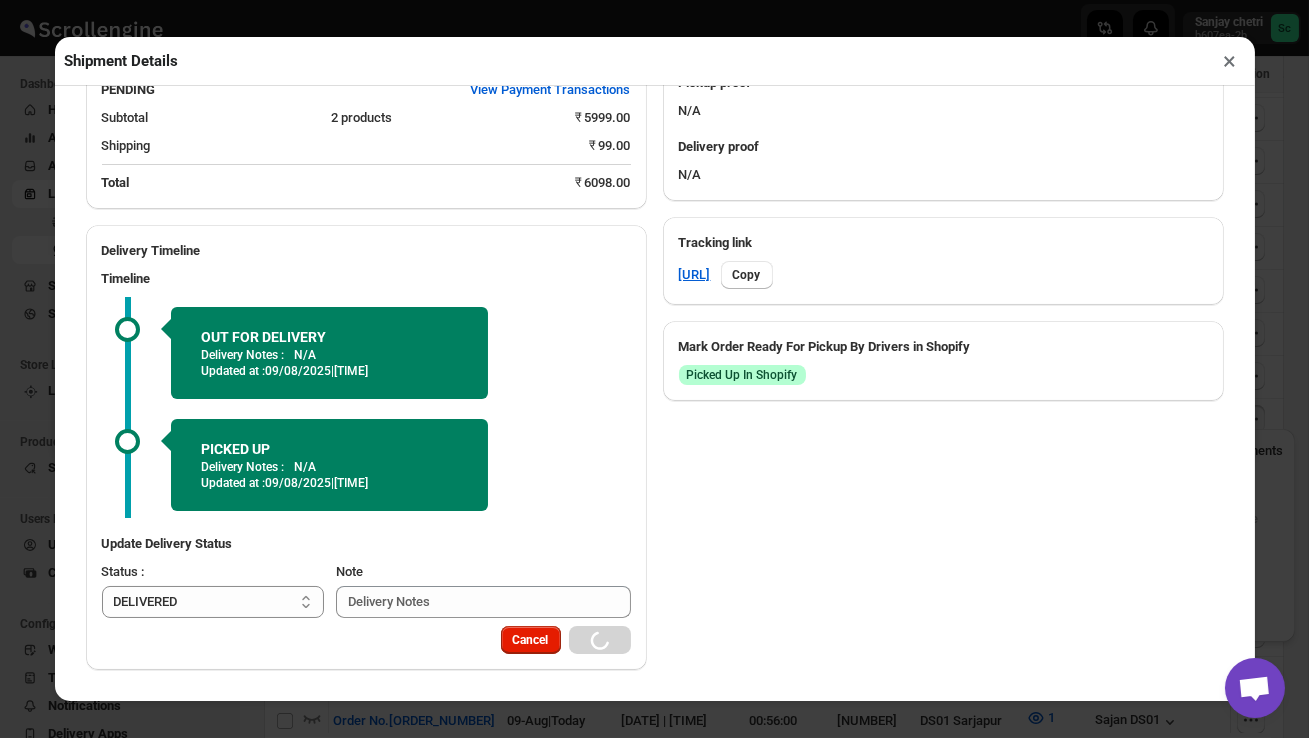 select 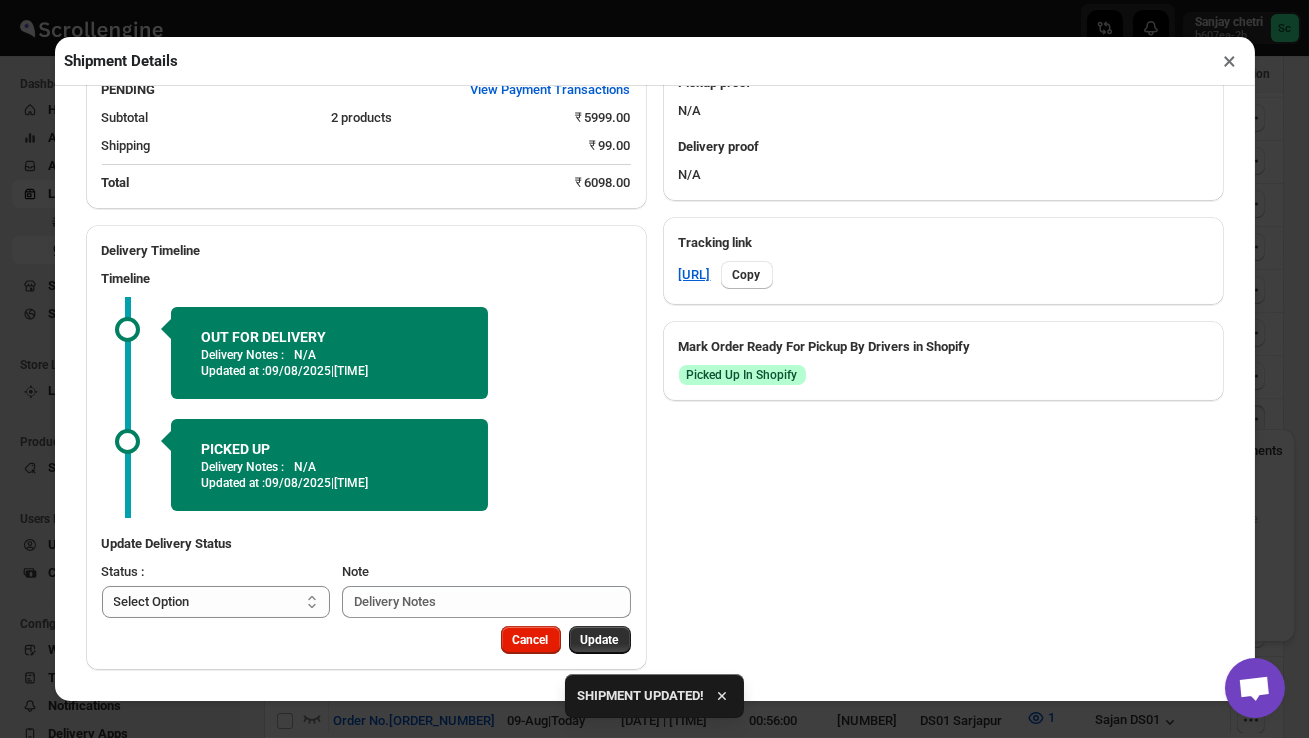 scroll, scrollTop: 688, scrollLeft: 0, axis: vertical 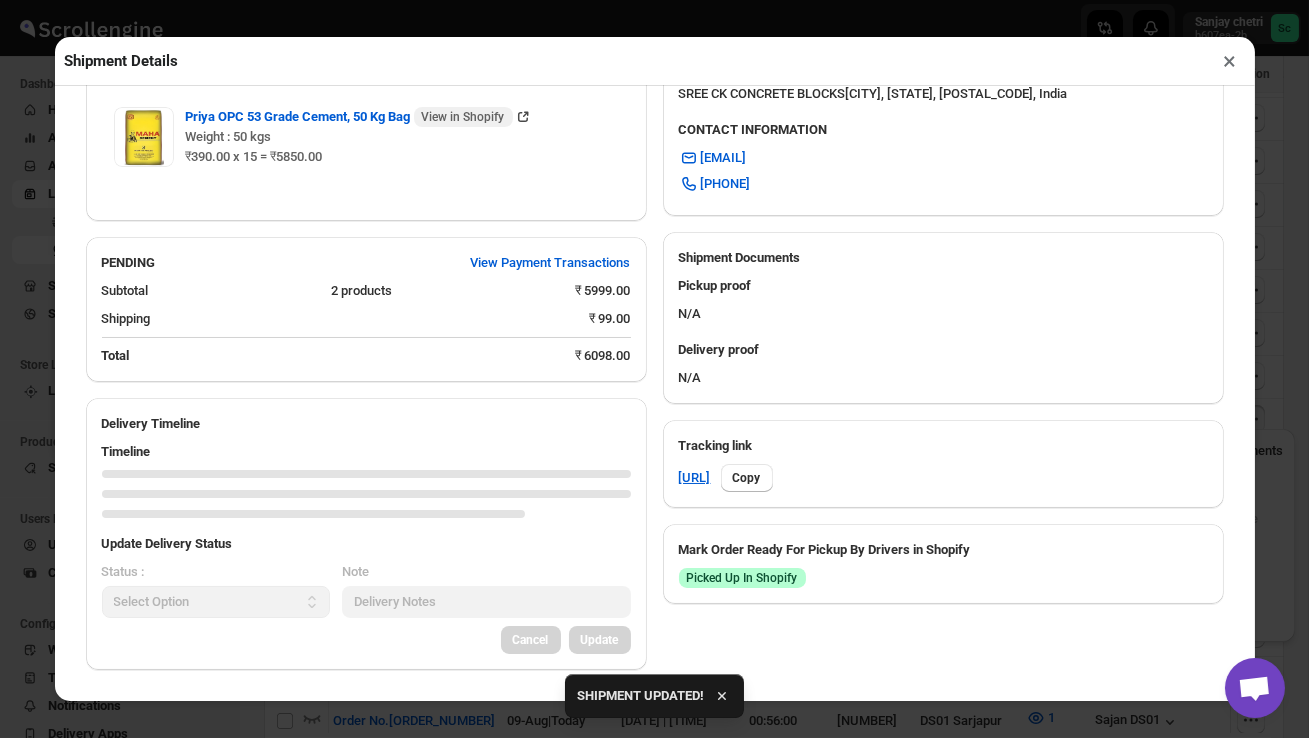 click on "×" at bounding box center (1230, 61) 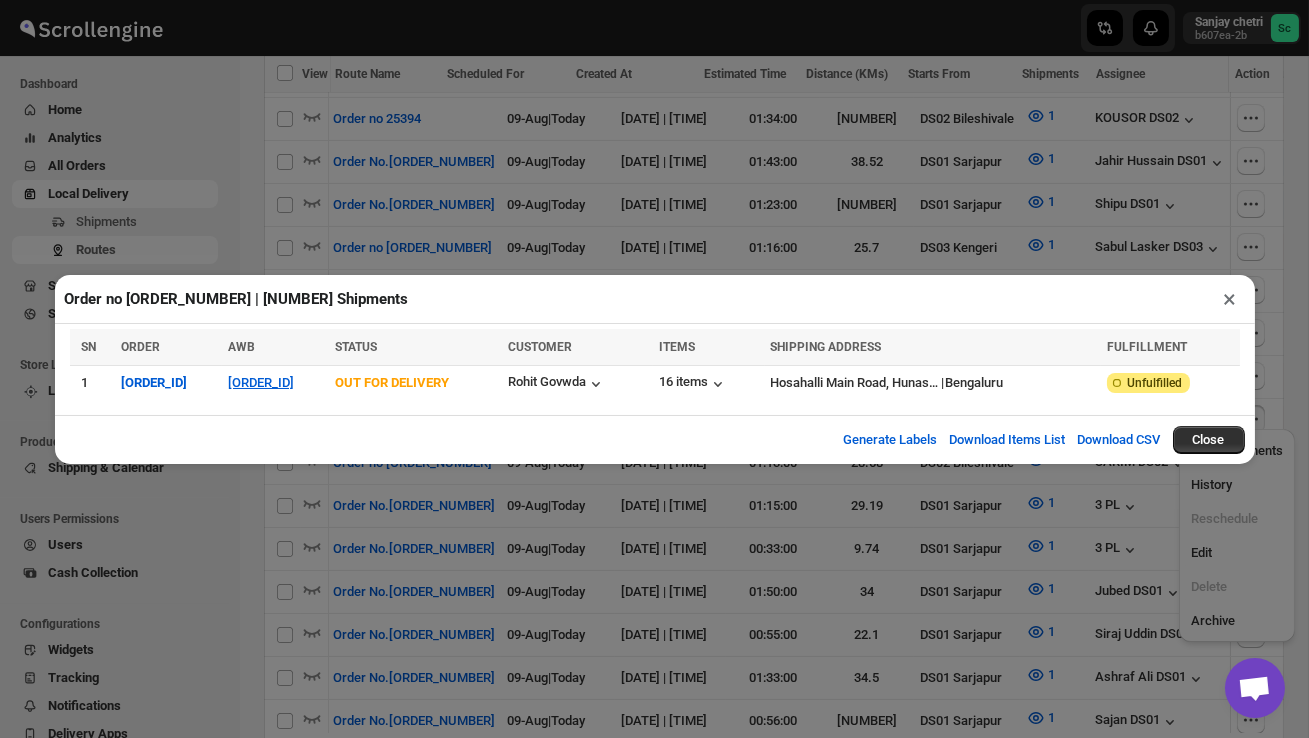 click on "×" at bounding box center (1230, 299) 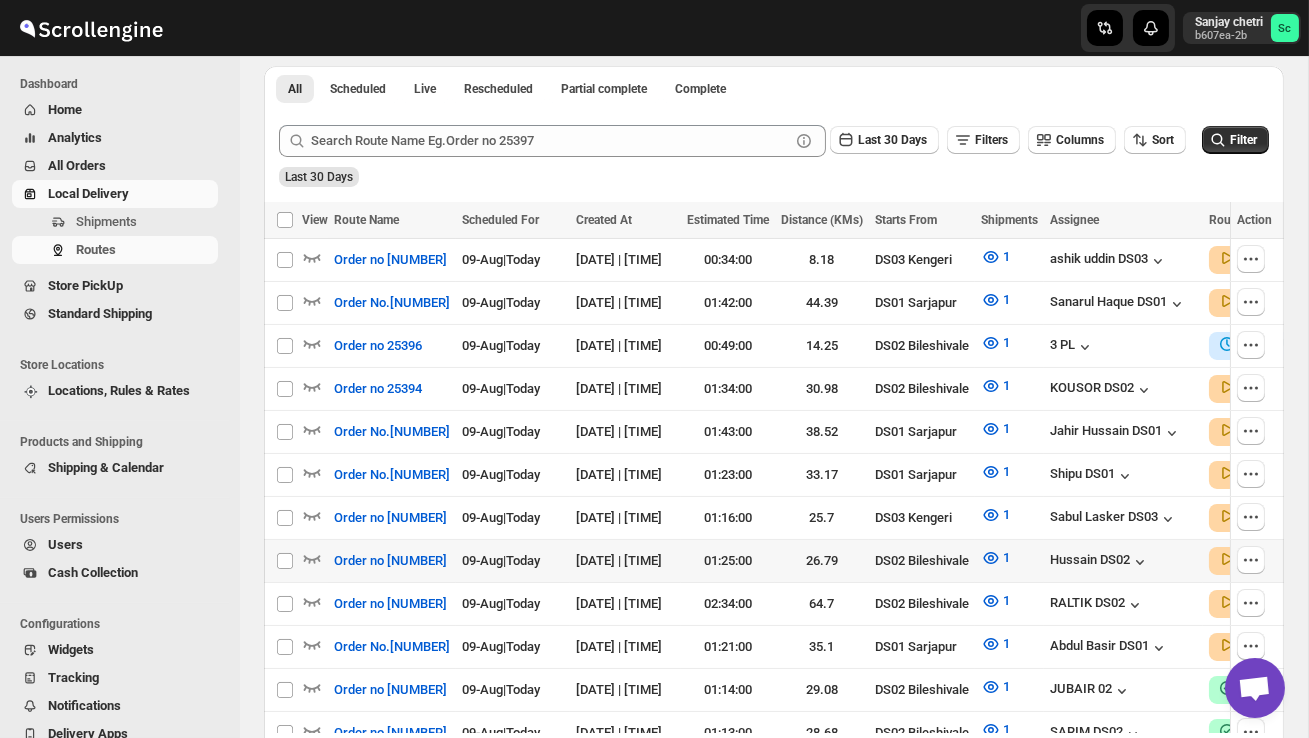 scroll, scrollTop: 450, scrollLeft: 0, axis: vertical 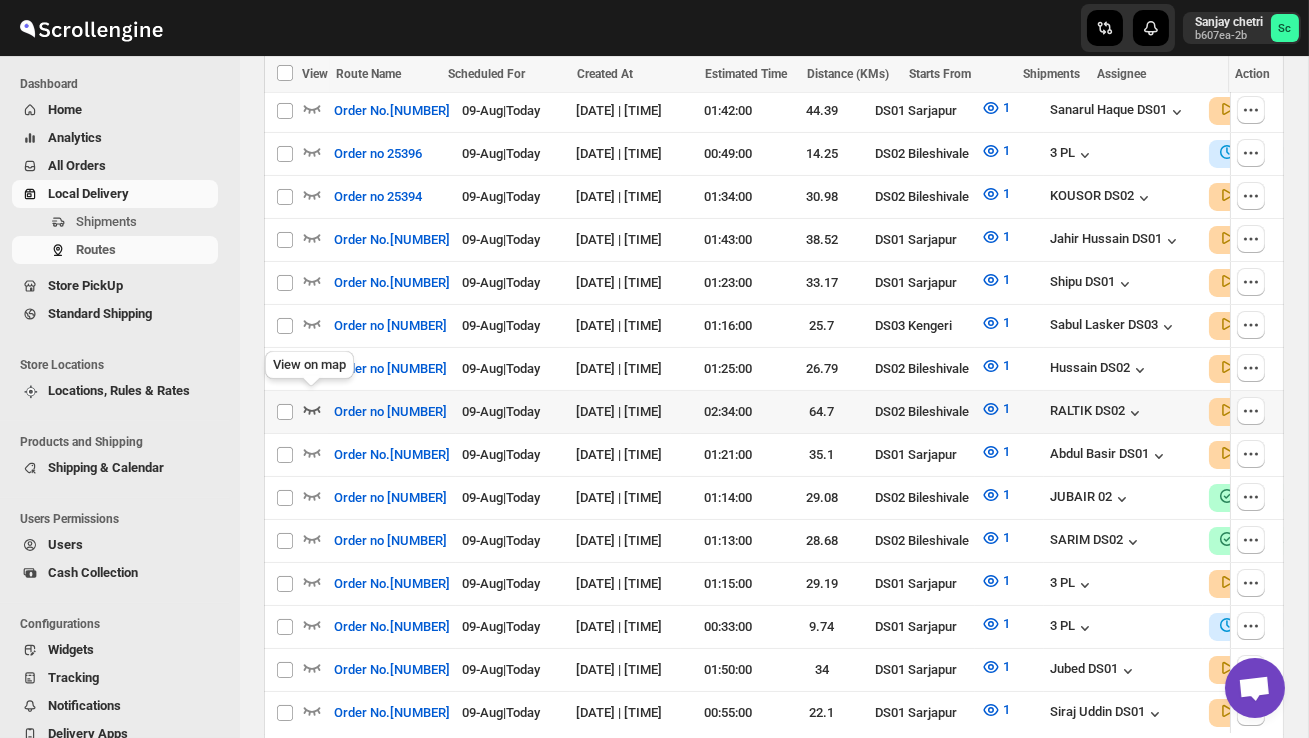 click 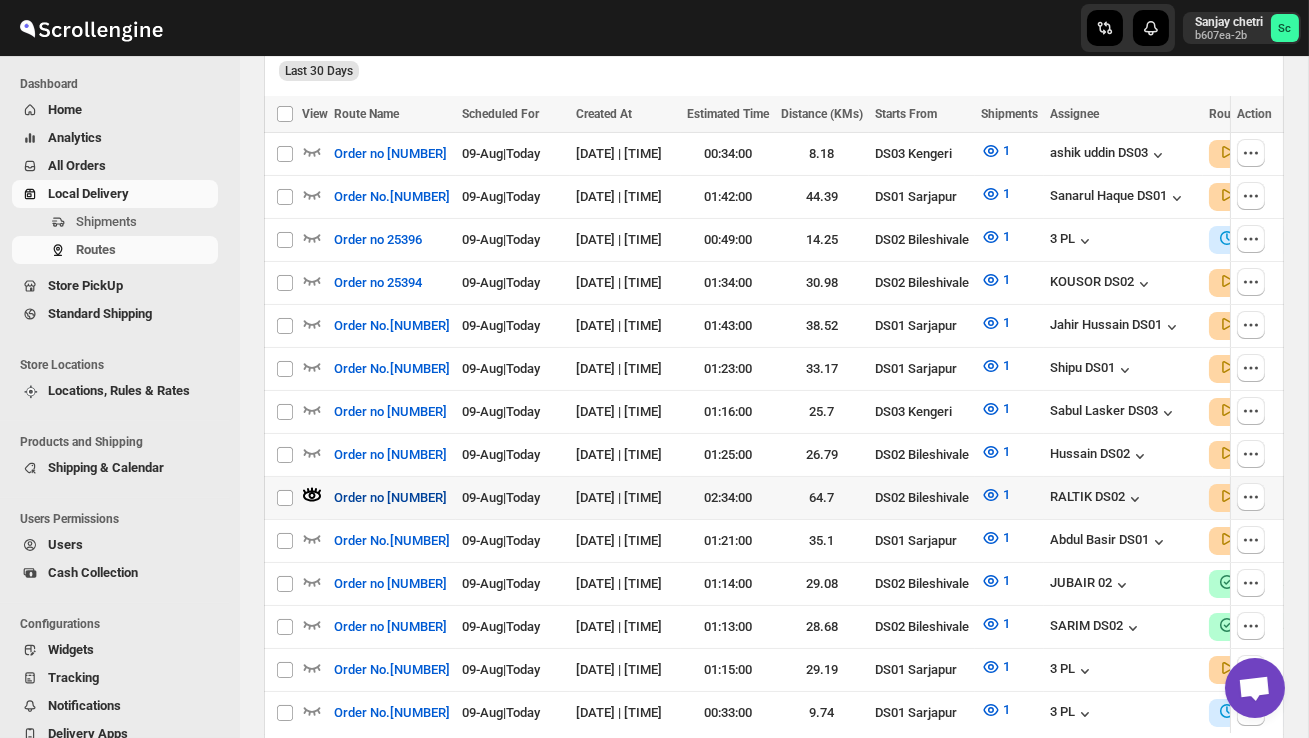 scroll, scrollTop: 576, scrollLeft: 0, axis: vertical 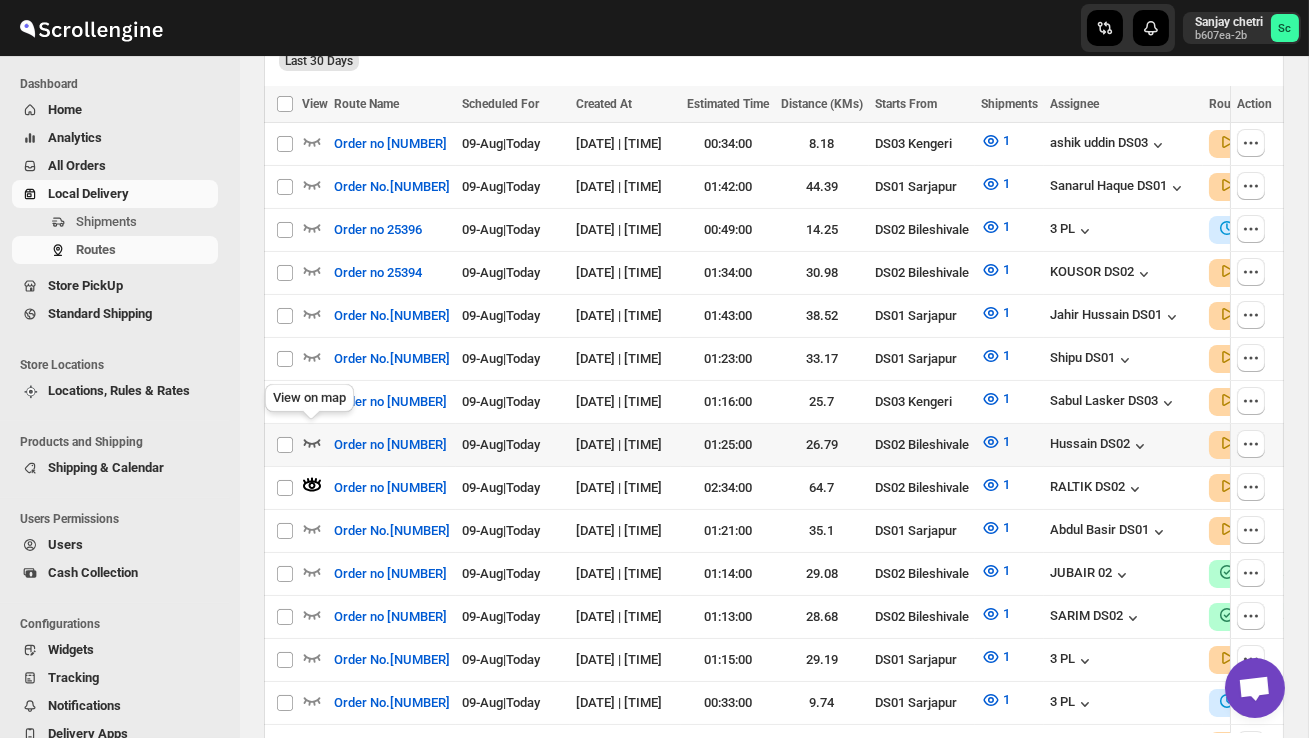 click 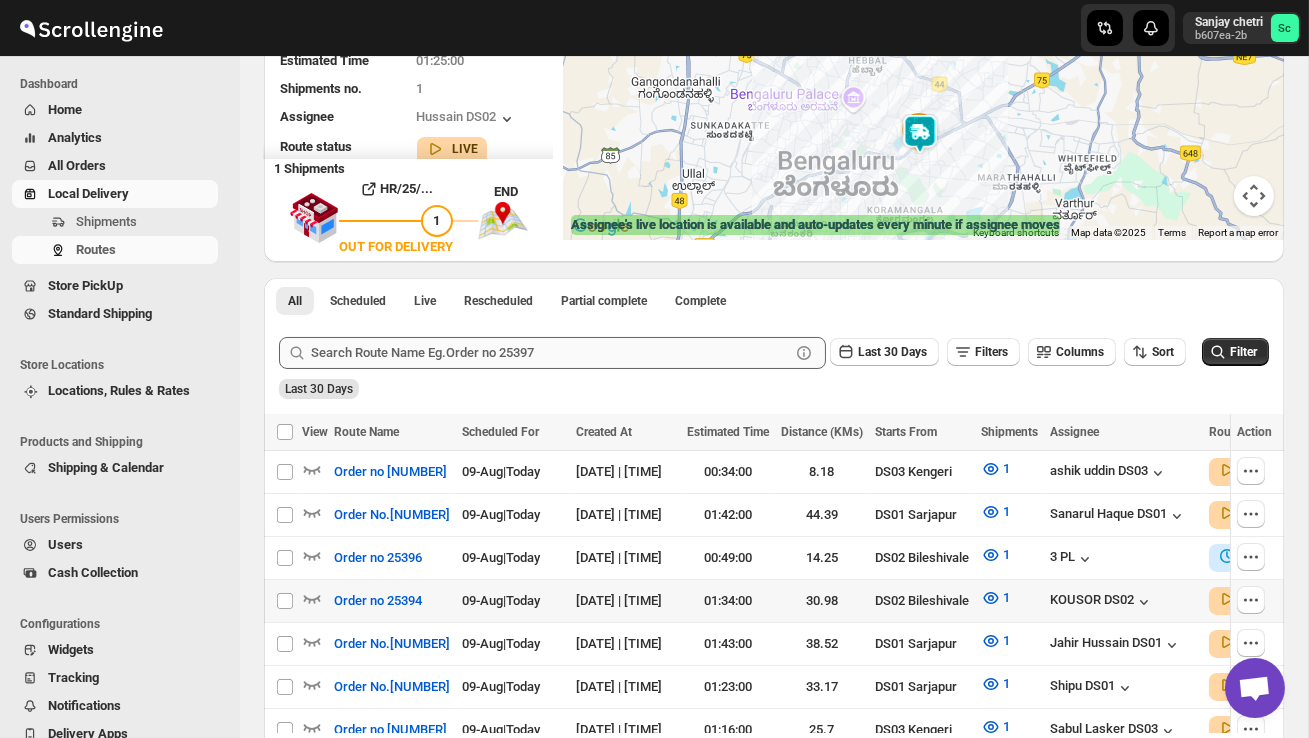 scroll, scrollTop: 264, scrollLeft: 0, axis: vertical 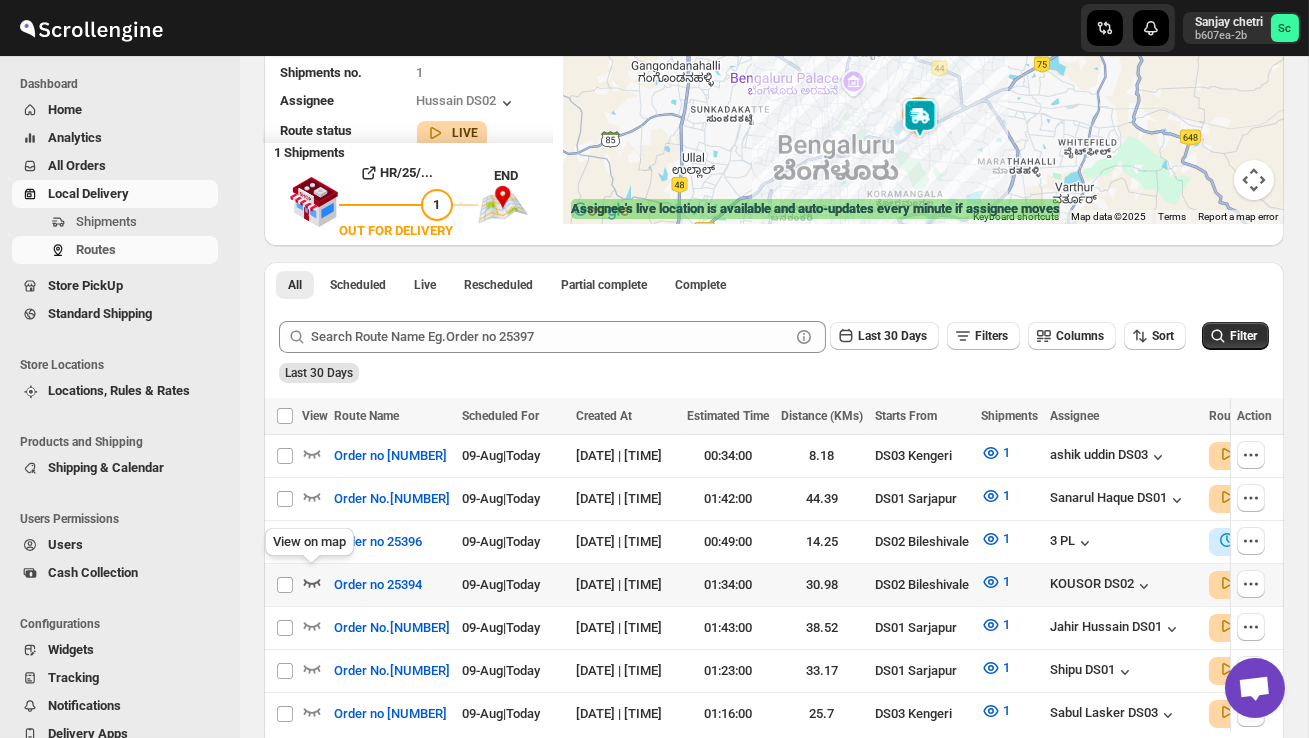 click 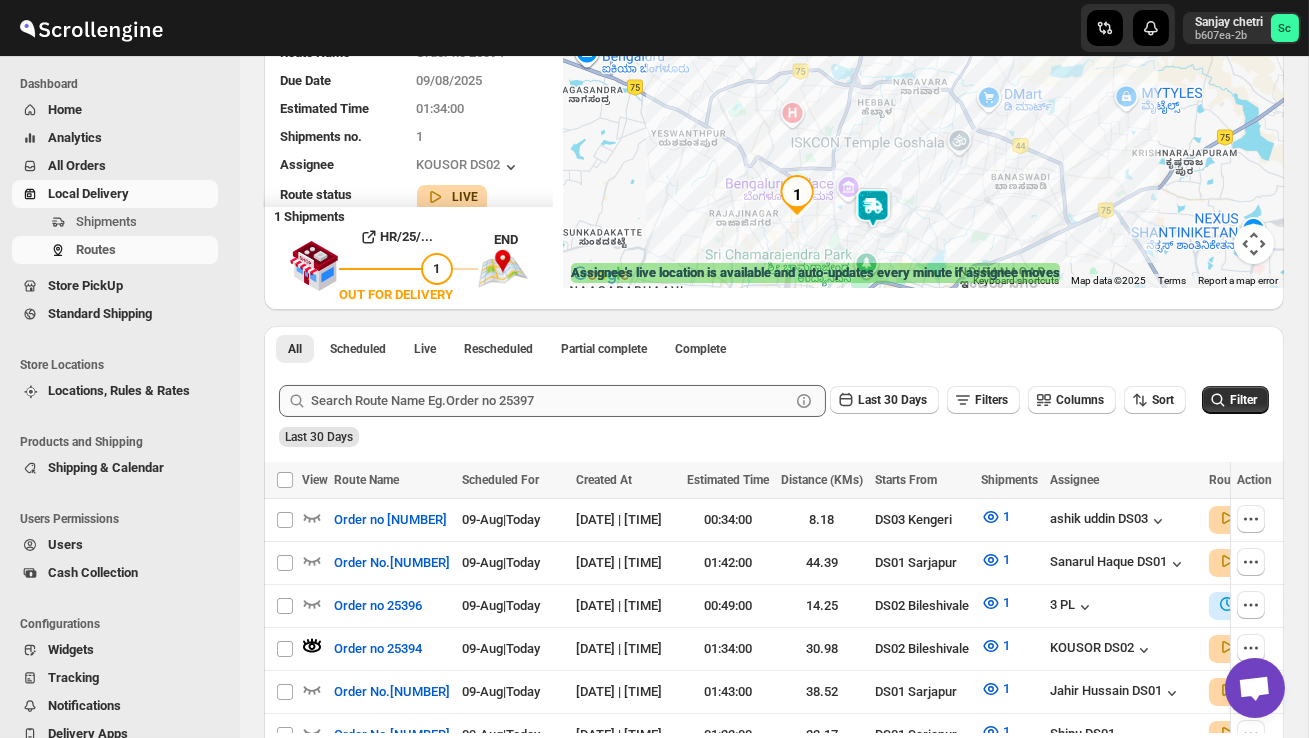 scroll, scrollTop: 245, scrollLeft: 0, axis: vertical 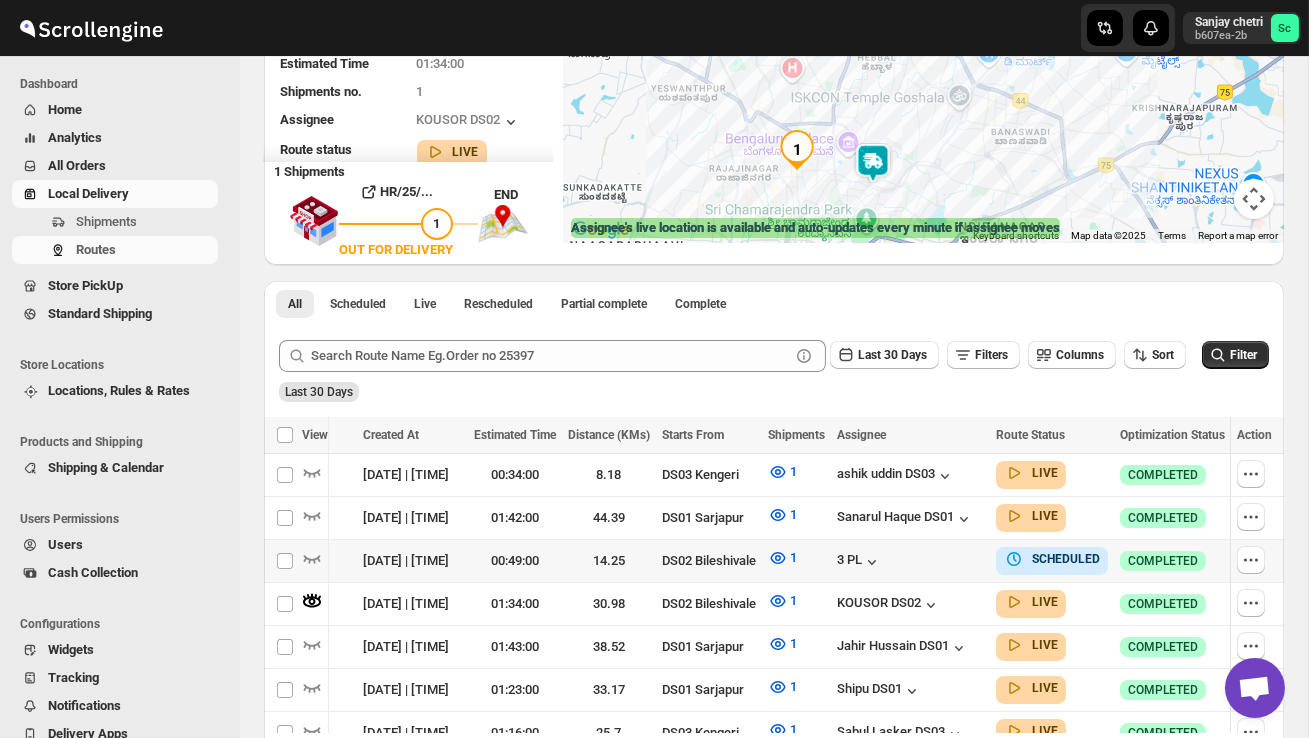 click at bounding box center [1254, 561] 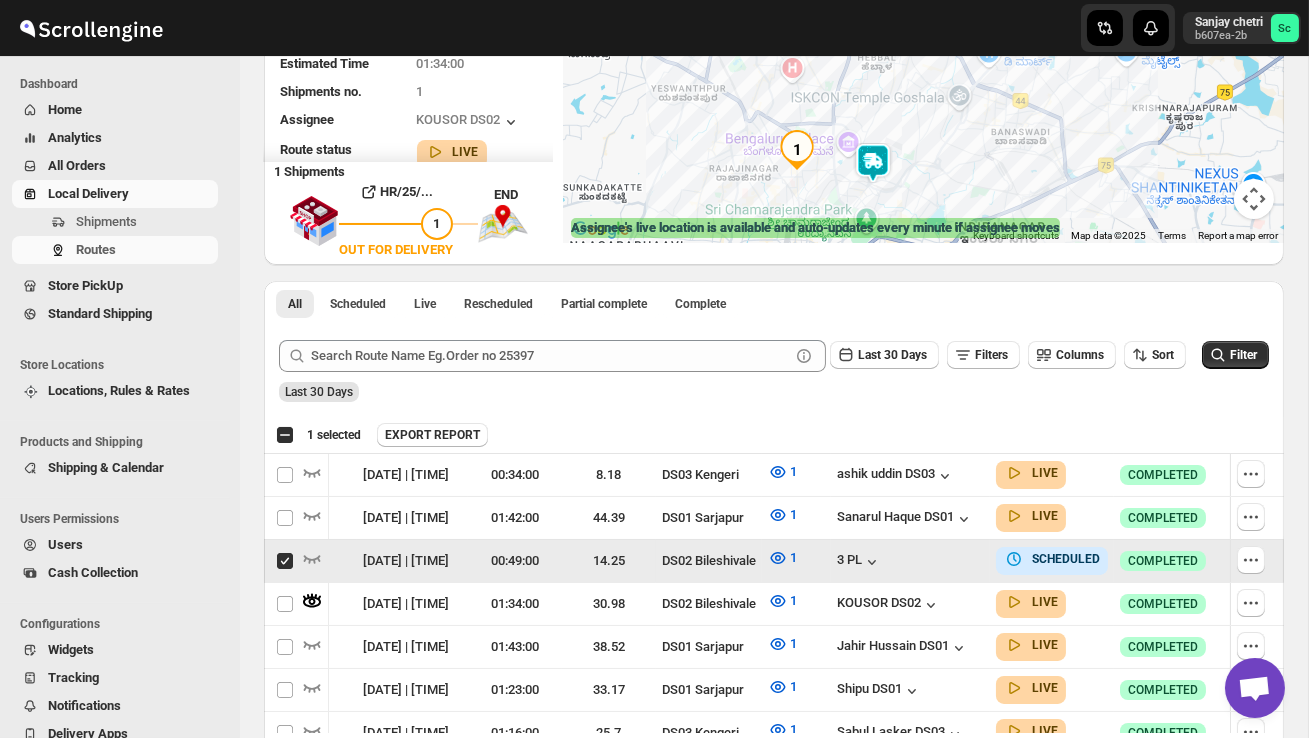 scroll, scrollTop: 0, scrollLeft: 1, axis: horizontal 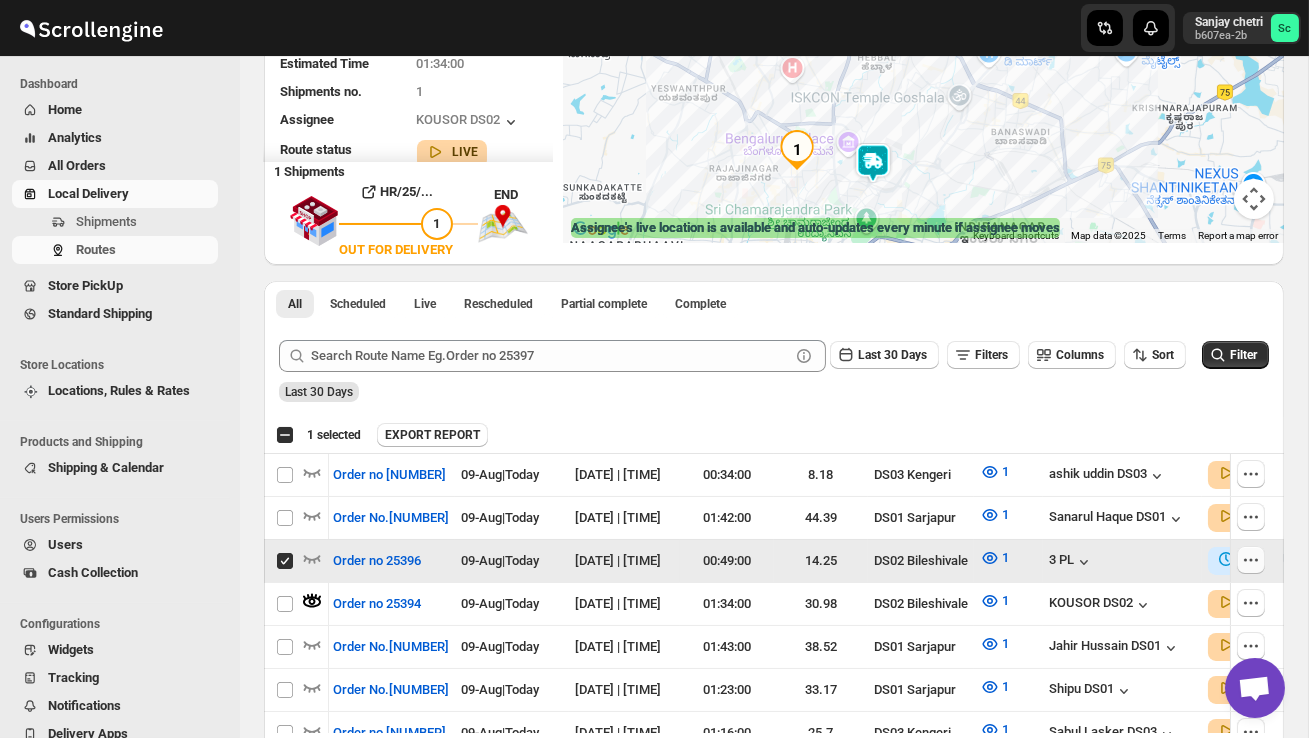 click 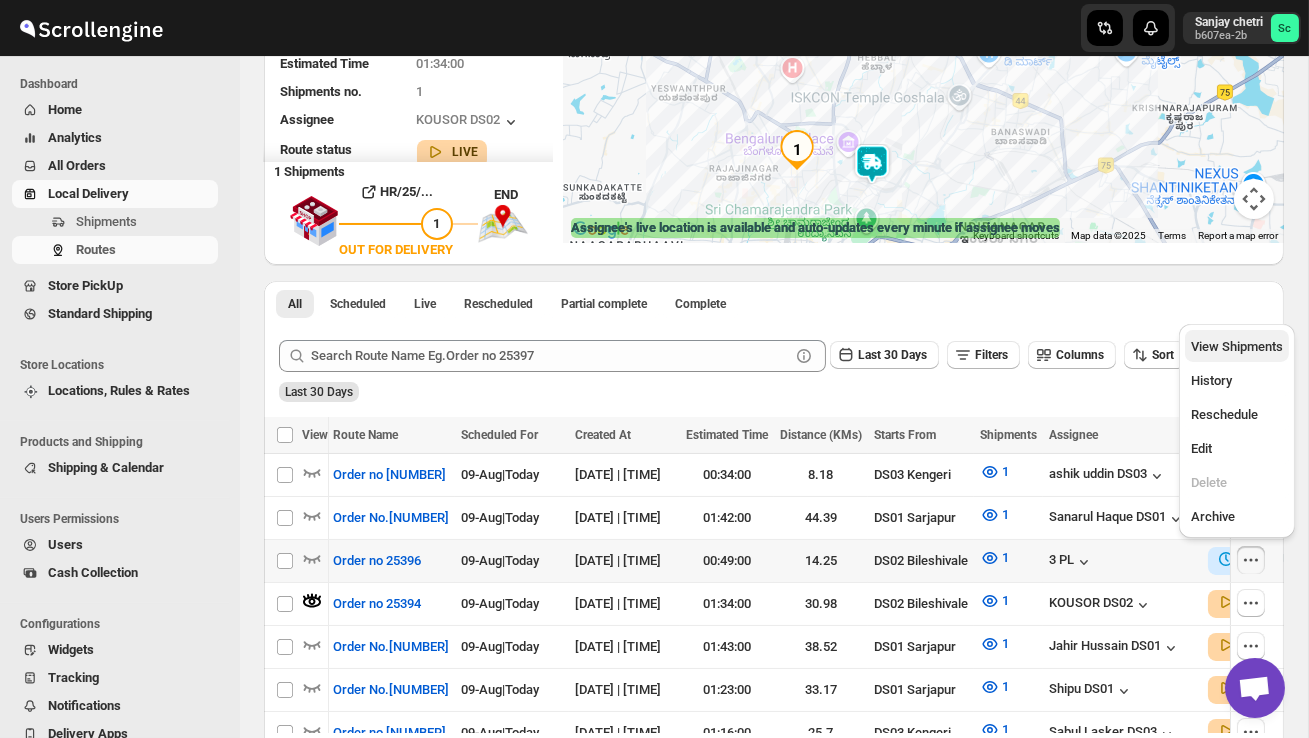 click on "View Shipments" at bounding box center [1237, 346] 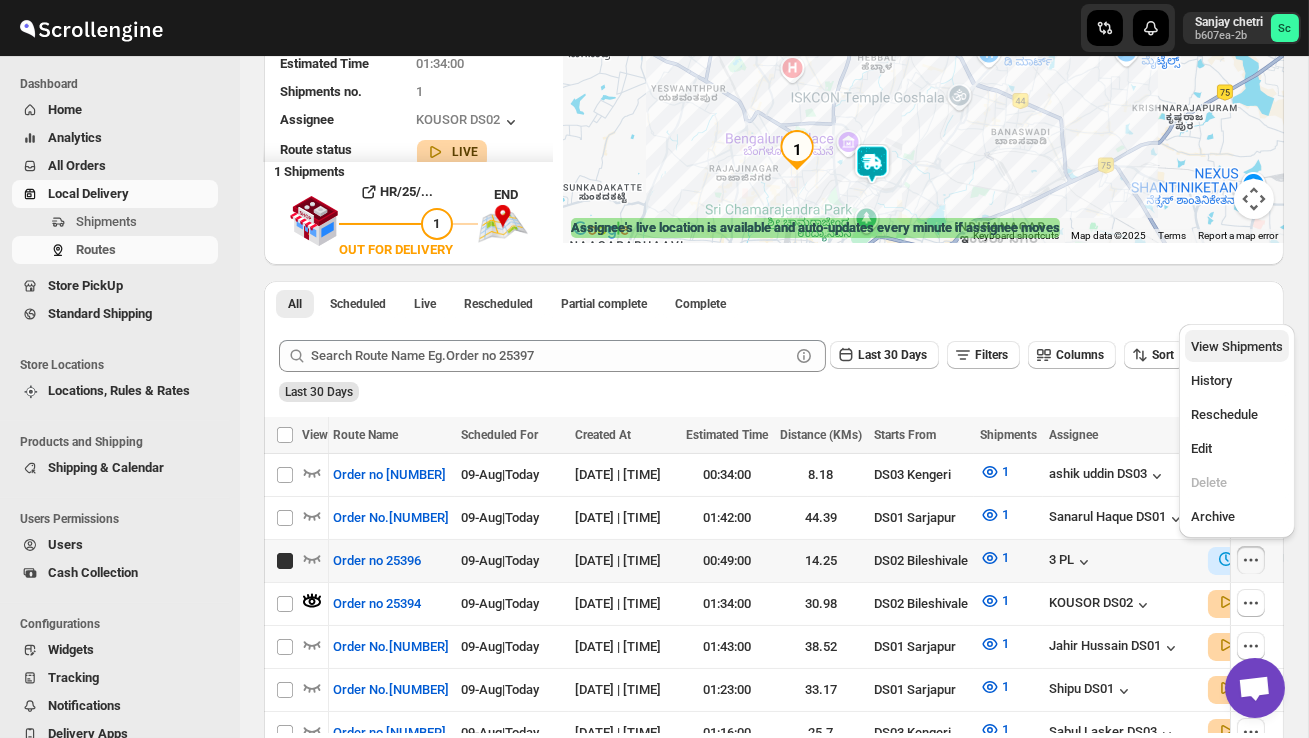 checkbox on "true" 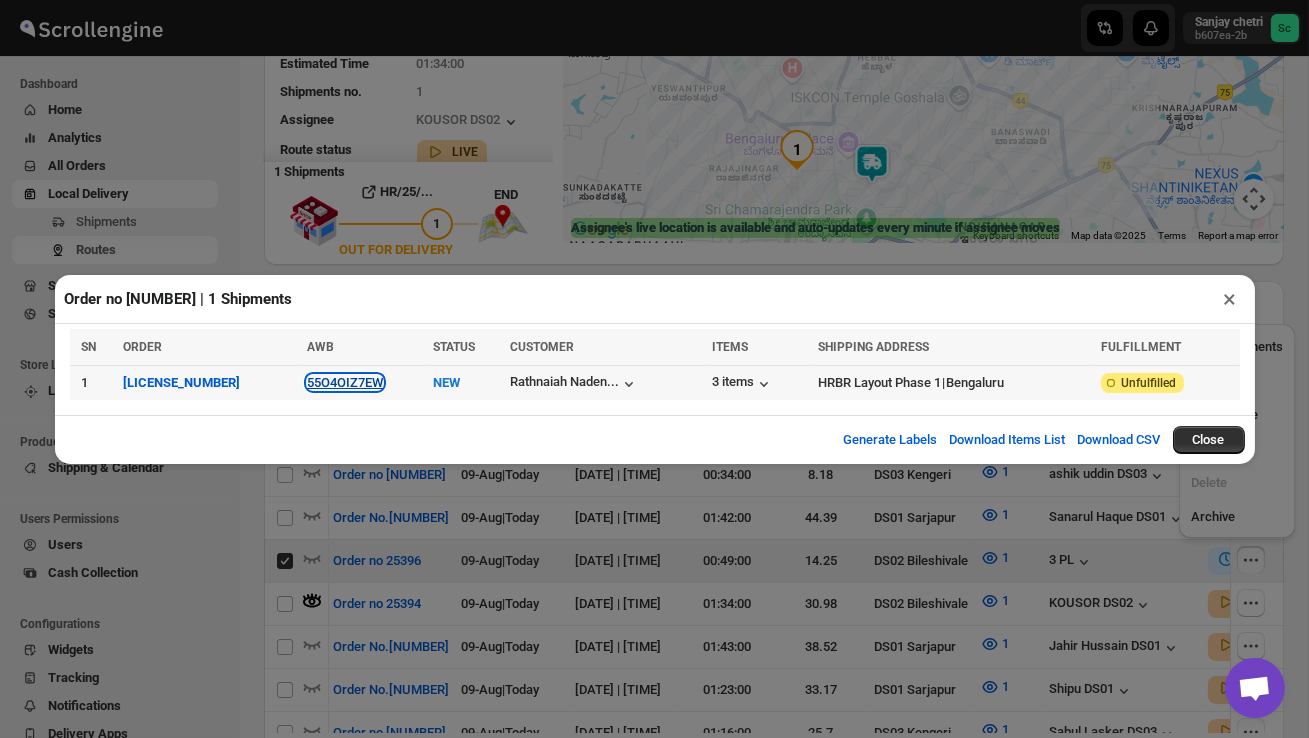 click on "55O4OIZ7EW" at bounding box center (345, 382) 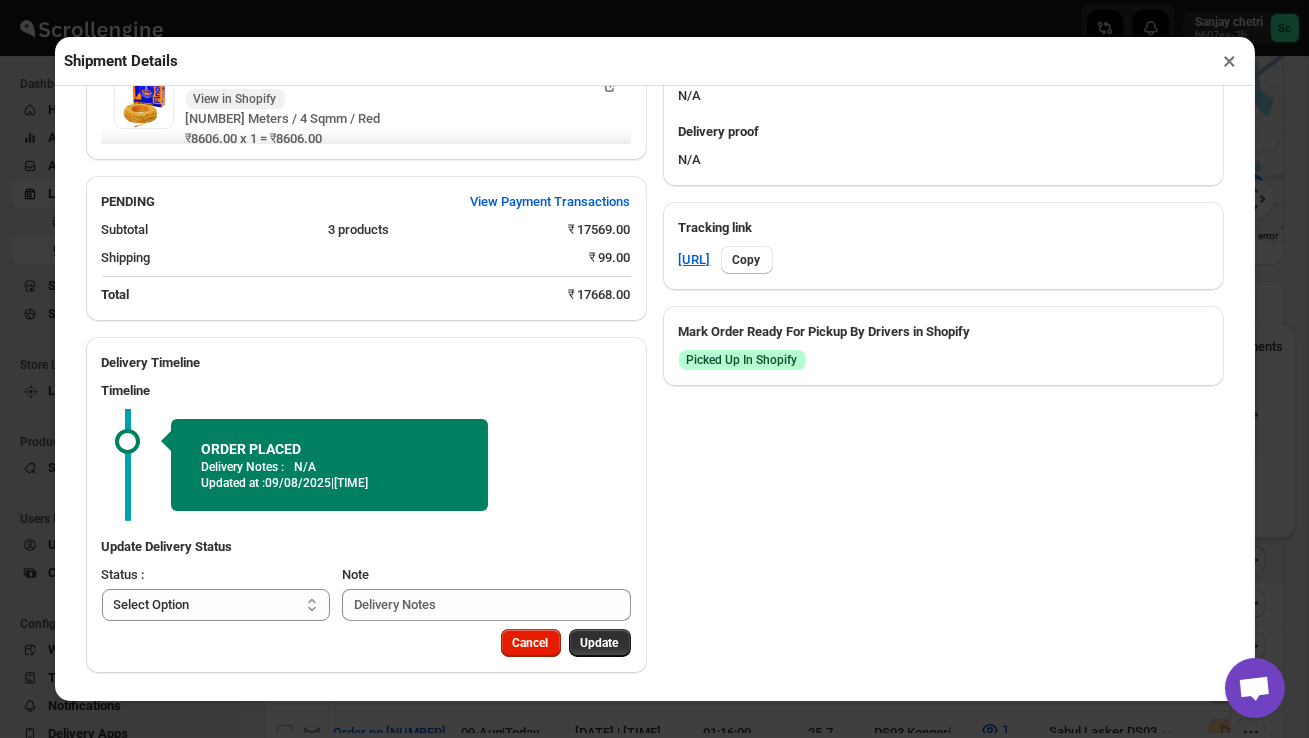 scroll, scrollTop: 888, scrollLeft: 0, axis: vertical 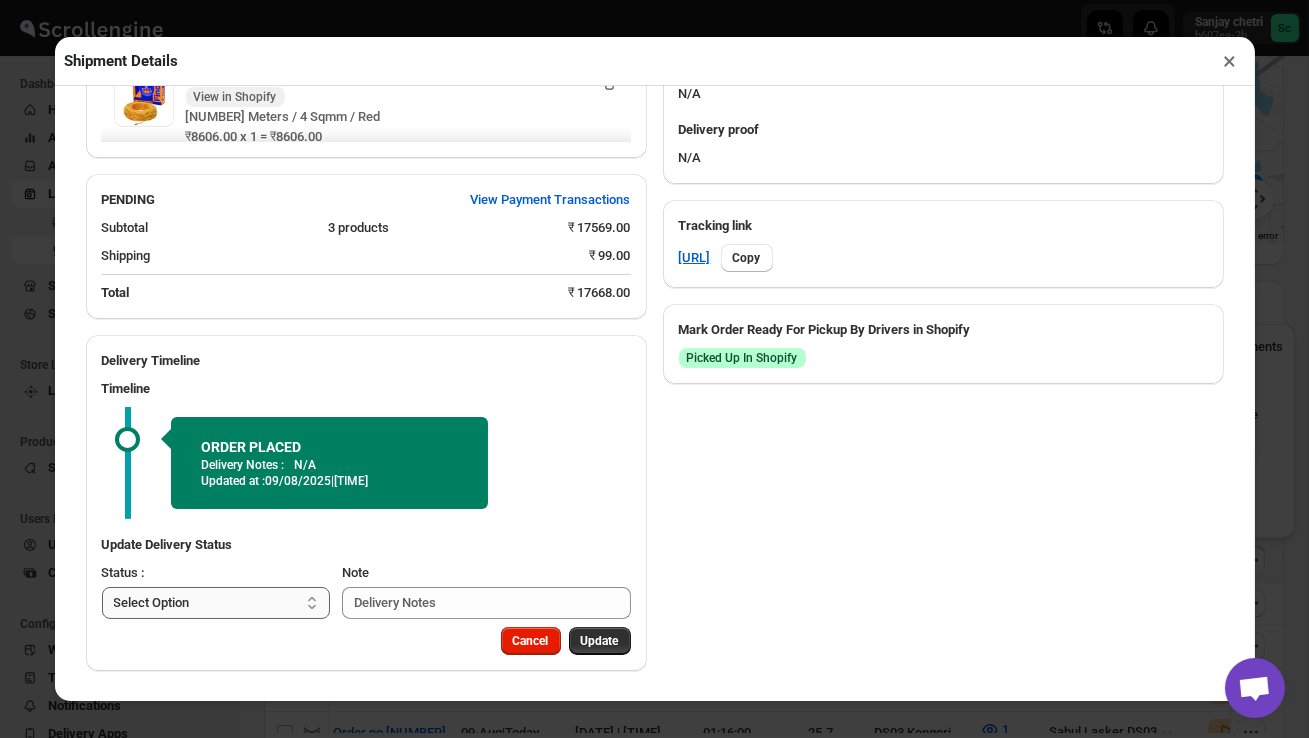 click on "Select Option PICKED UP OUT FOR DELIVERY RESCHEDULE DELIVERED CANCELLED" at bounding box center (216, 603) 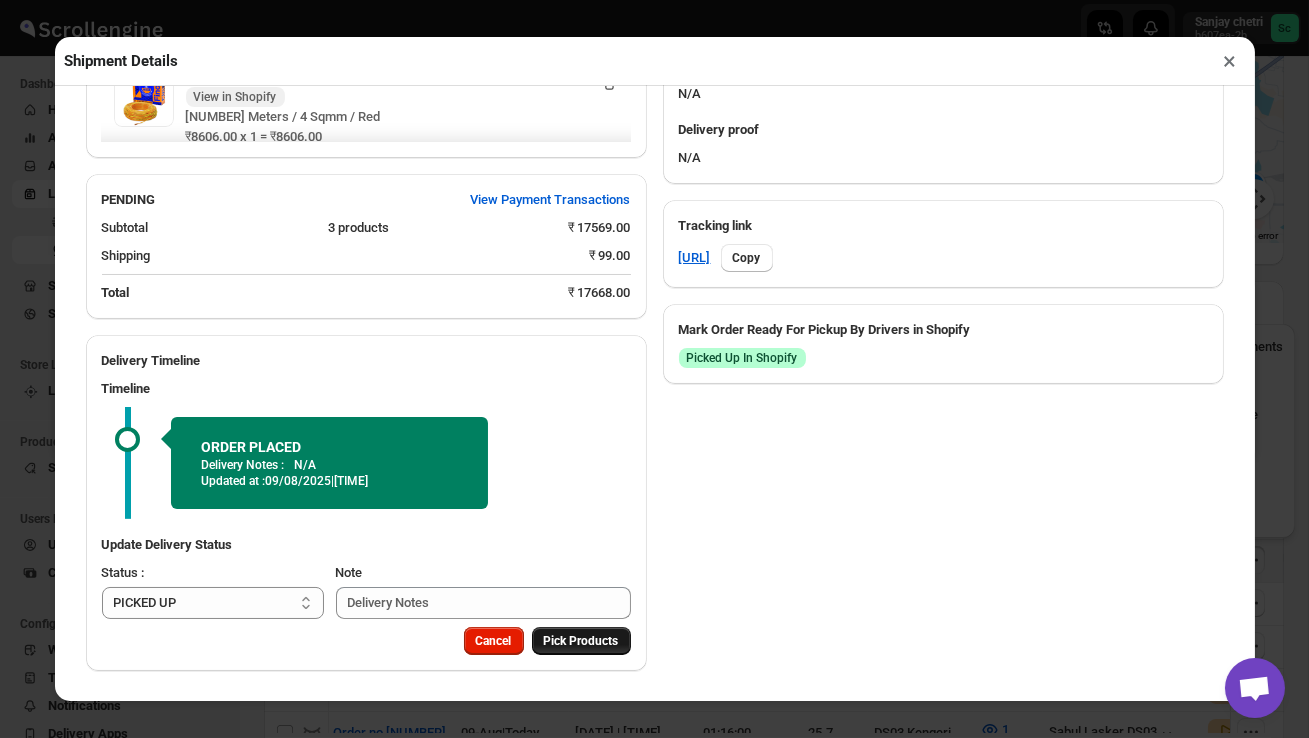 click on "Pick Products" at bounding box center [581, 641] 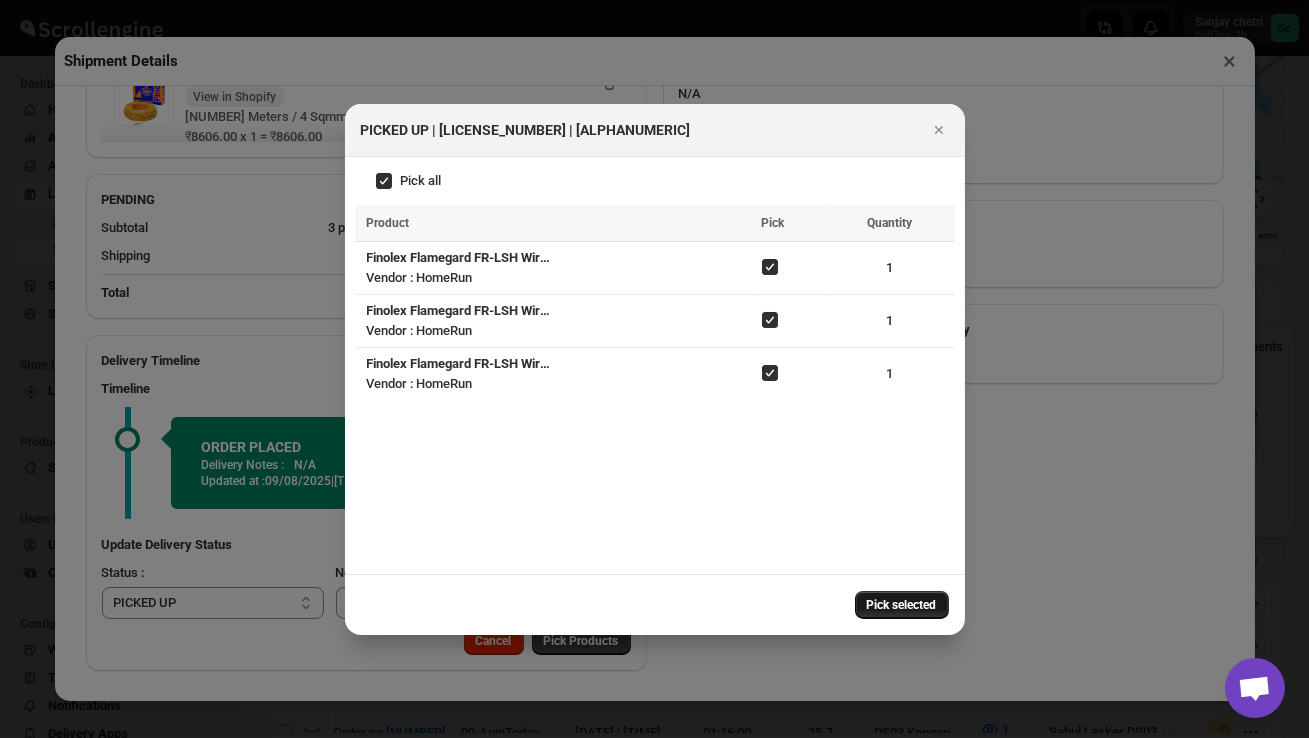click on "Pick selected" at bounding box center [902, 605] 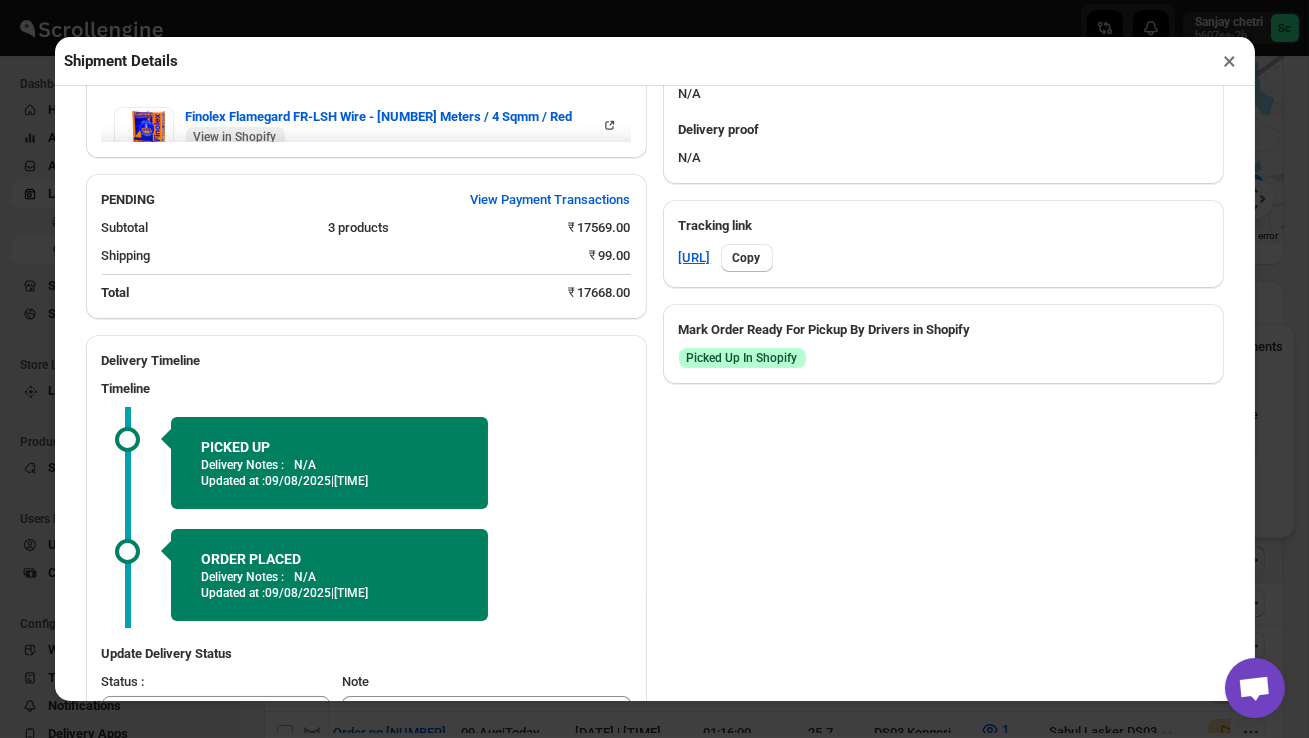 scroll, scrollTop: 997, scrollLeft: 0, axis: vertical 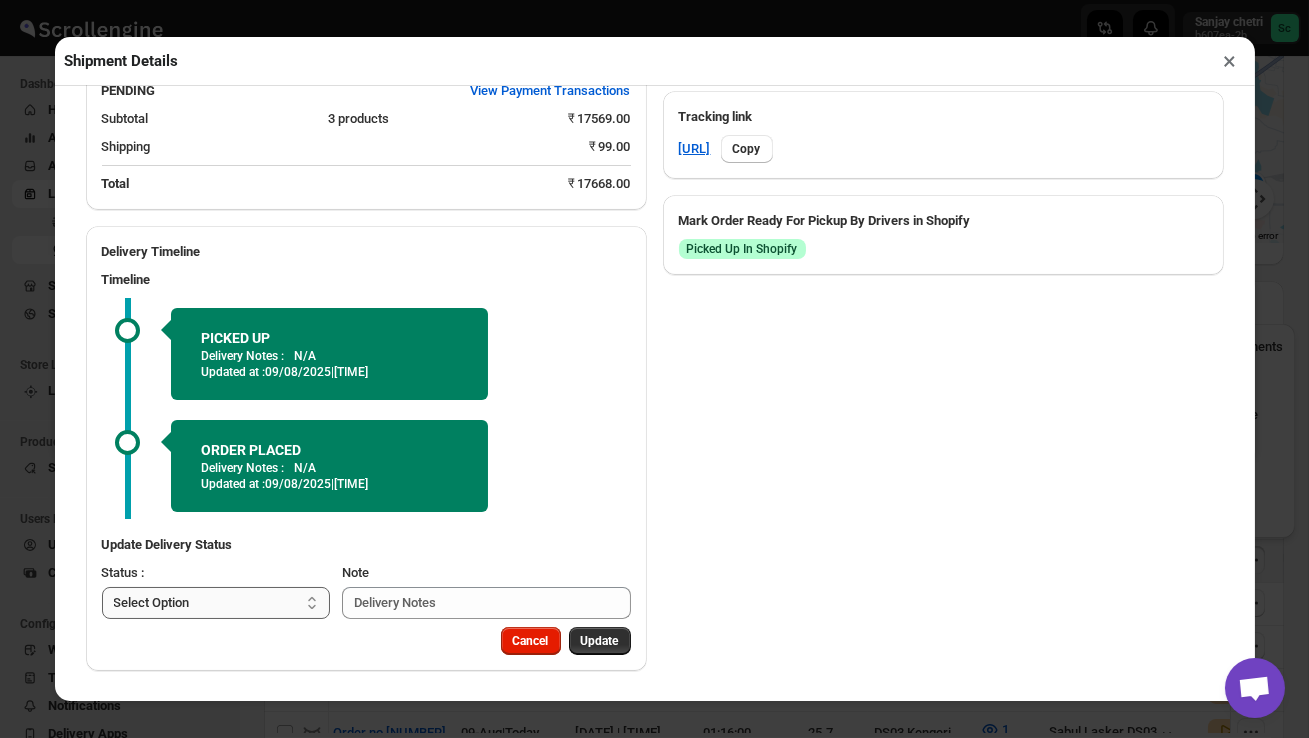 click on "Select Option PICKED UP OUT FOR DELIVERY RESCHEDULE DELIVERED CANCELLED" at bounding box center (216, 603) 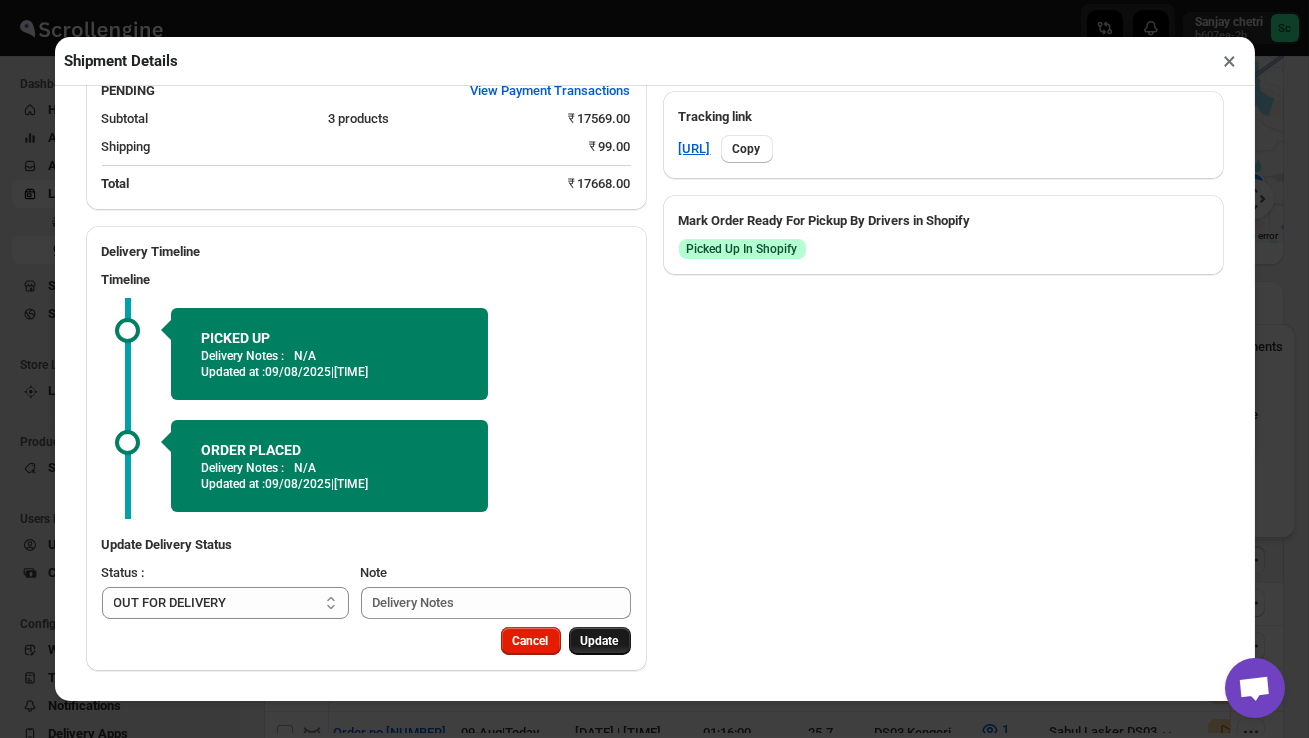 click on "Update" at bounding box center [600, 641] 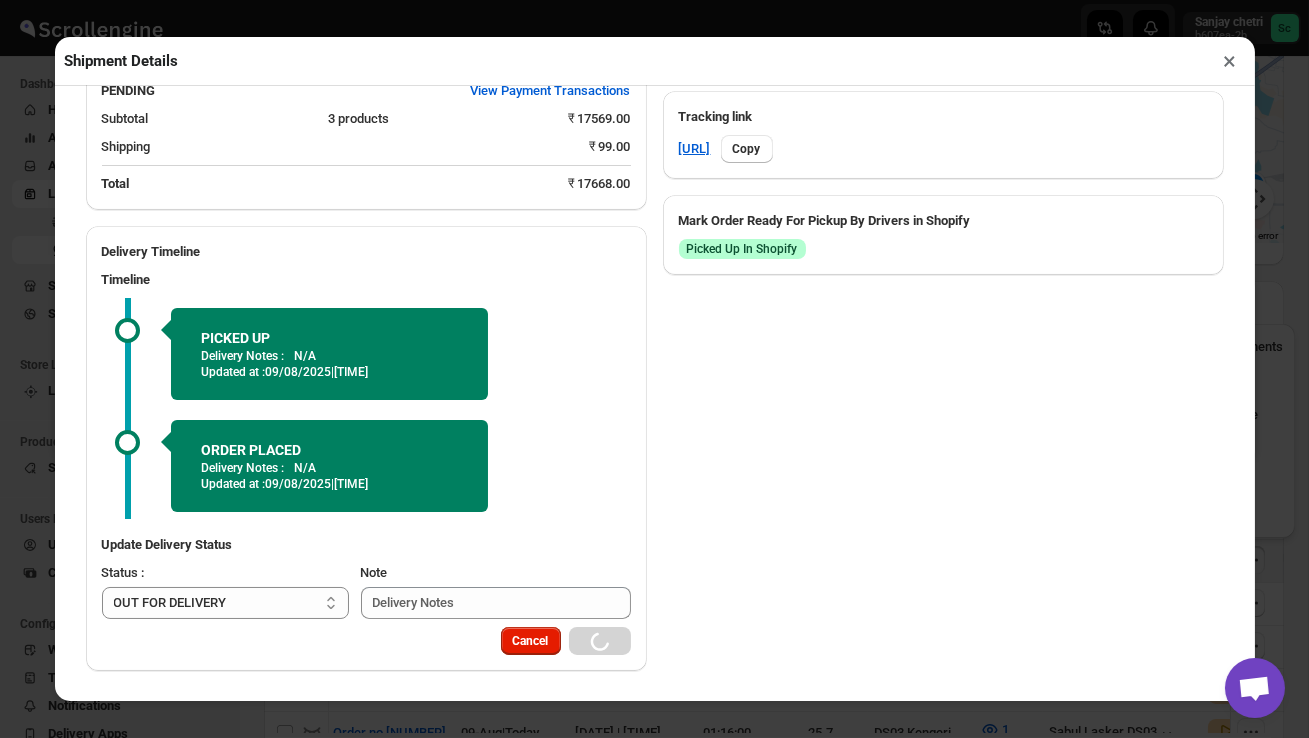 select 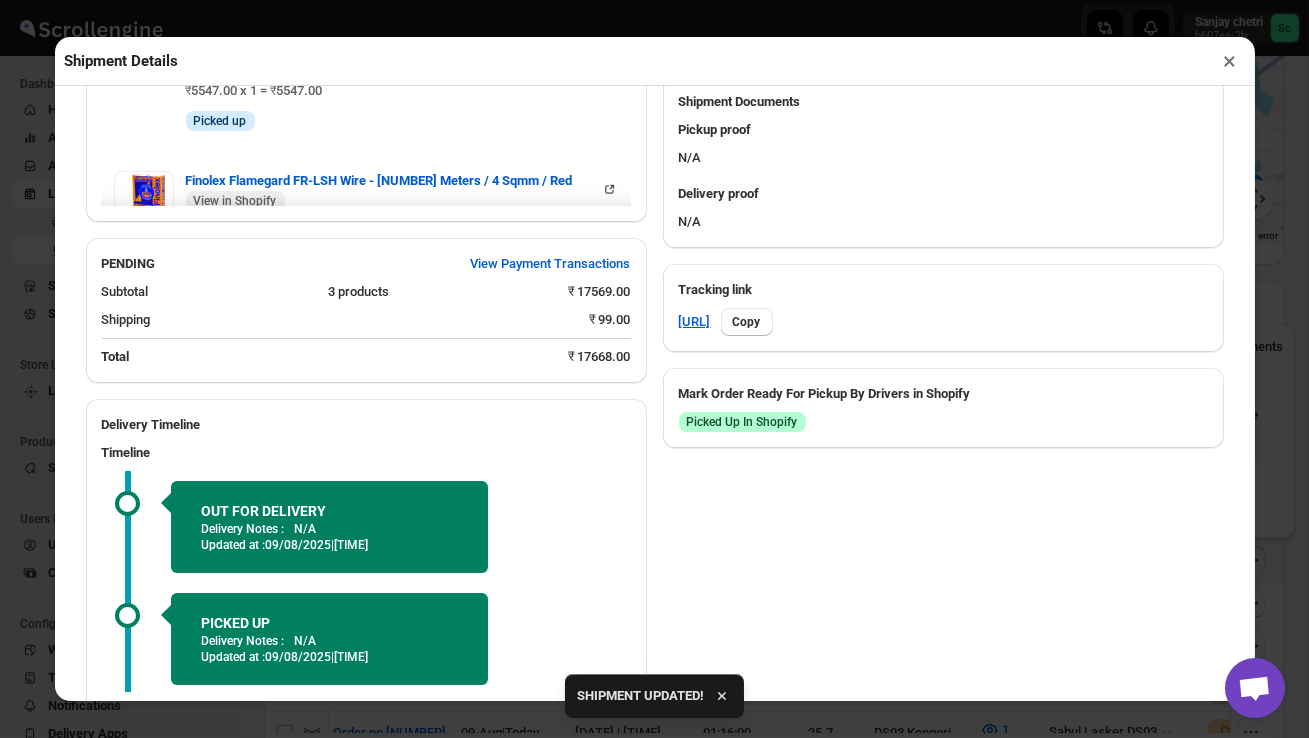 scroll, scrollTop: 997, scrollLeft: 0, axis: vertical 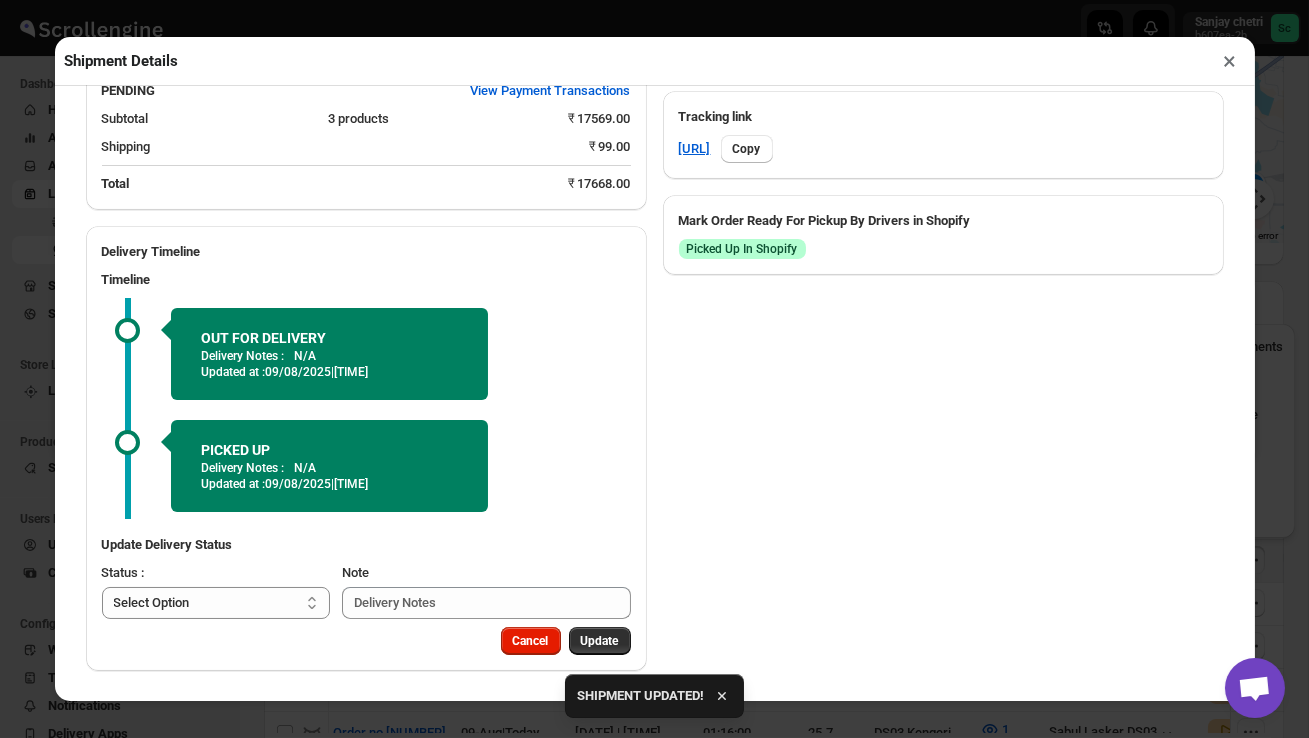 click on "×" at bounding box center [1230, 61] 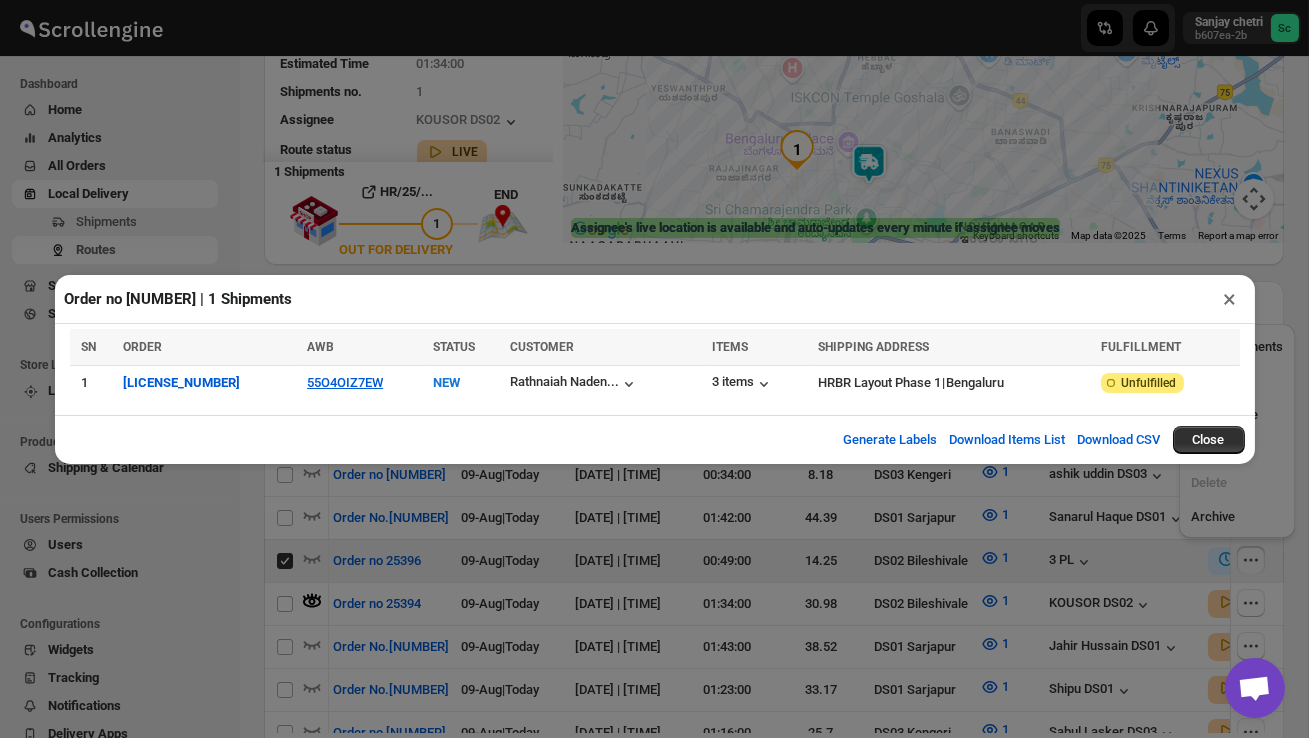 click on "×" at bounding box center [1230, 299] 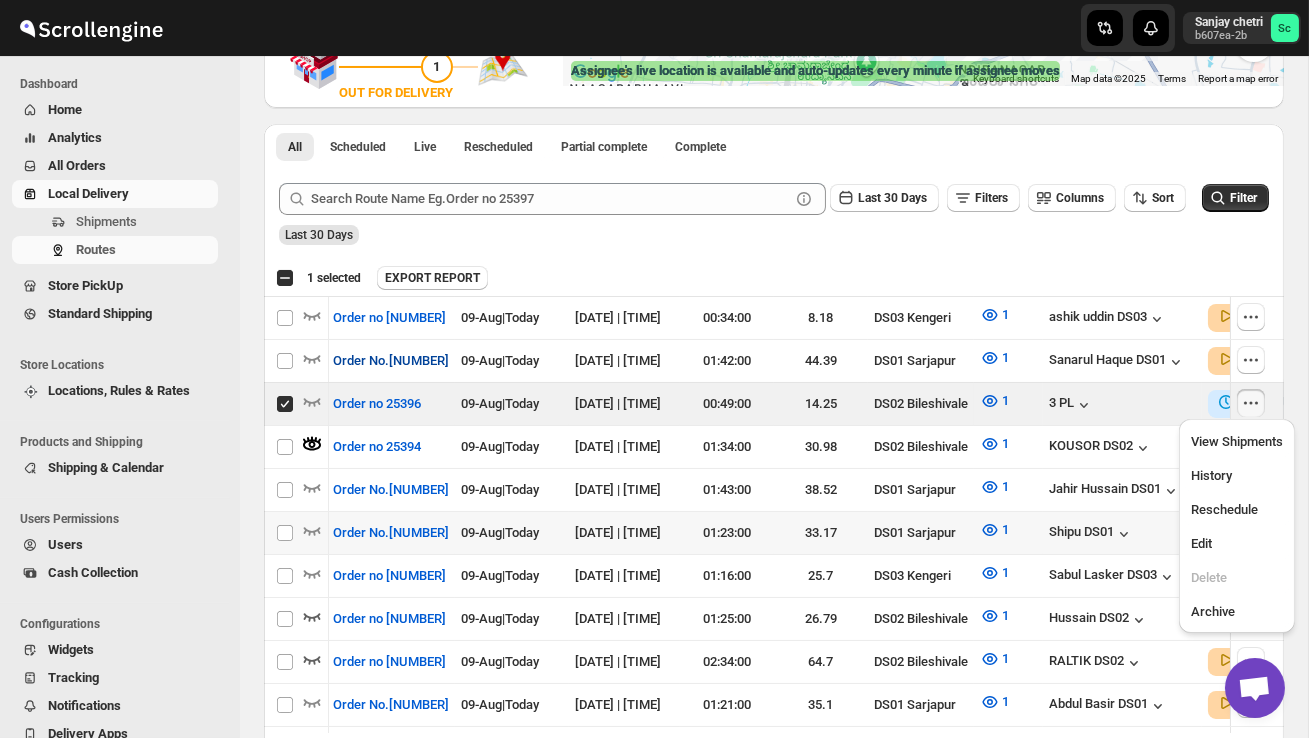 scroll, scrollTop: 405, scrollLeft: 0, axis: vertical 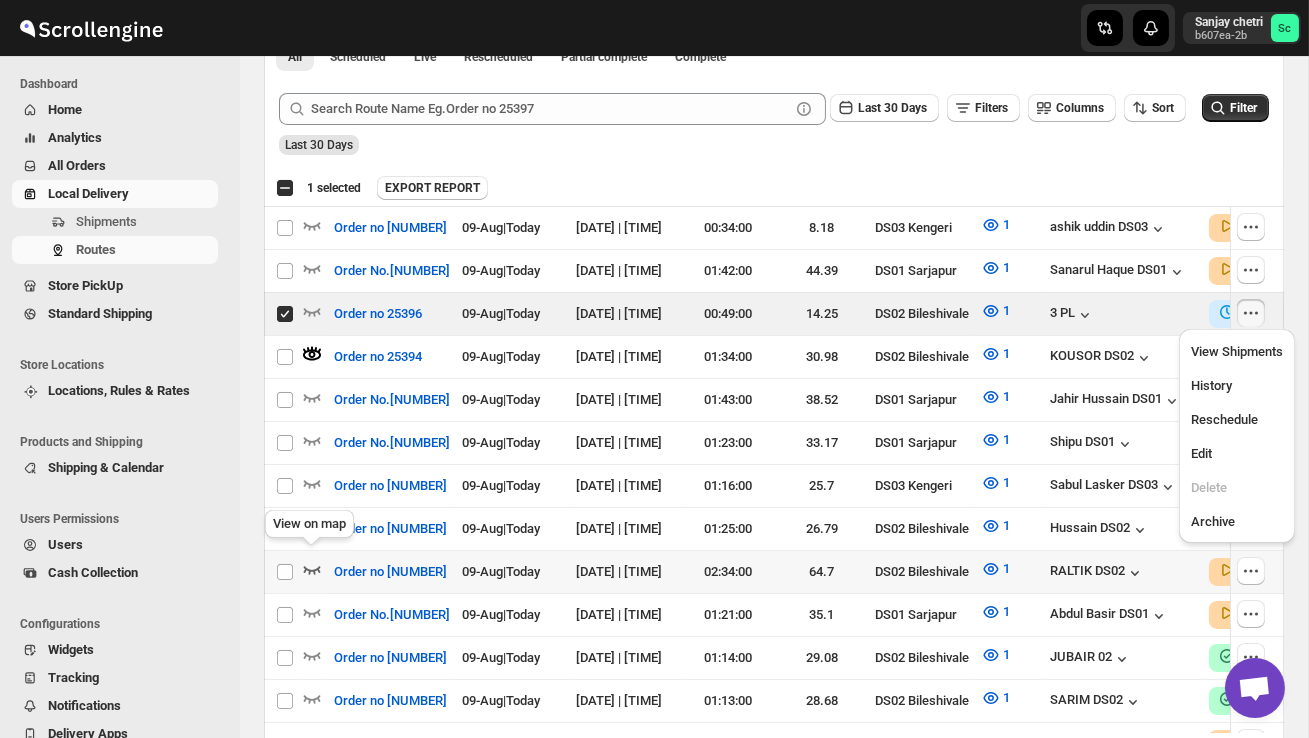click 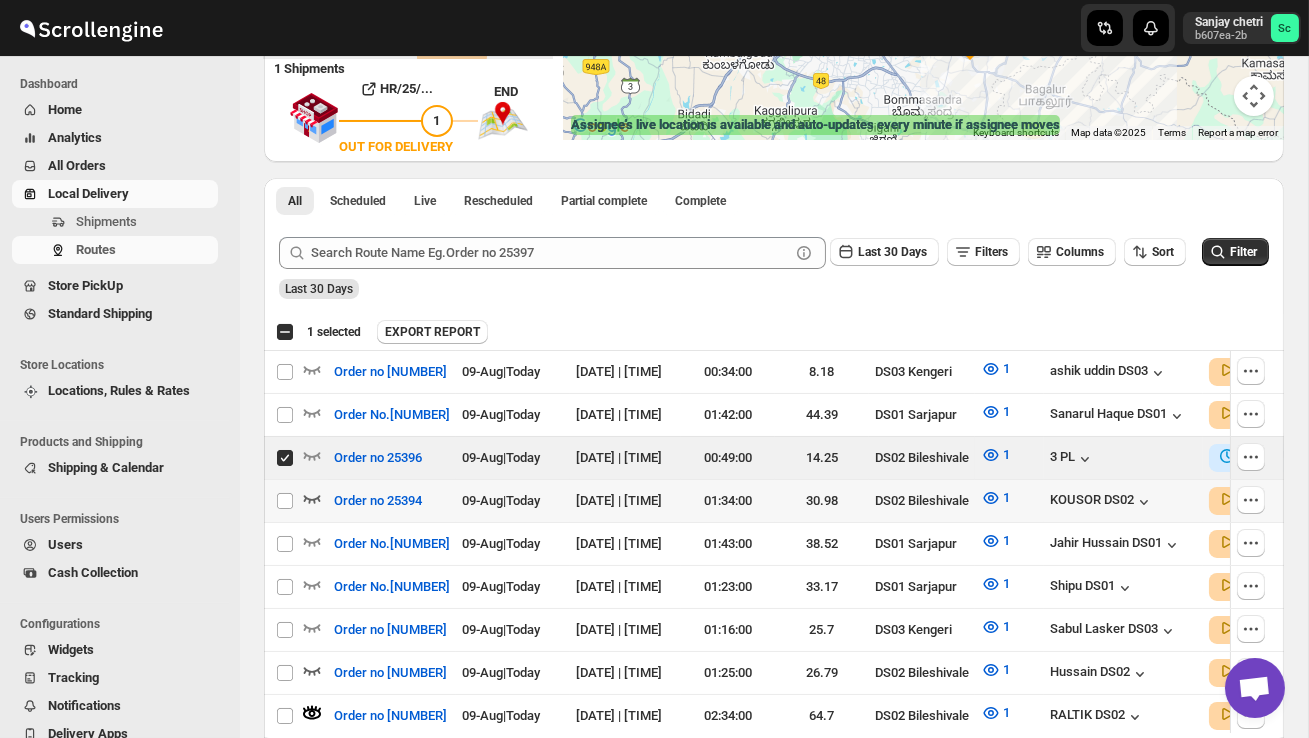 scroll, scrollTop: 525, scrollLeft: 0, axis: vertical 